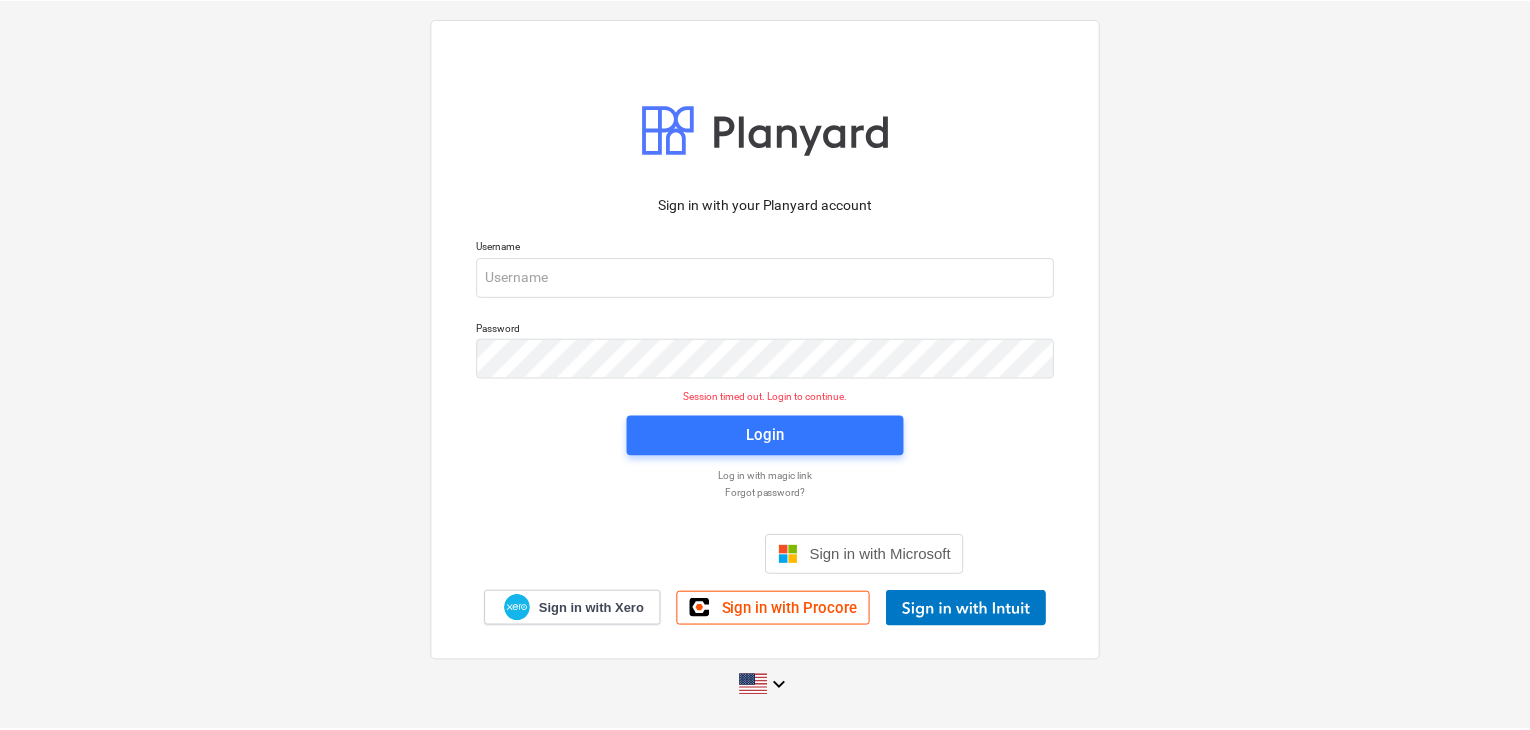 scroll, scrollTop: 0, scrollLeft: 0, axis: both 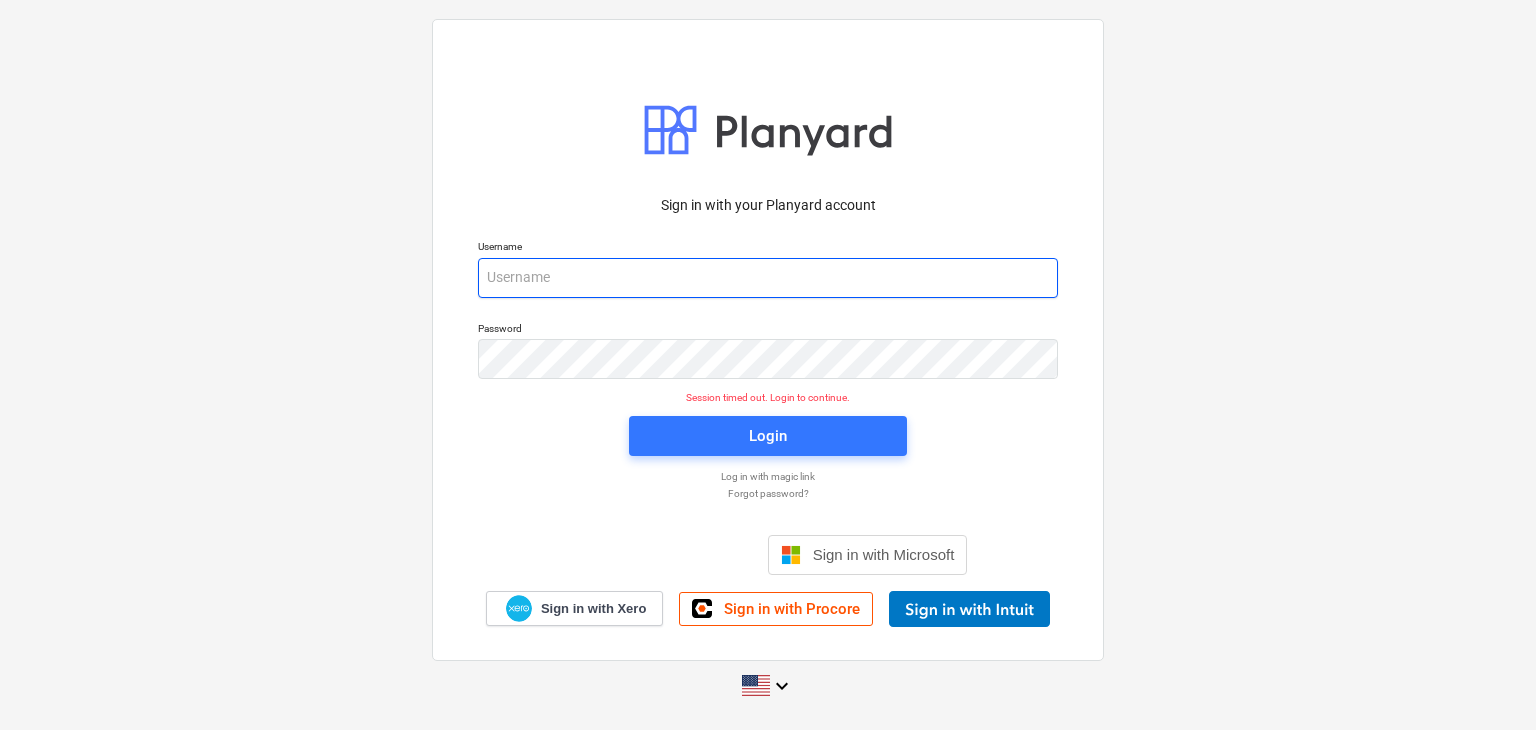 click at bounding box center (768, 278) 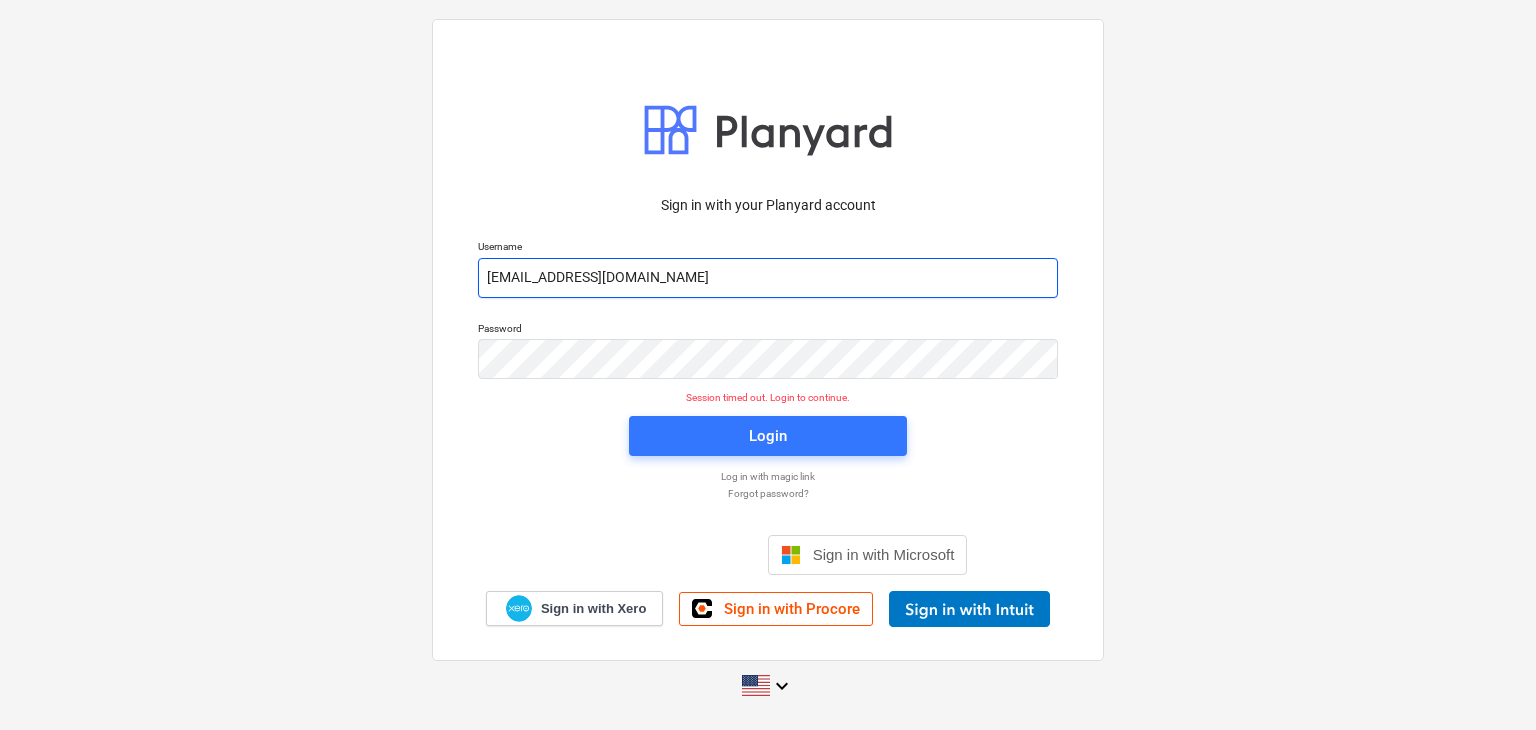 type on "[EMAIL_ADDRESS][DOMAIN_NAME]" 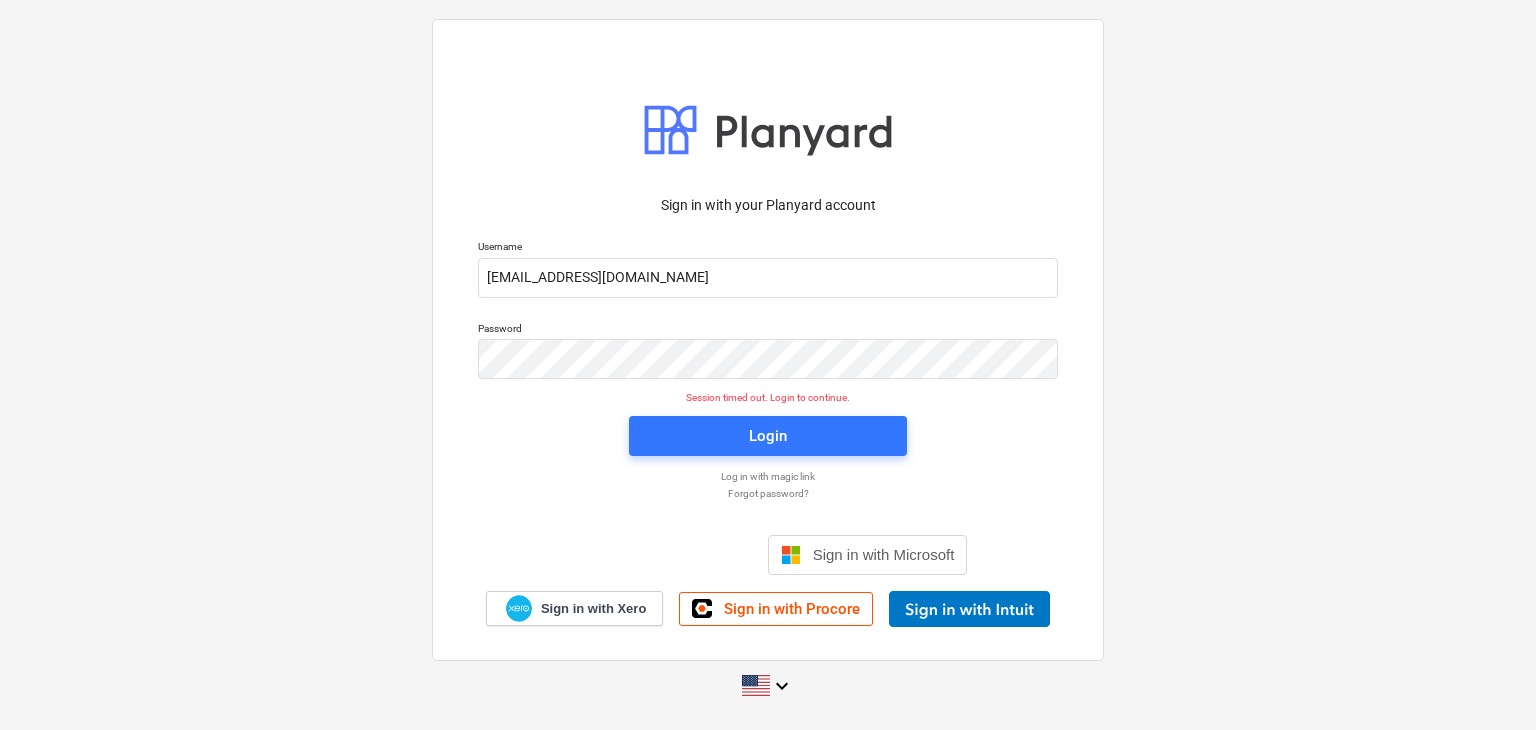 click on "Password" at bounding box center [768, 330] 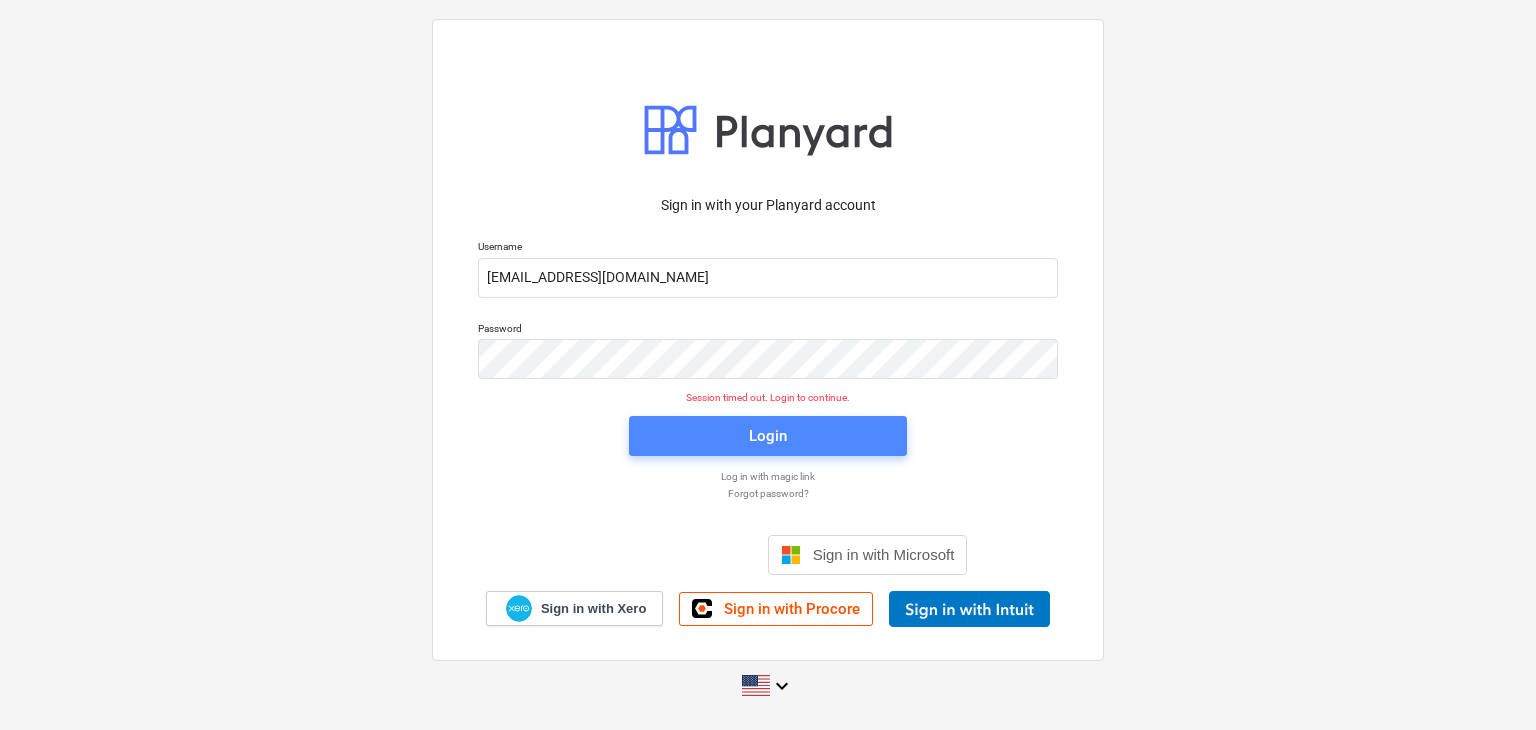 click on "Login" at bounding box center (768, 436) 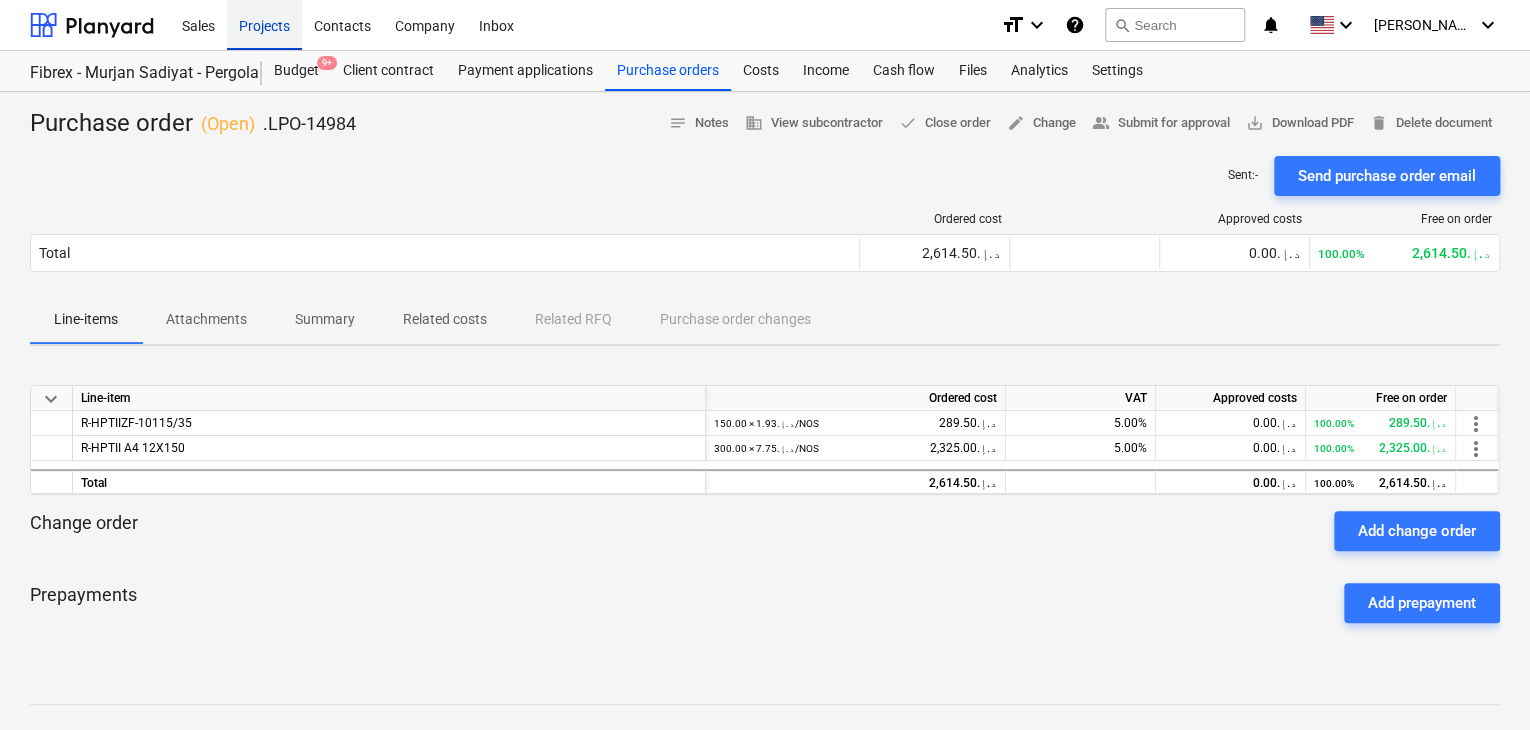 click on "Projects" at bounding box center [264, 24] 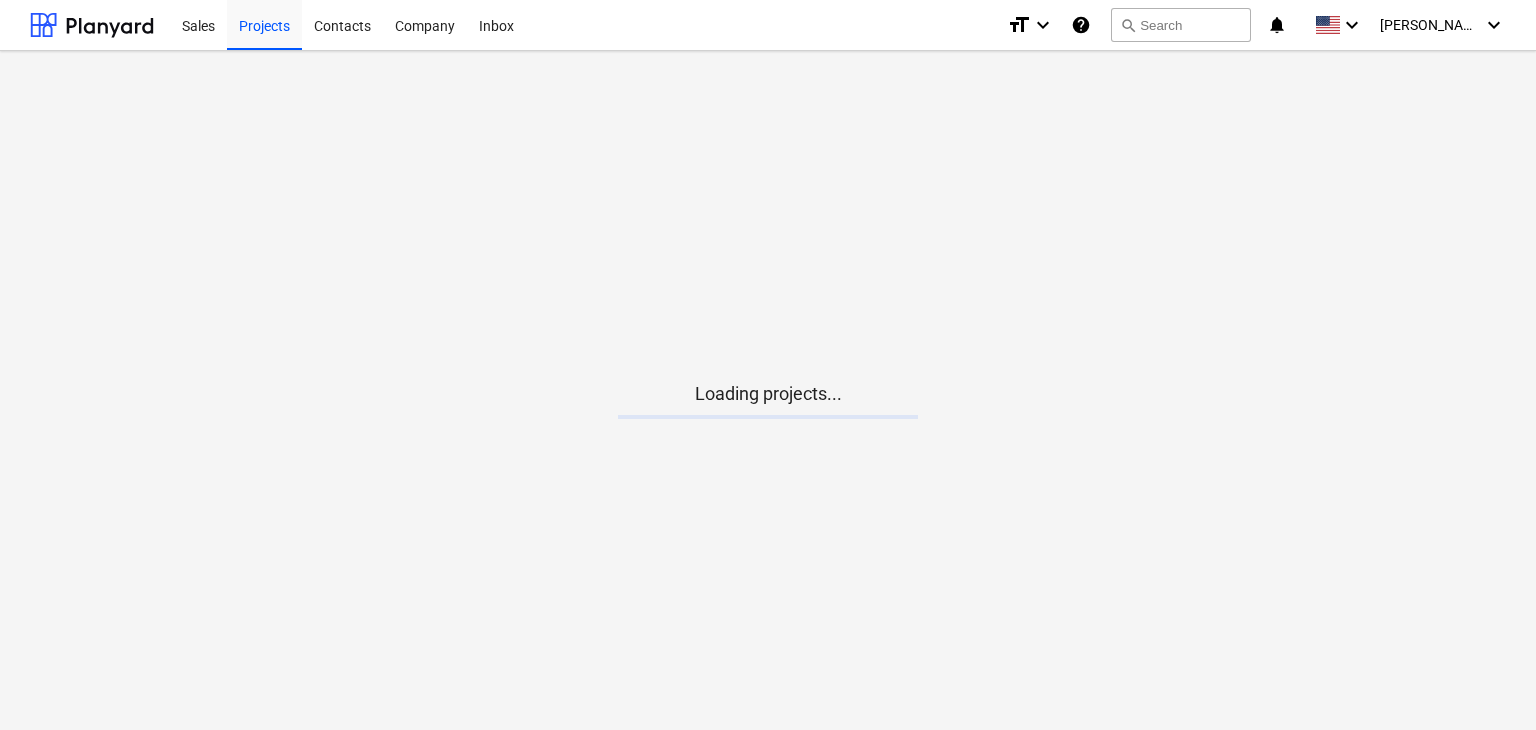 click on "Loading projects..." at bounding box center [768, 390] 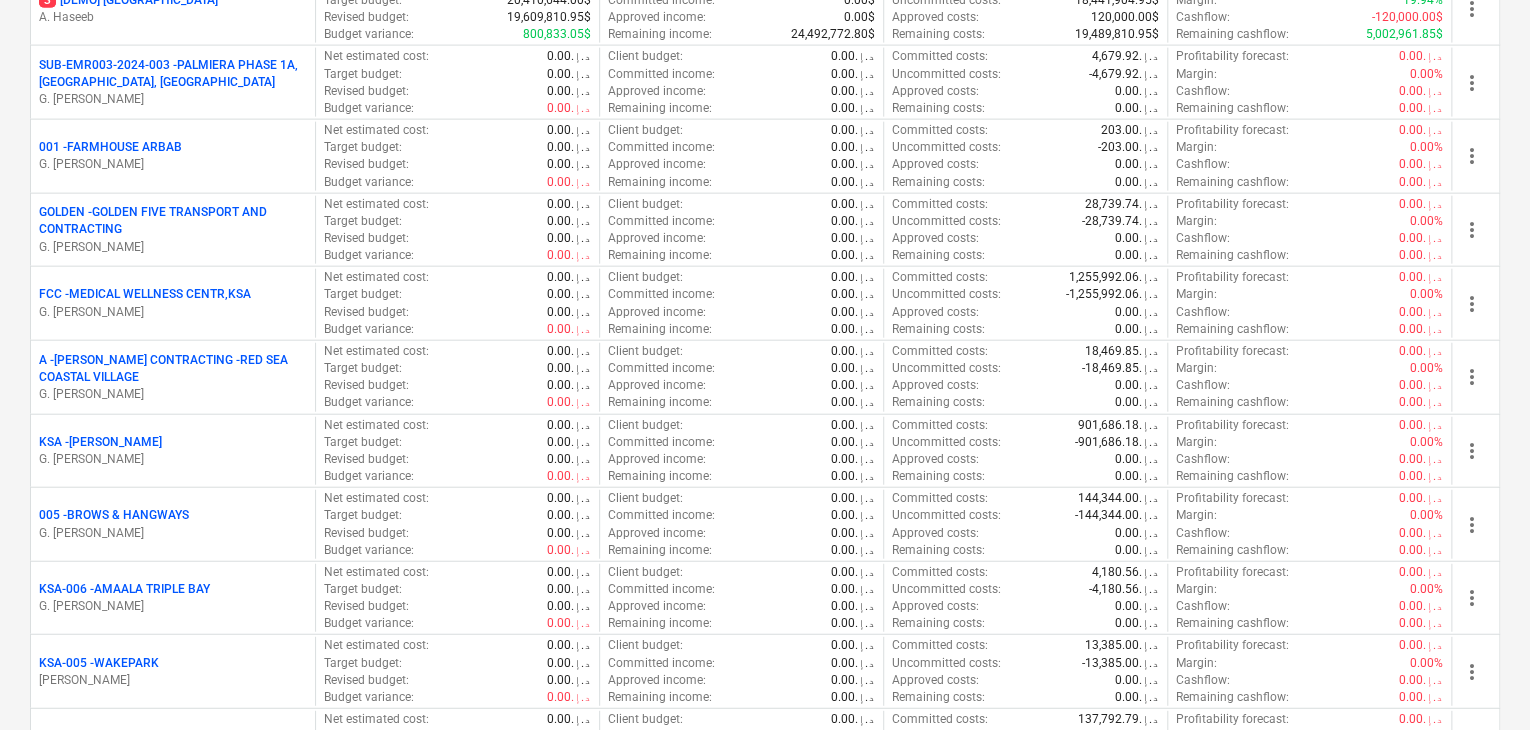 scroll, scrollTop: 2600, scrollLeft: 0, axis: vertical 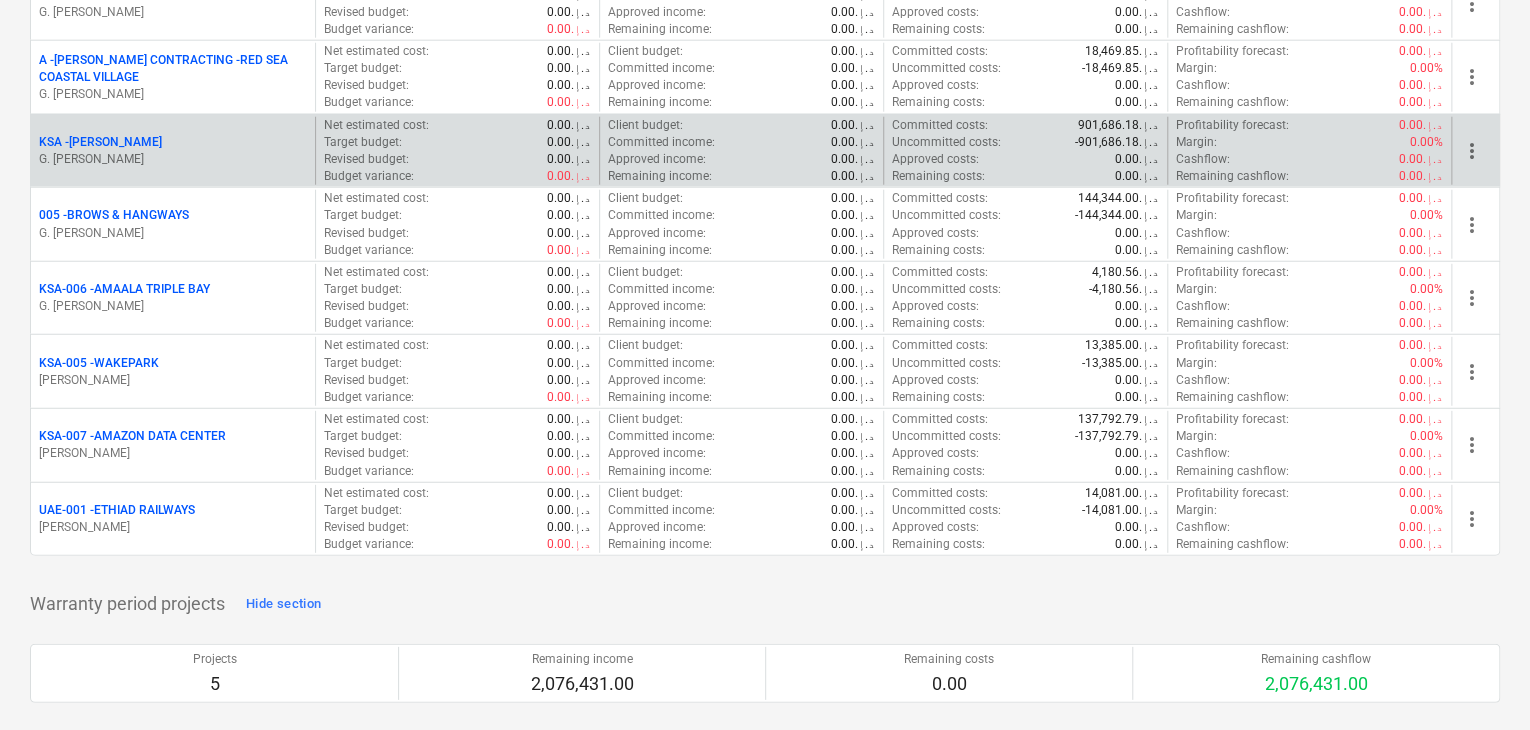 click on "G. [PERSON_NAME]" at bounding box center [173, 159] 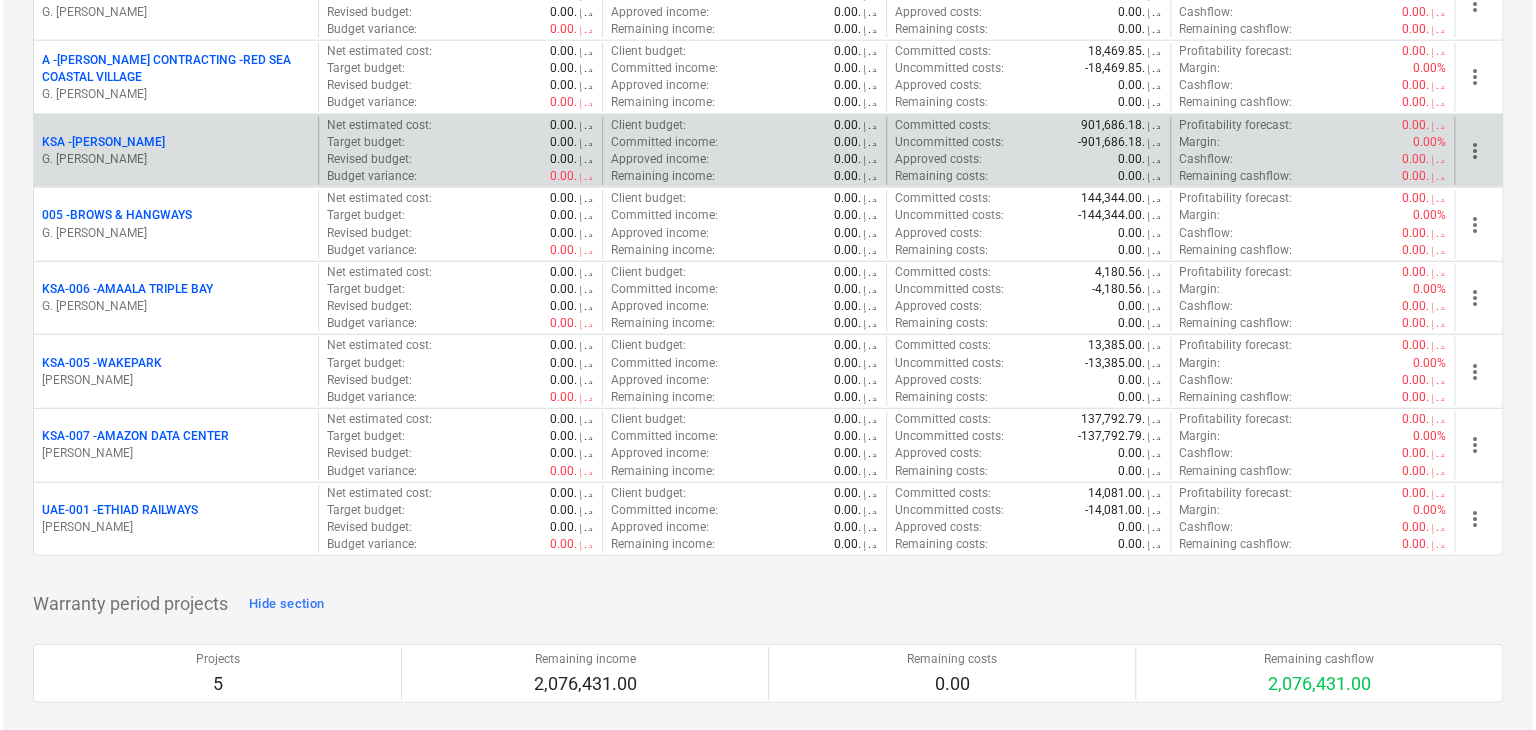 scroll, scrollTop: 0, scrollLeft: 0, axis: both 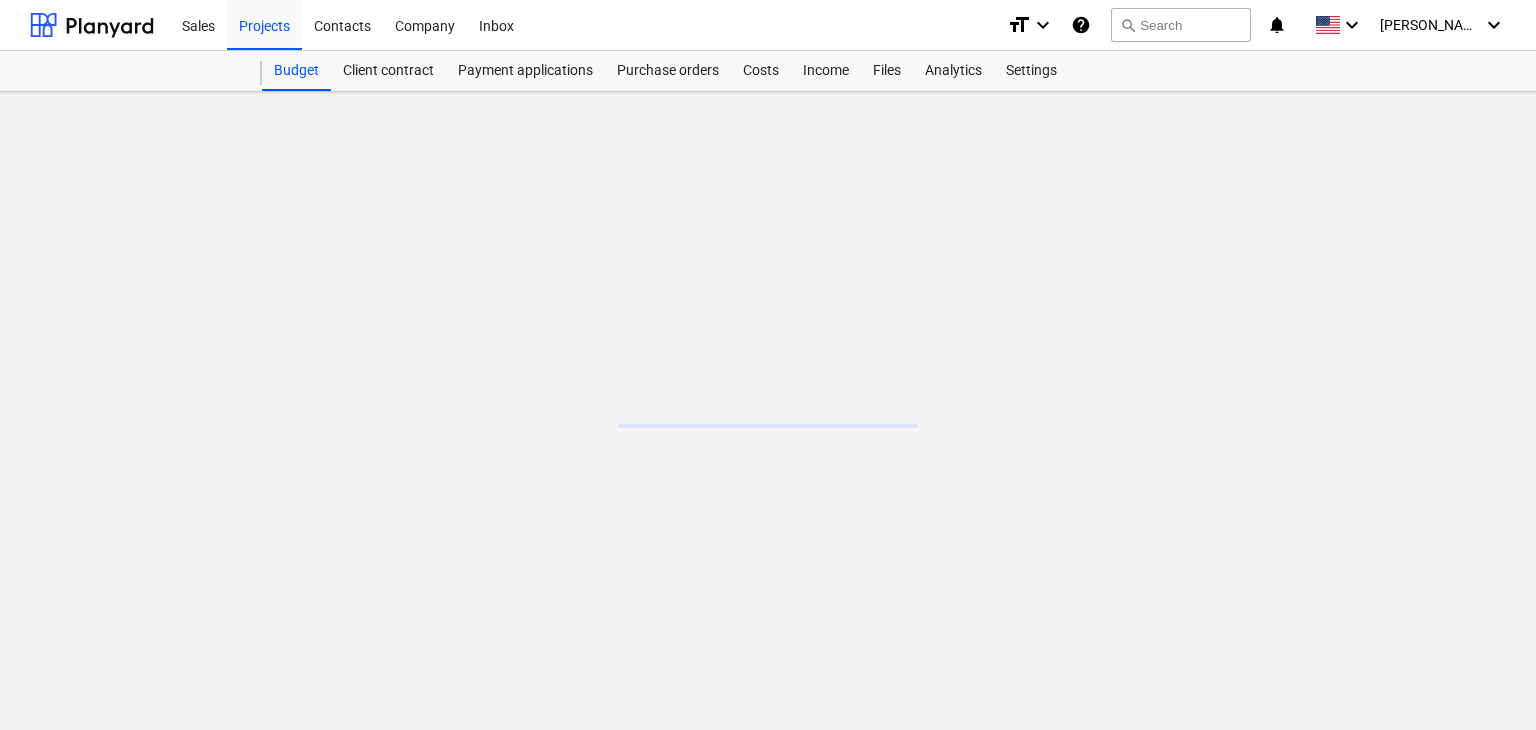 click at bounding box center [768, 411] 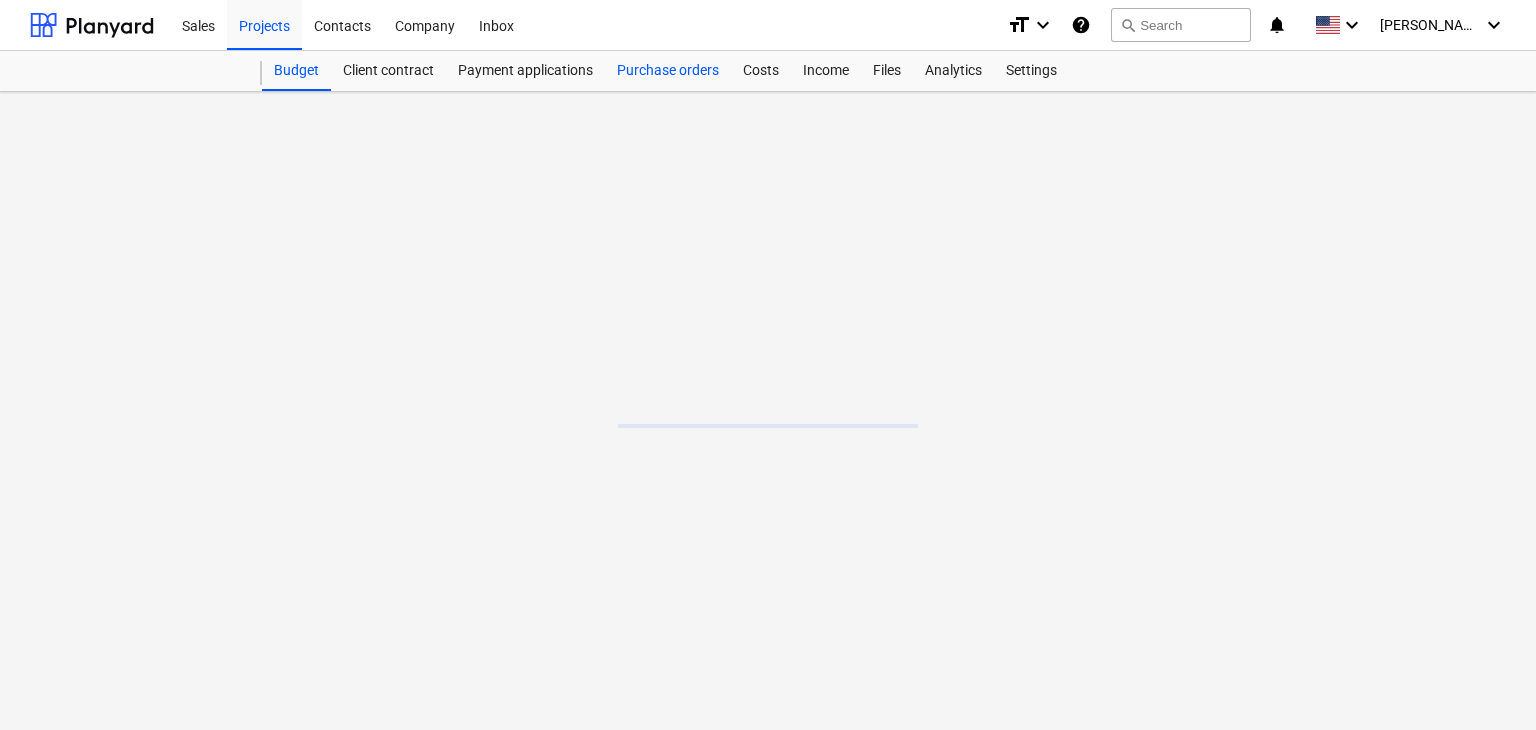 click on "Purchase orders" at bounding box center (668, 71) 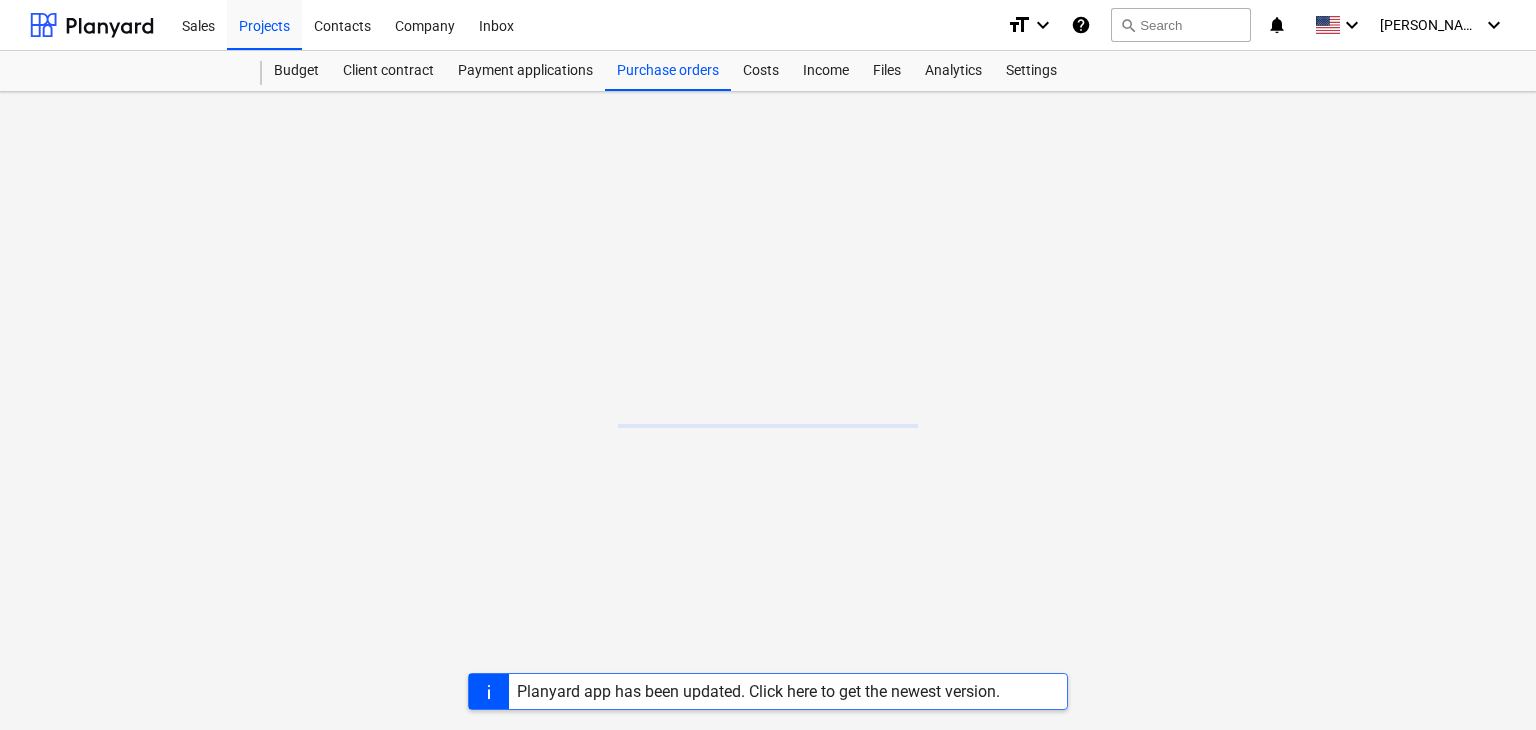 click on "Planyard app has been updated. Click here to get the newest version." at bounding box center [758, 691] 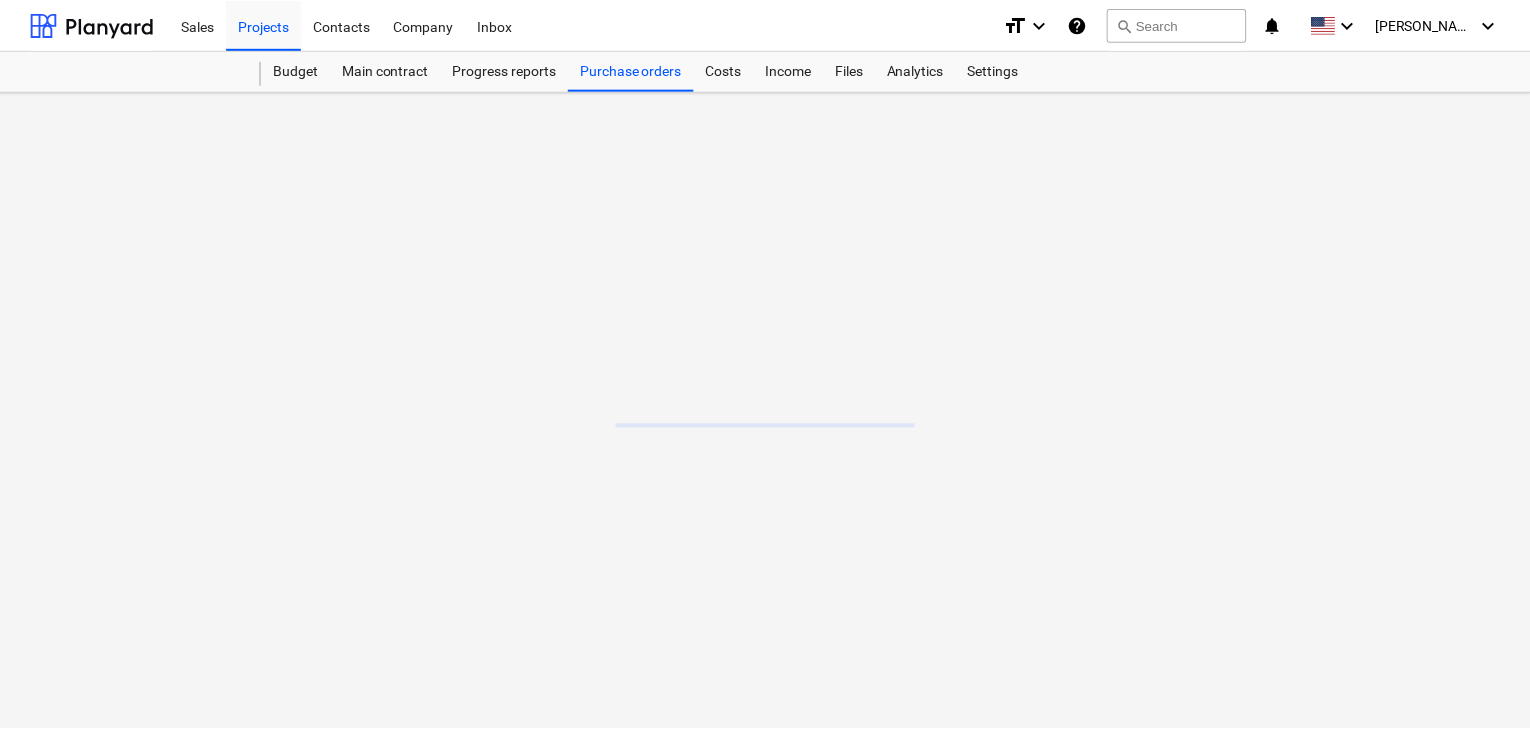 scroll, scrollTop: 0, scrollLeft: 0, axis: both 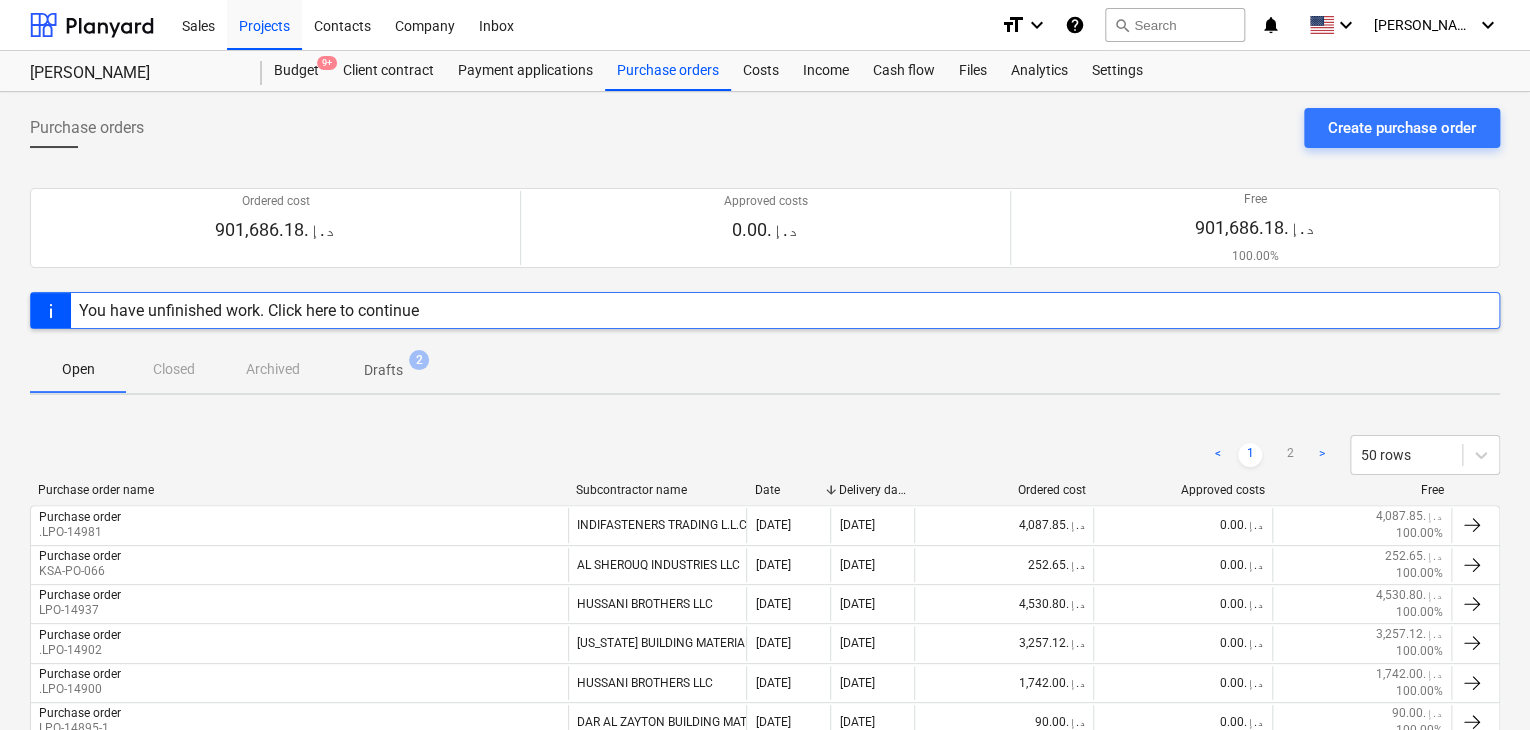 click on "Purchase orders Create purchase order Ordered cost 901,686.18د.إ.‏   Approved costs 0.00د.إ.‏   Free 901,686.18د.إ.‏ 100.00% Please wait [DATE] You have unfinished work. Click here to continue Open Closed Archived Drafts 2 < 1 2 > 50 rows Purchase order name Subcontractor name Date Delivery date Ordered cost Approved costs Free Purchase order .LPO-14981 INDIFASTENERS TRADING L.L.C [DATE] [DATE] 4,087.85د.إ.‏ 0.00د.إ.‏ 4,087.85د.إ.‏ 100.00% Purchase order KSA-PO-066 AL SHEROUQ INDUSTRIES LLC [DATE] [DATE] 252.65د.إ.‏ 0.00د.إ.‏ 252.65د.إ.‏ 100.00% Purchase order LPO-14937 HUSSANI BROTHERS LLC [DATE] [DATE] 4,530.80د.إ.‏ 0.00د.إ.‏ 4,530.80د.إ.‏ 100.00% Purchase order .LPO-14902 [US_STATE] BUILDING MATERIAL [DATE] [DATE] 3,257.12د.إ.‏ 0.00د.إ.‏ 3,257.12د.إ.‏ 100.00% Purchase order .LPO-14900 HUSSANI BROTHERS LLC [DATE] [DATE] 1,742.00د.إ.‏ 0.00د.إ.‏ 1,742.00د.إ.‏ 100.00% Purchase order < 1" at bounding box center (765, 1338) 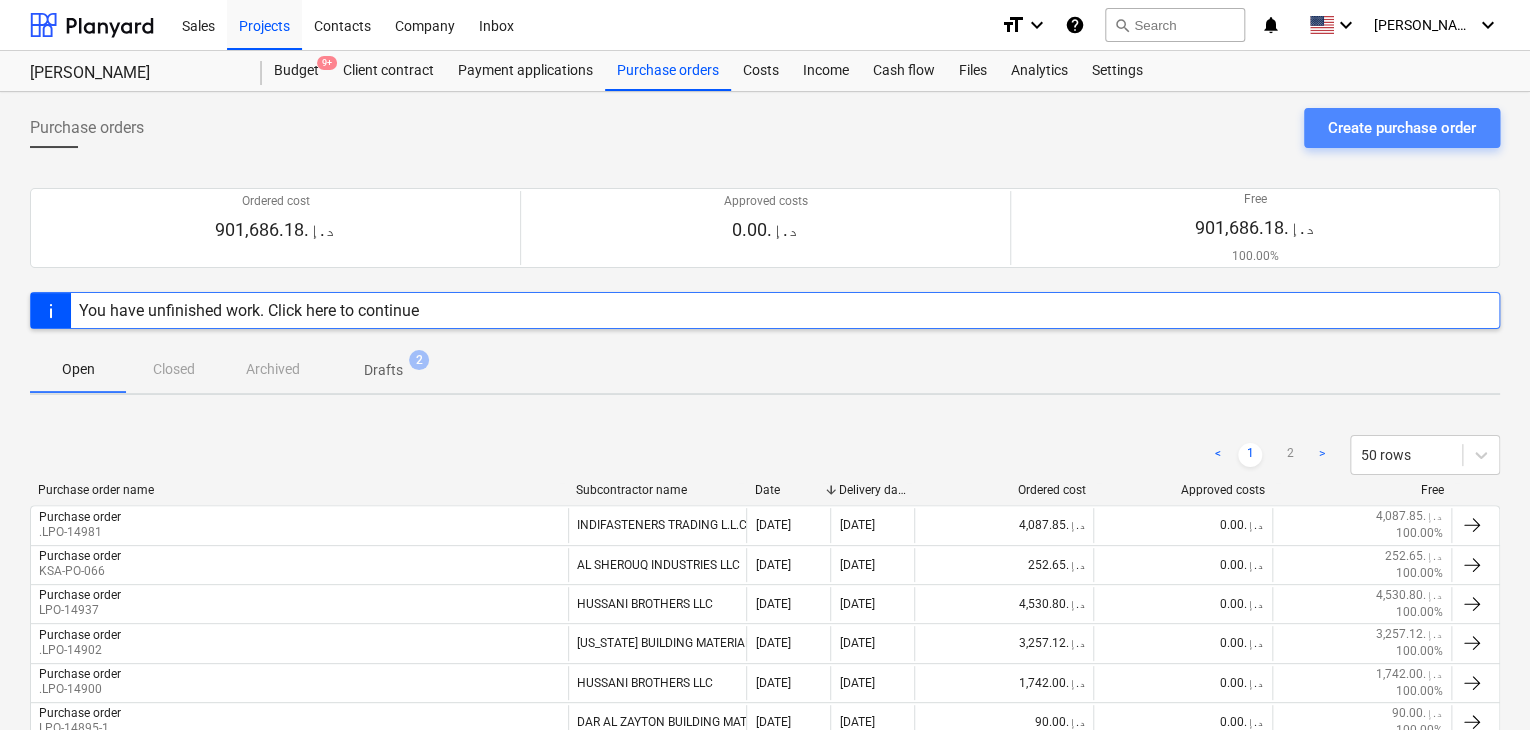 click on "Create purchase order" at bounding box center (1402, 128) 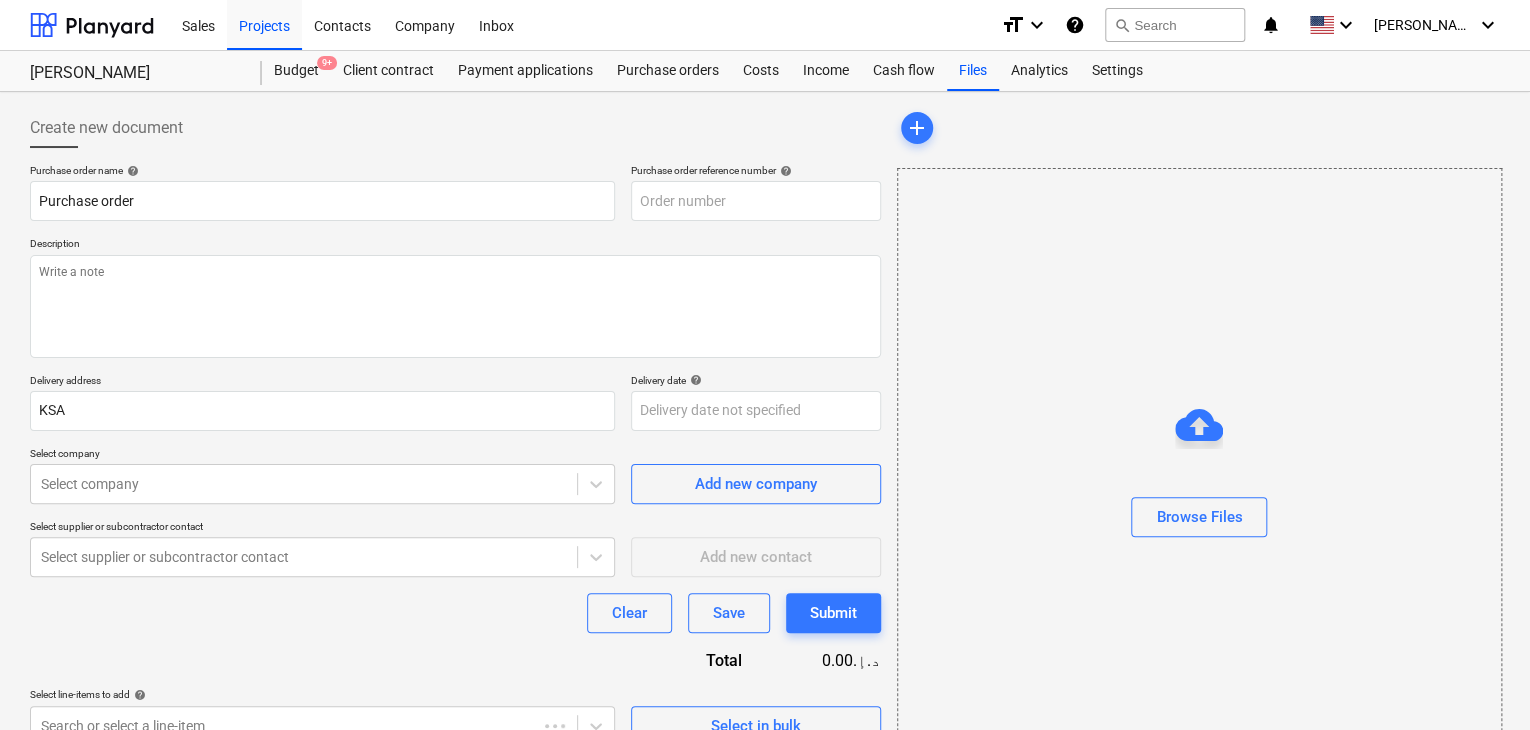 type on "x" 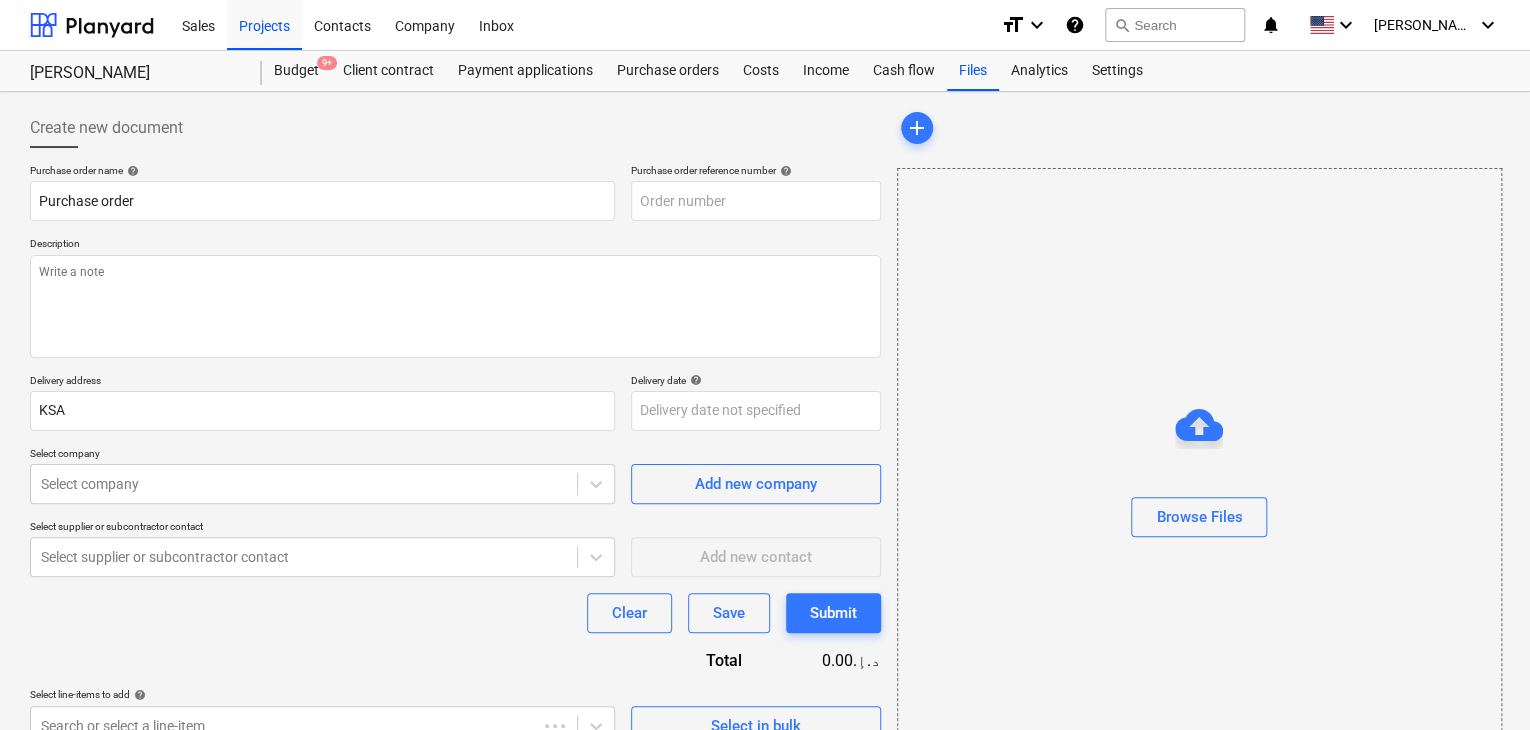 type on "KSA-PO-068" 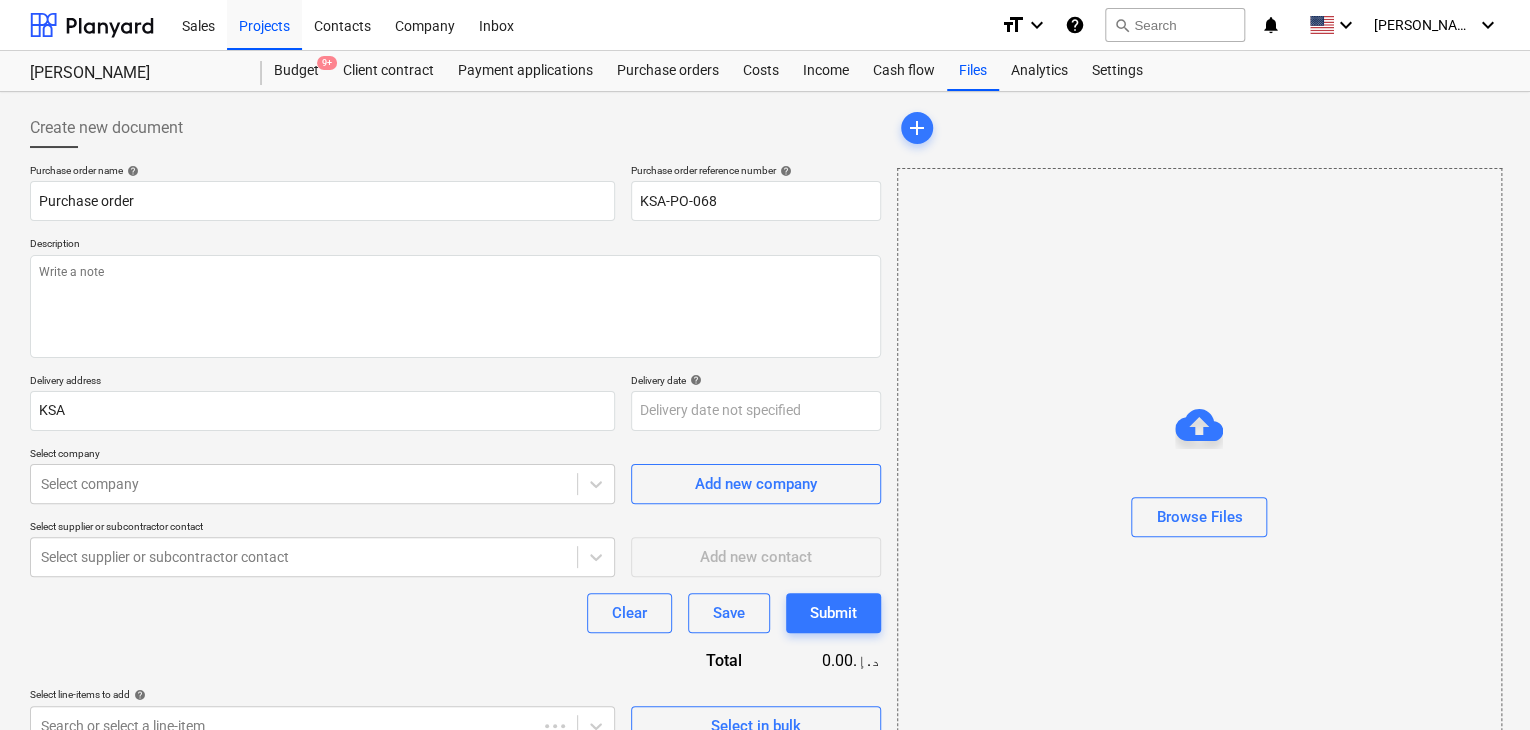 click on "Description" at bounding box center [455, 245] 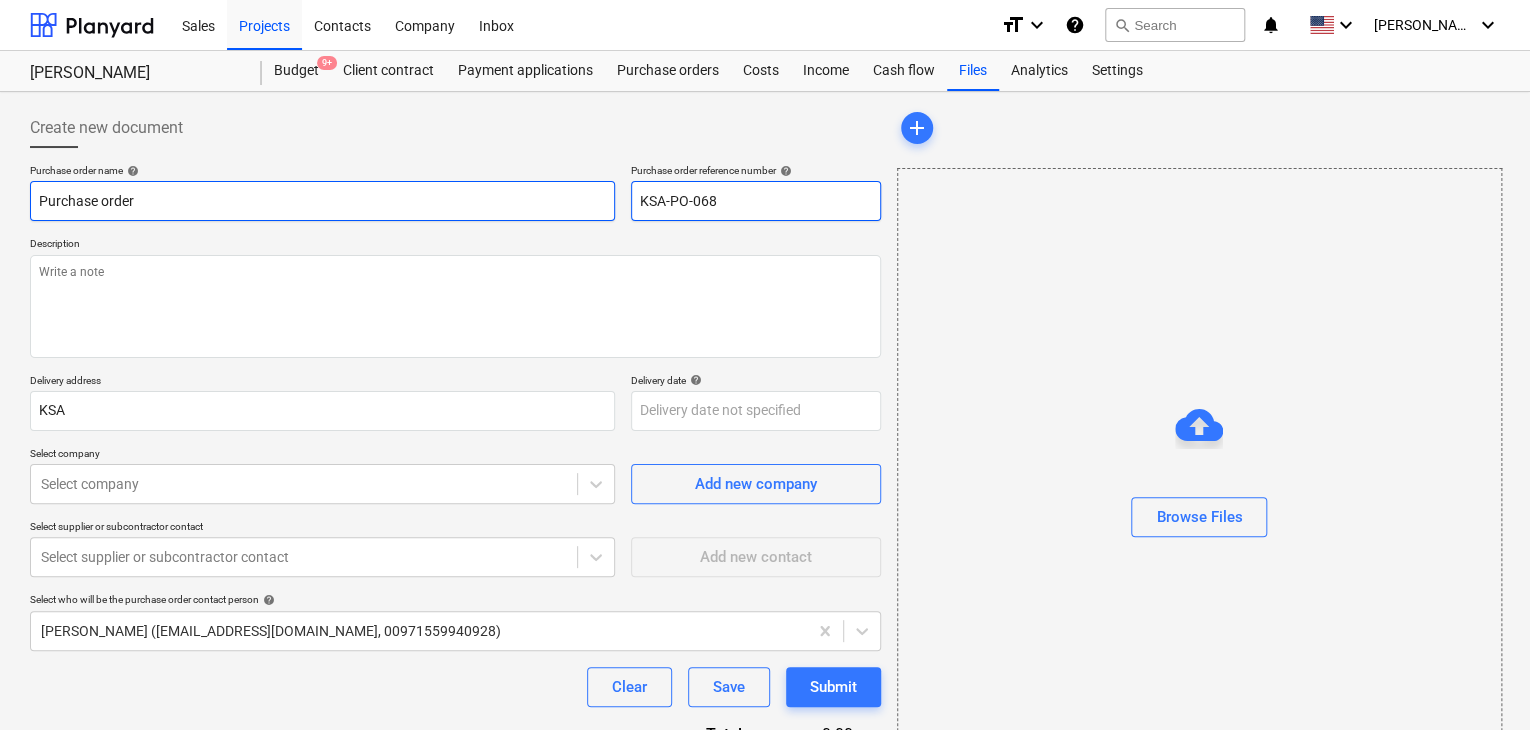 drag, startPoint x: 726, startPoint y: 202, endPoint x: 605, endPoint y: 186, distance: 122.05327 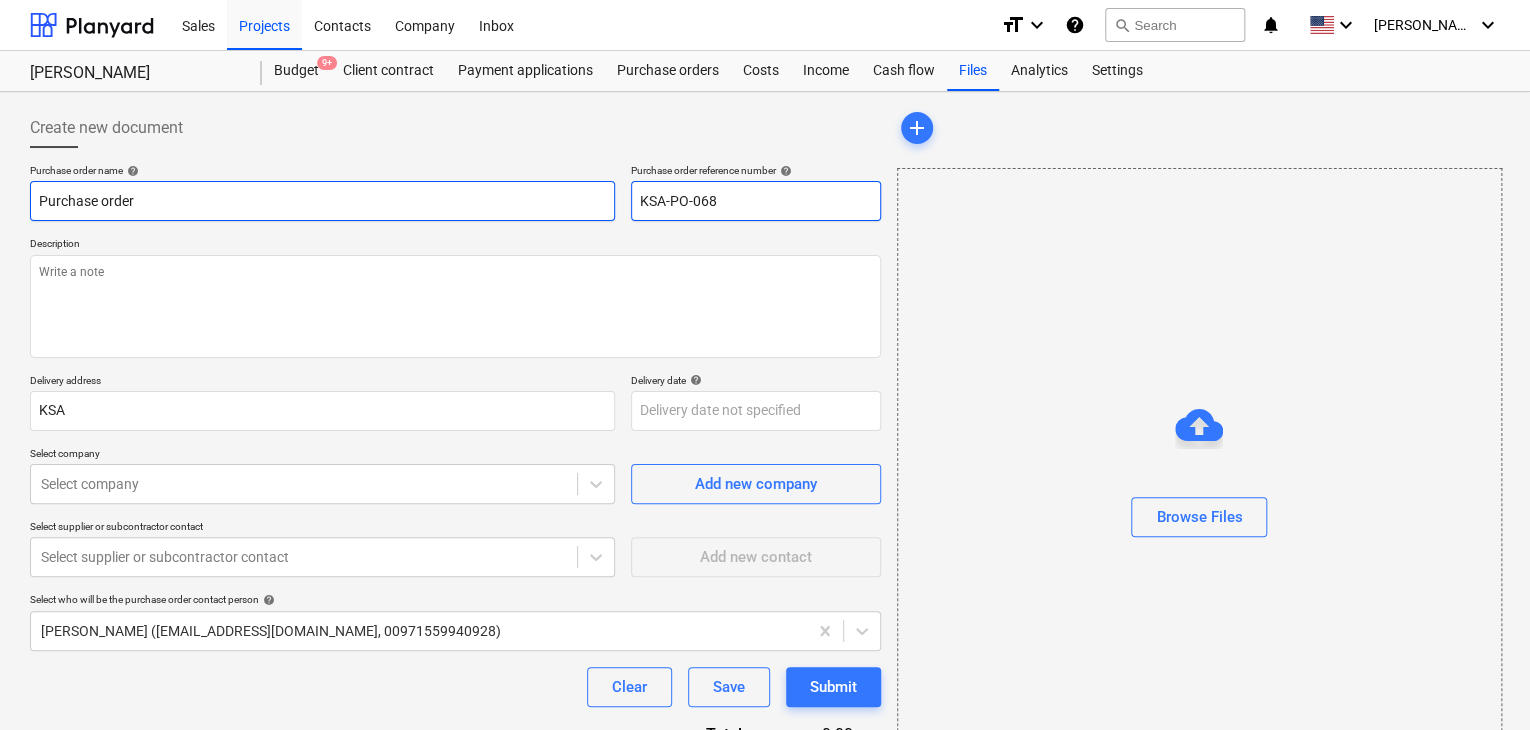 click on "Purchase order name help Purchase order Purchase order reference number help KSA-PO-068" at bounding box center (455, 192) 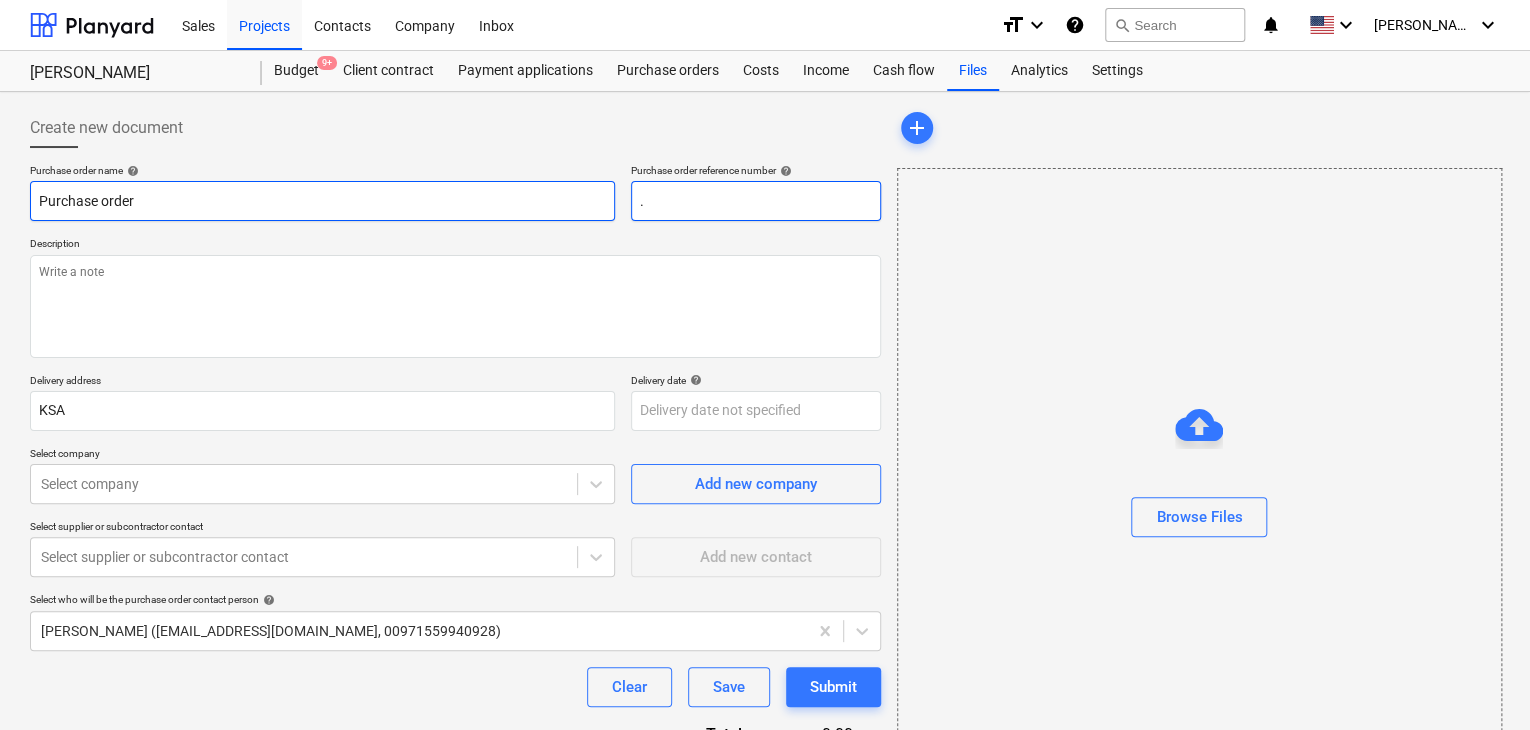 type on "x" 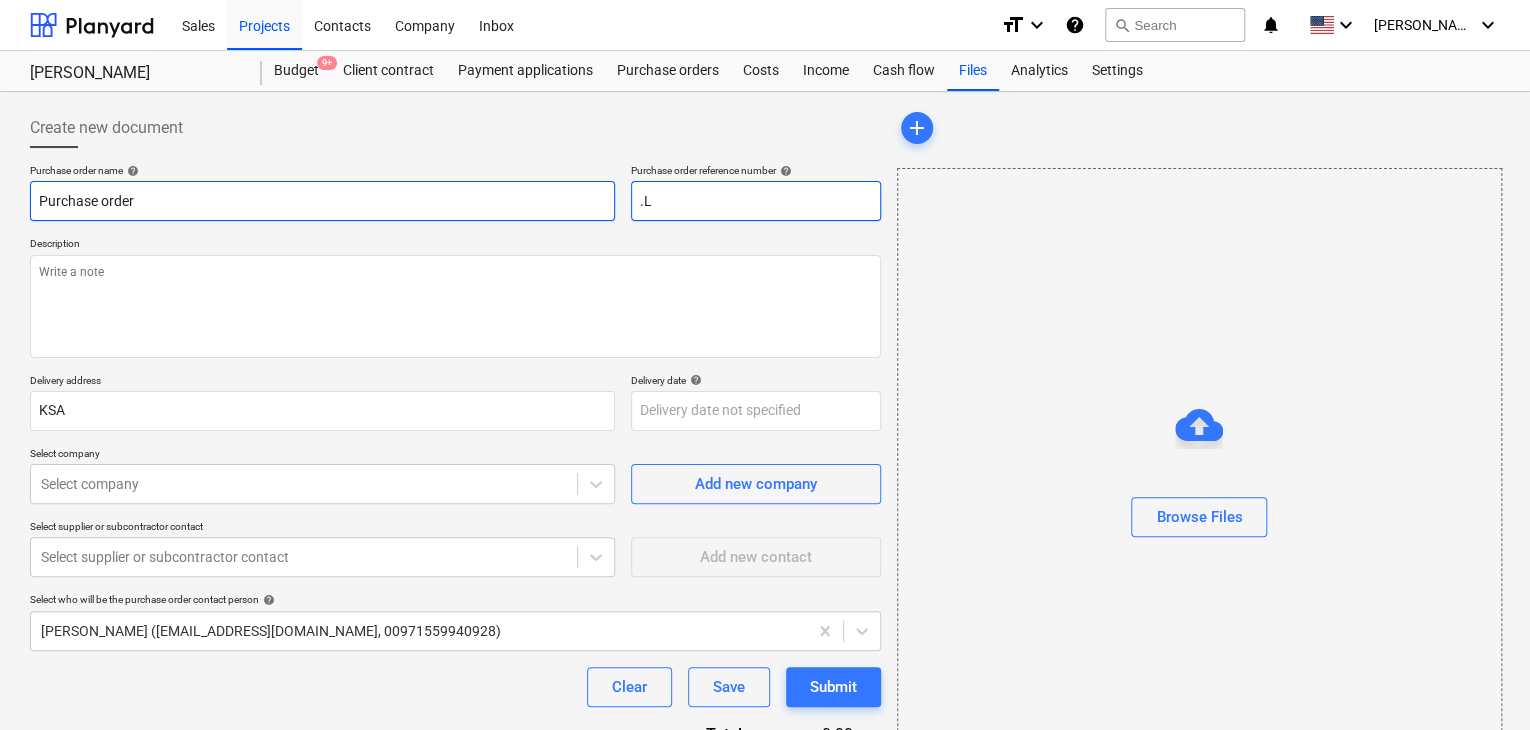 type on "x" 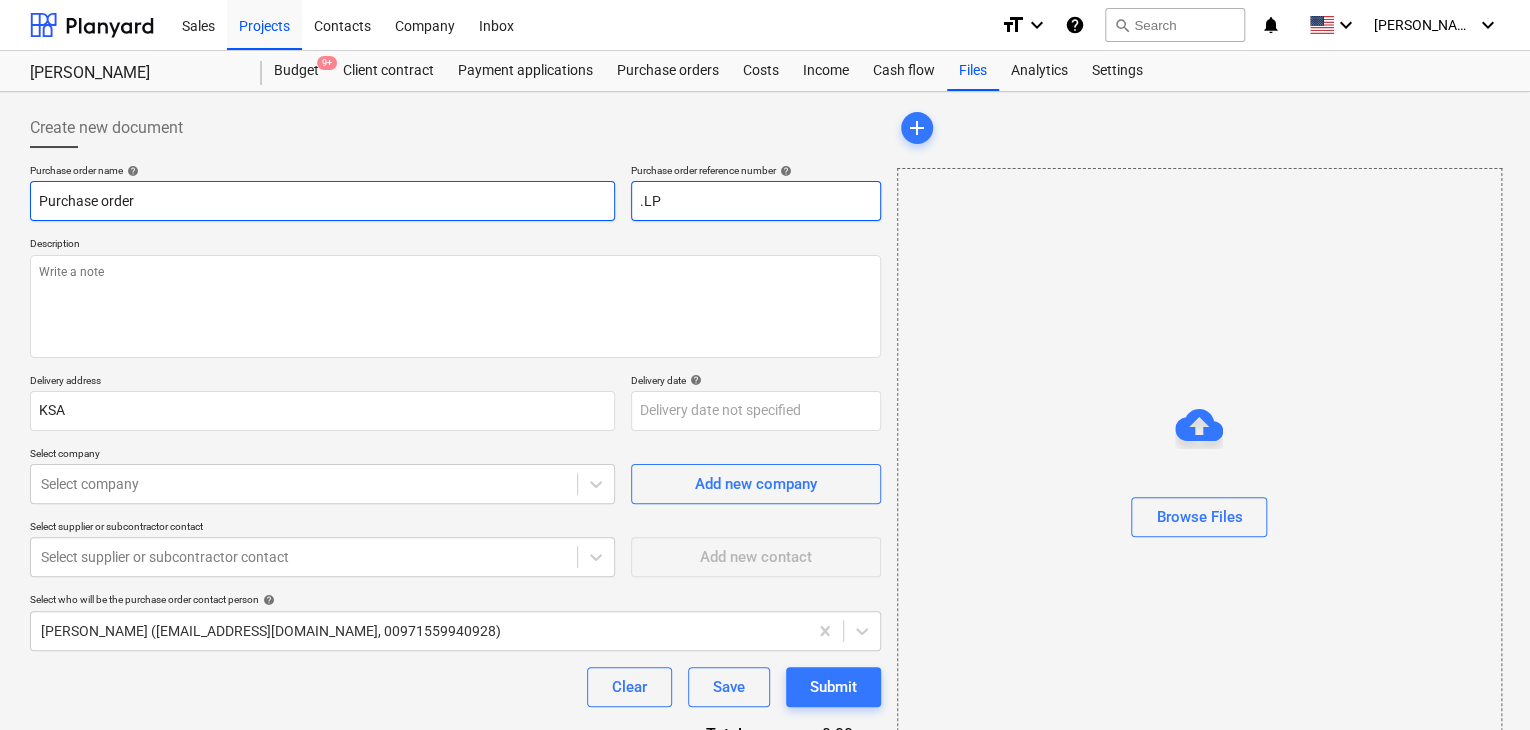 type on "x" 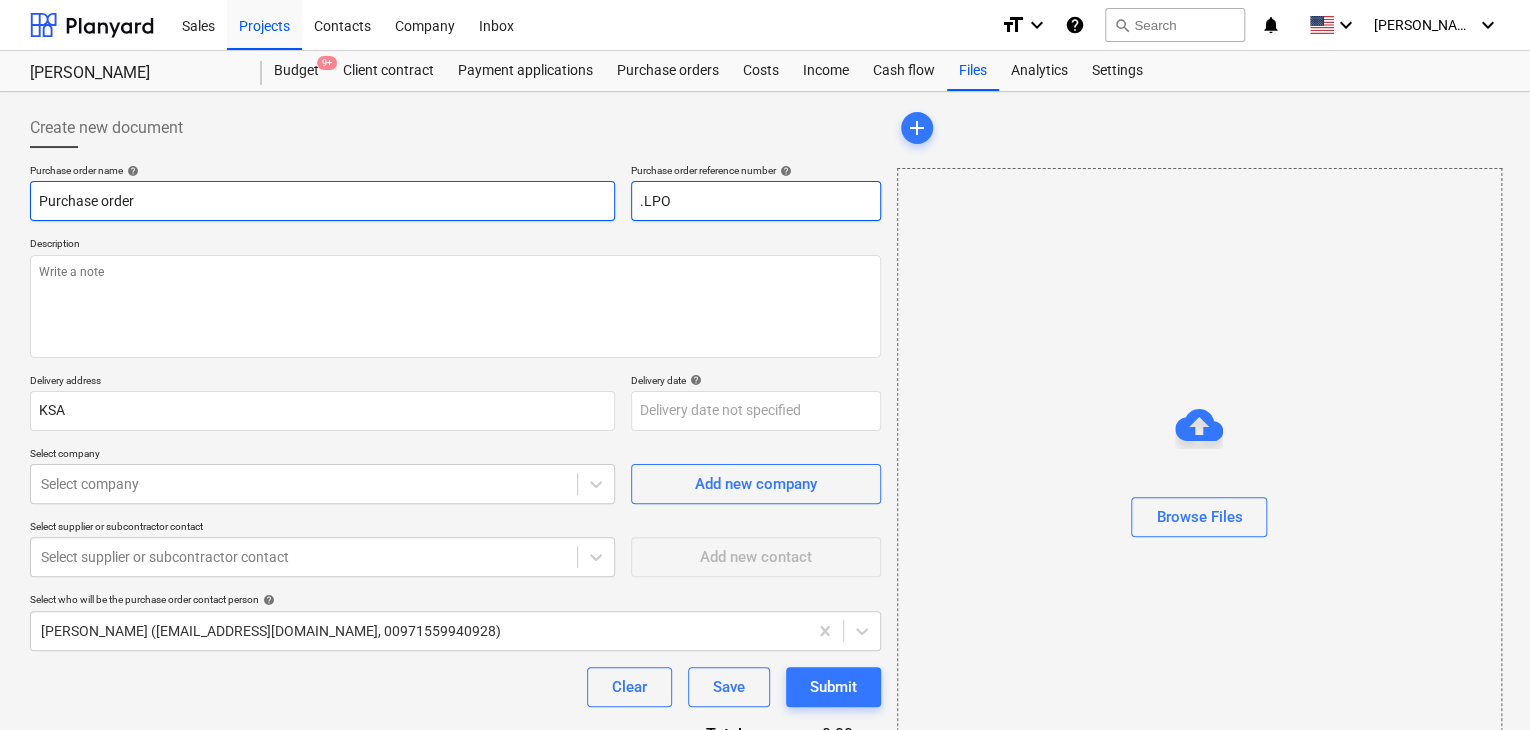 type on "x" 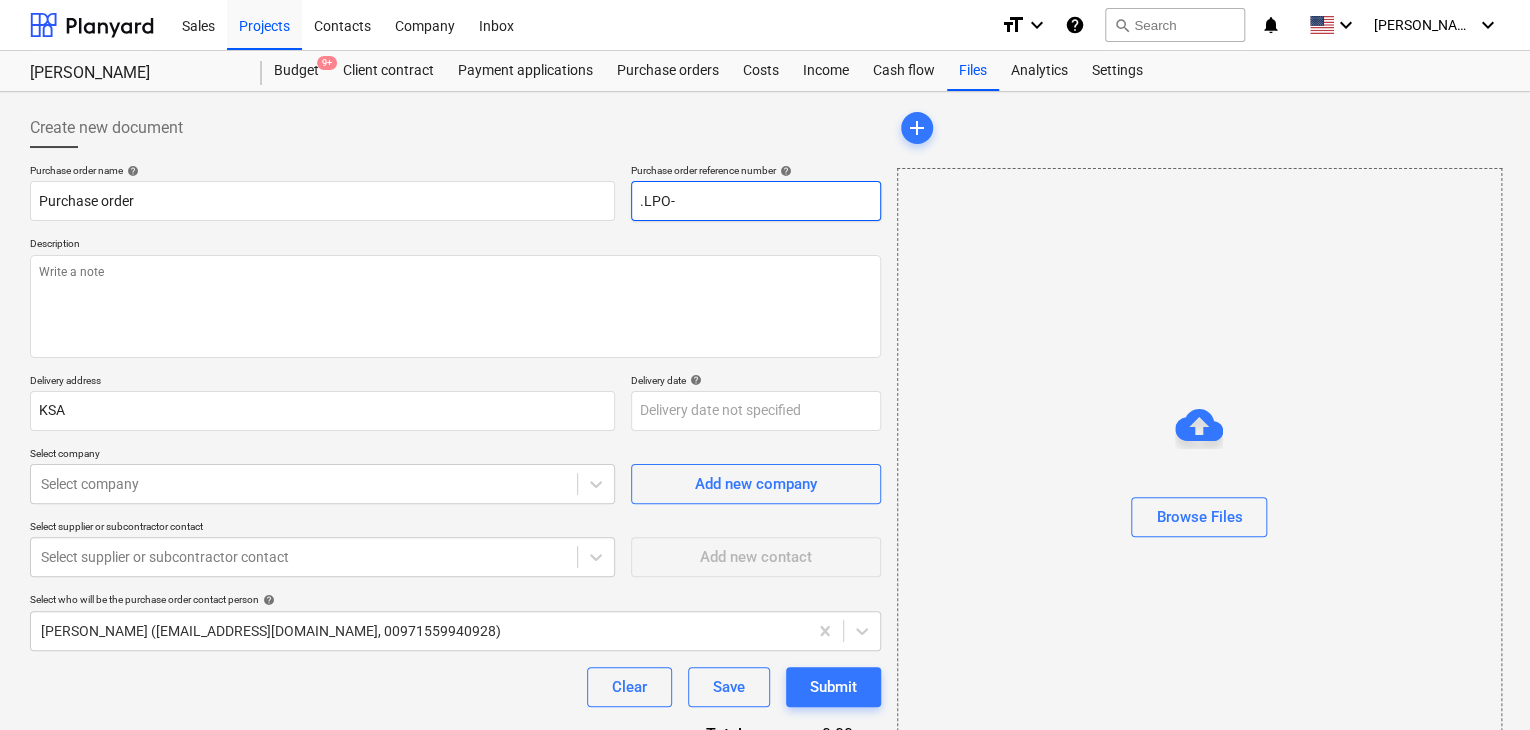 type on ".LPO-" 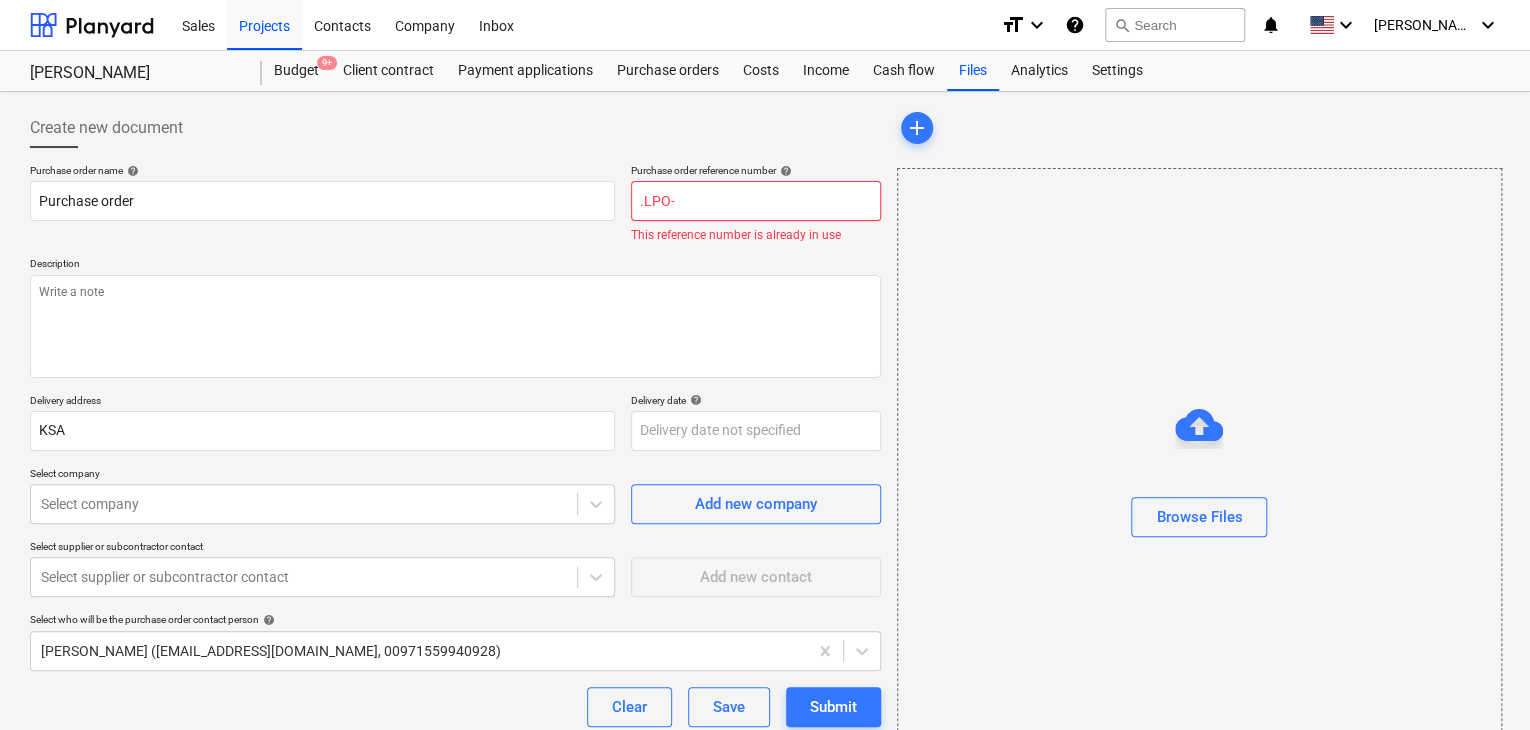 type on "x" 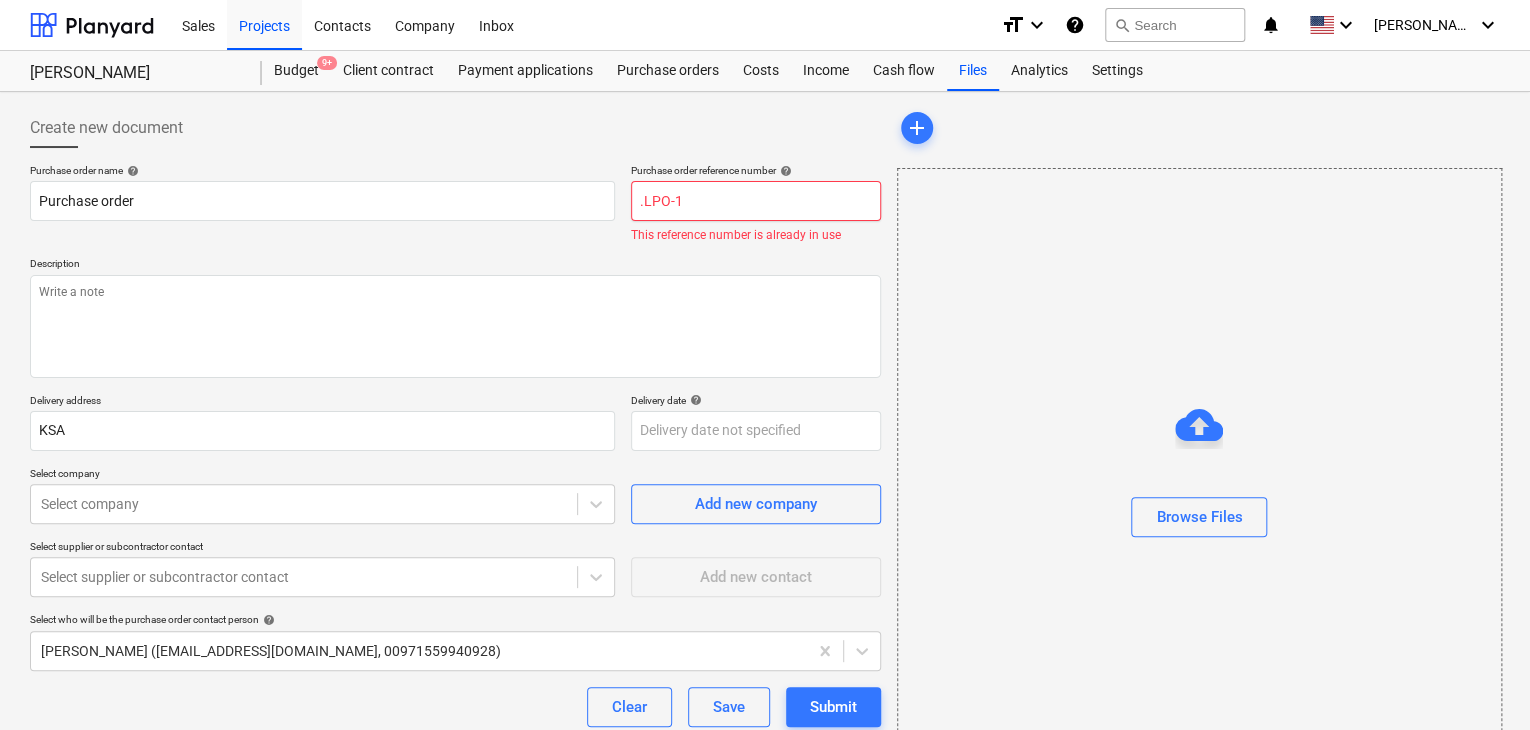 type on "x" 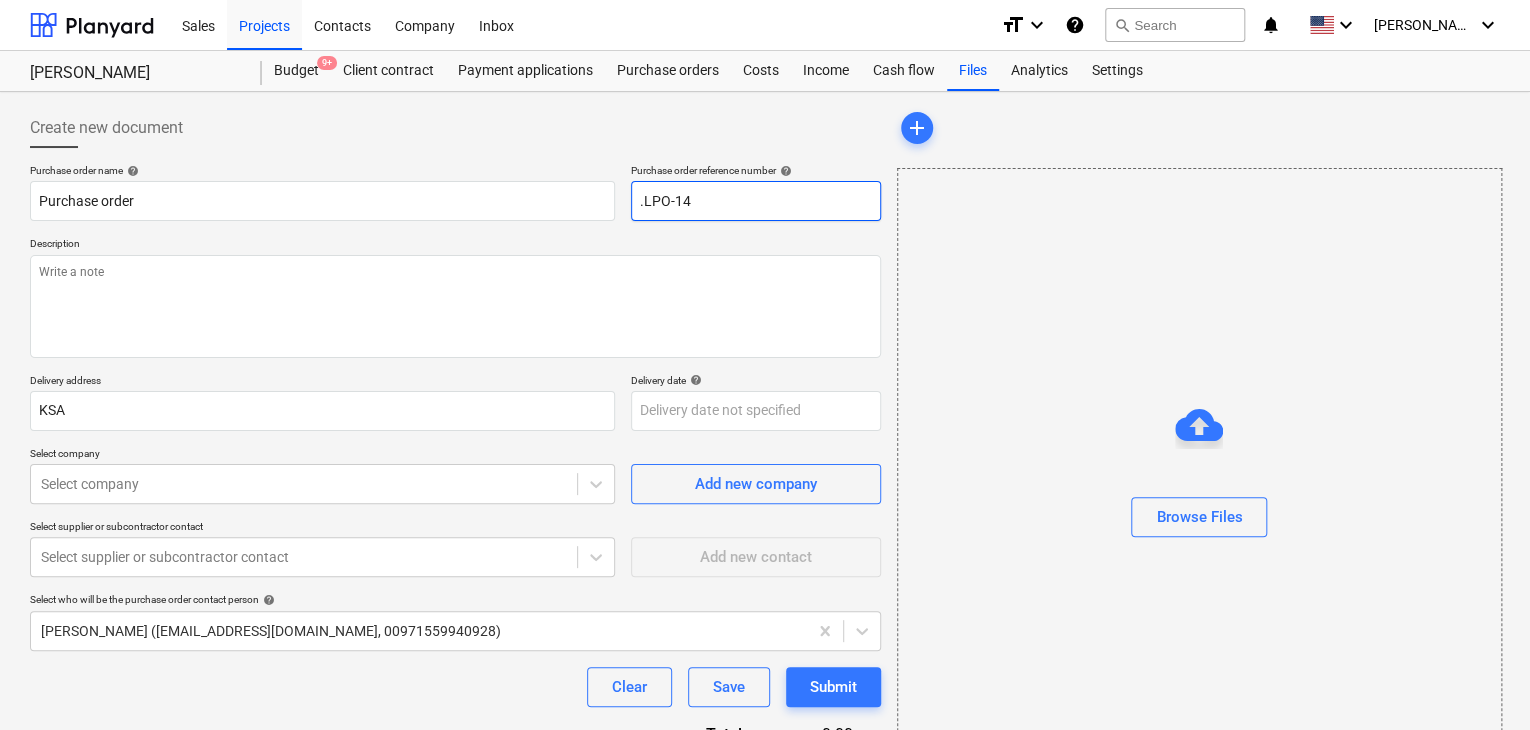type on "x" 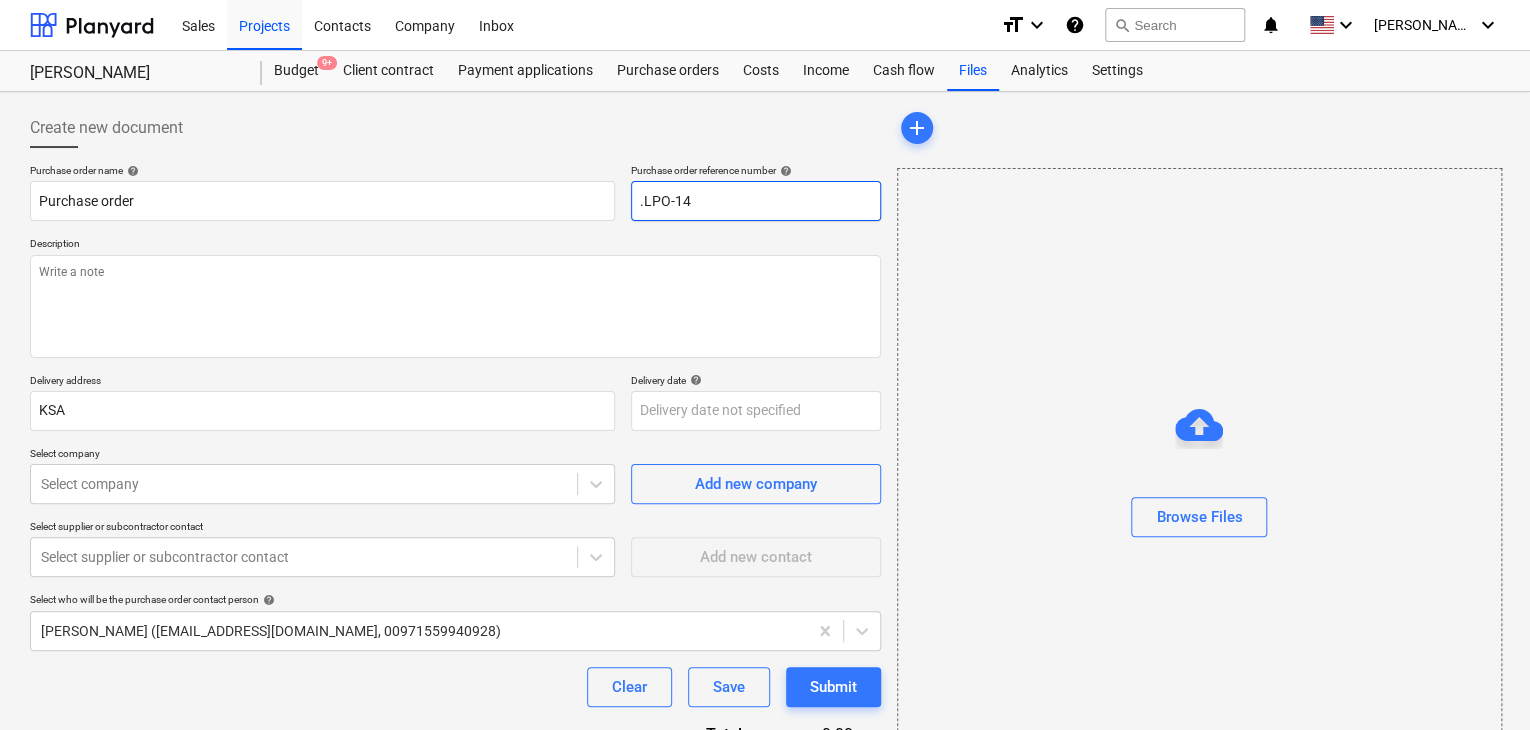 type on ".LPO-149" 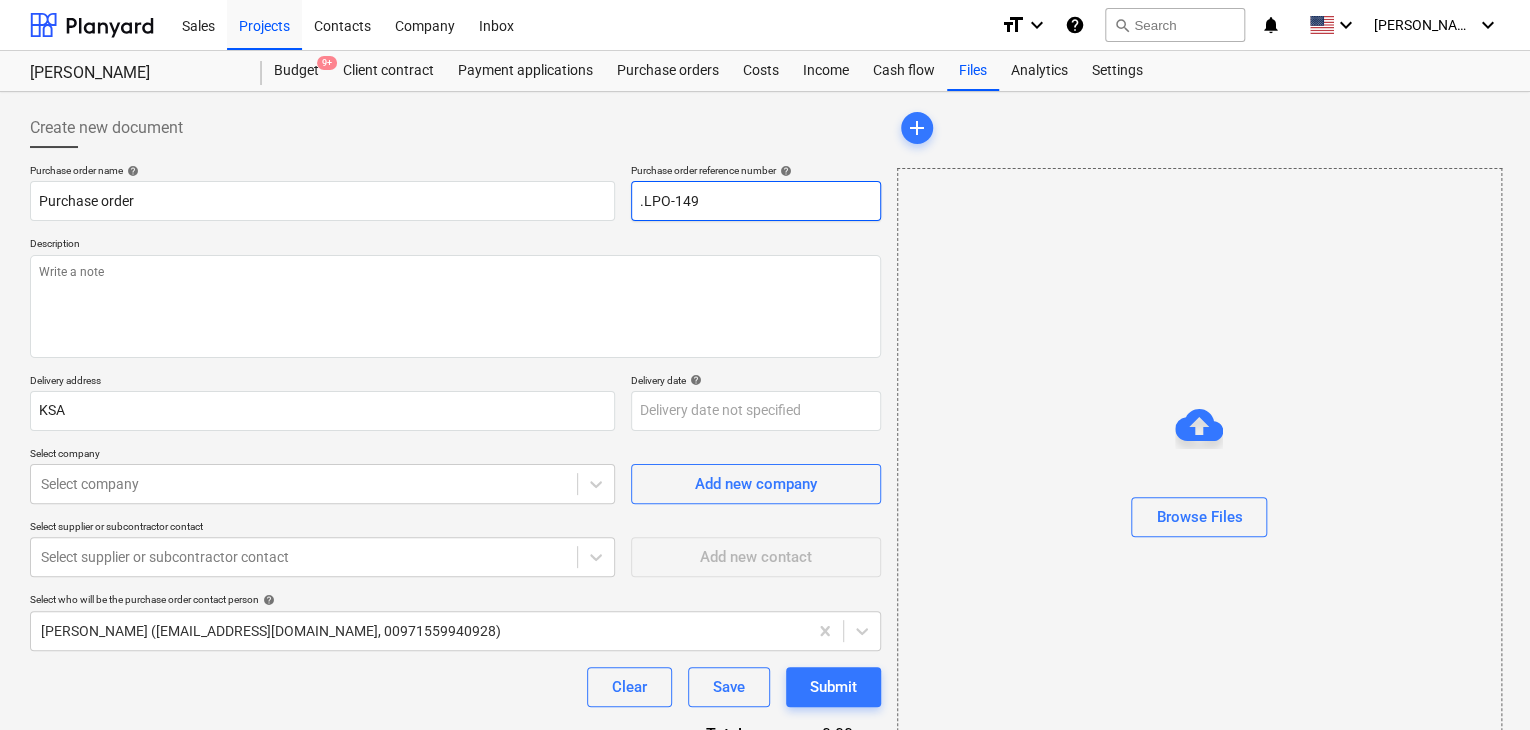 type on "x" 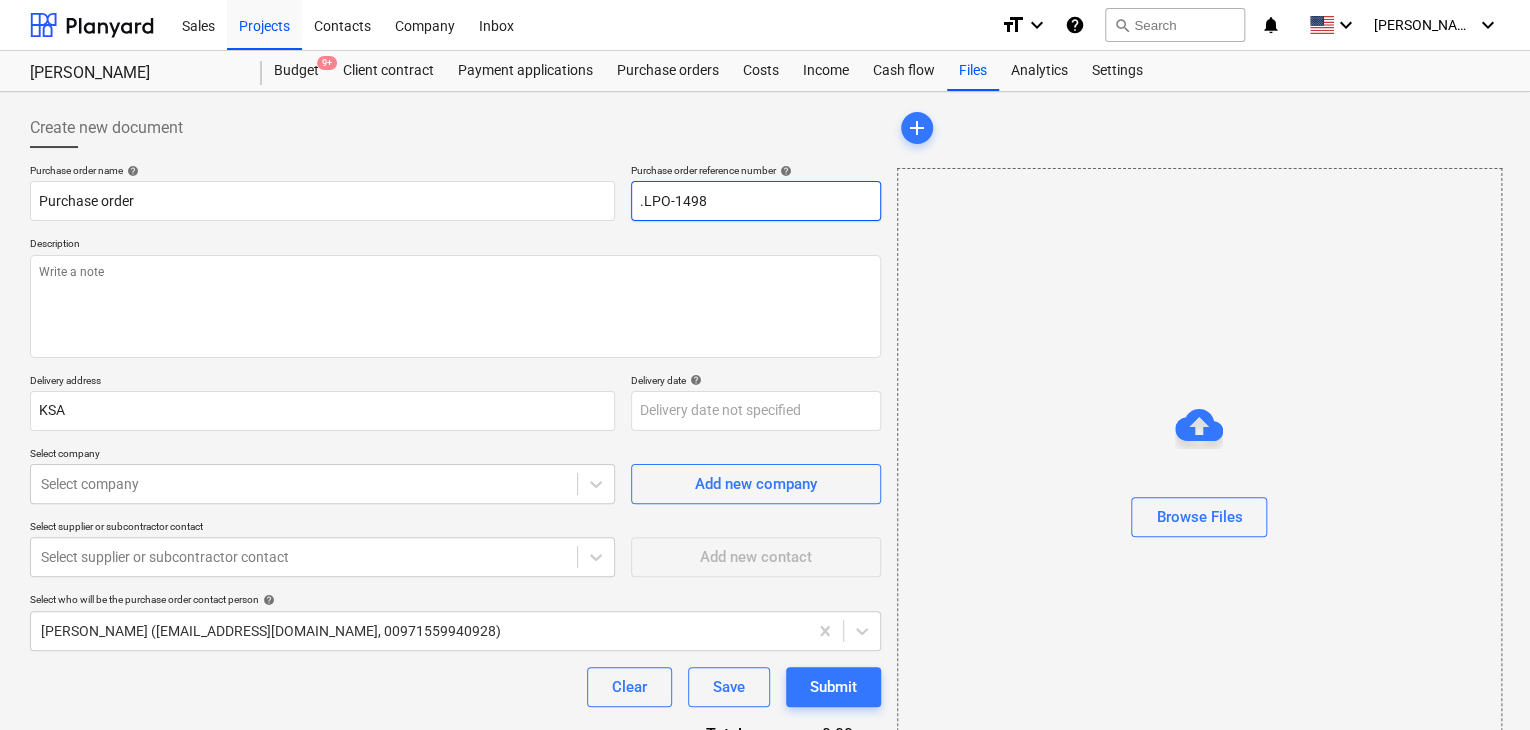 type on "x" 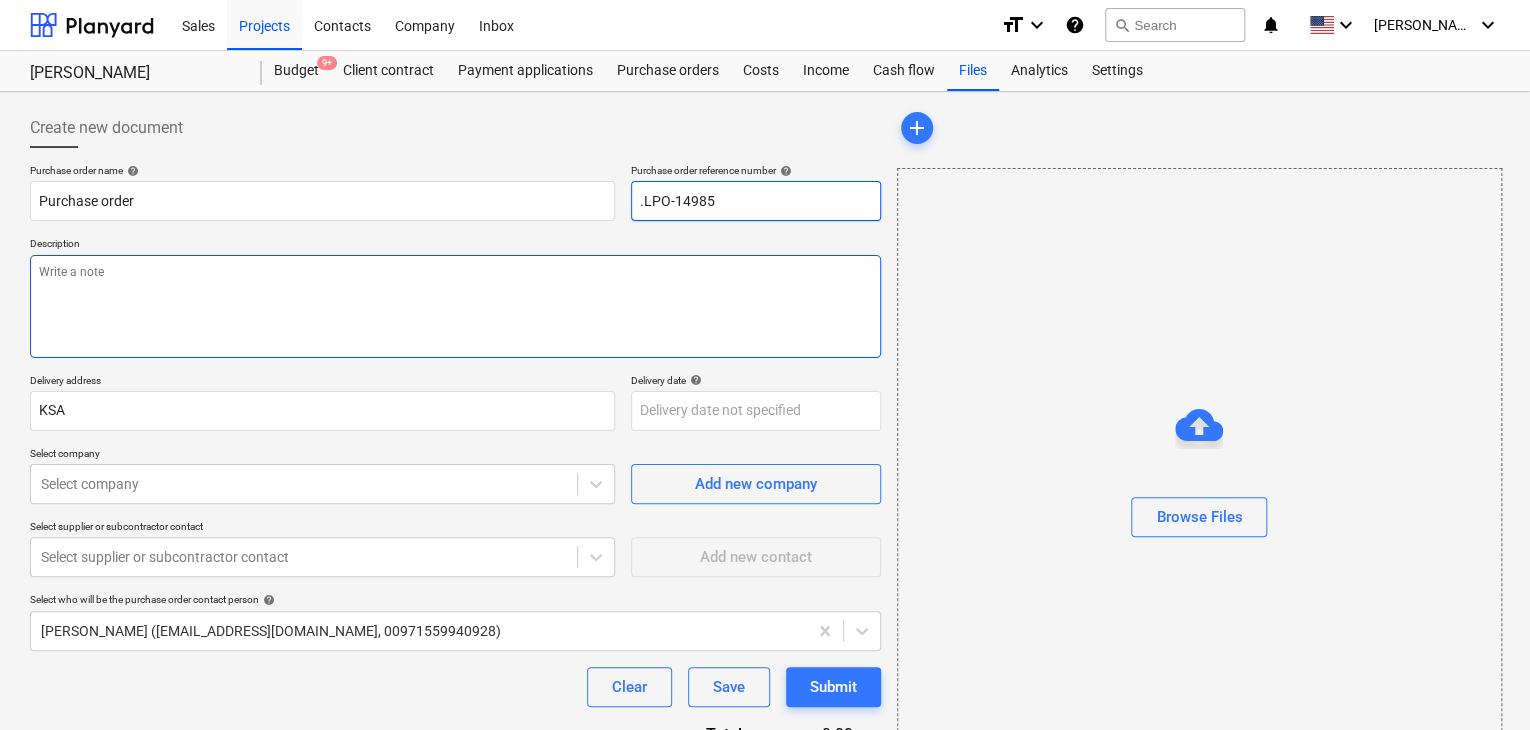 type on ".LPO-14985" 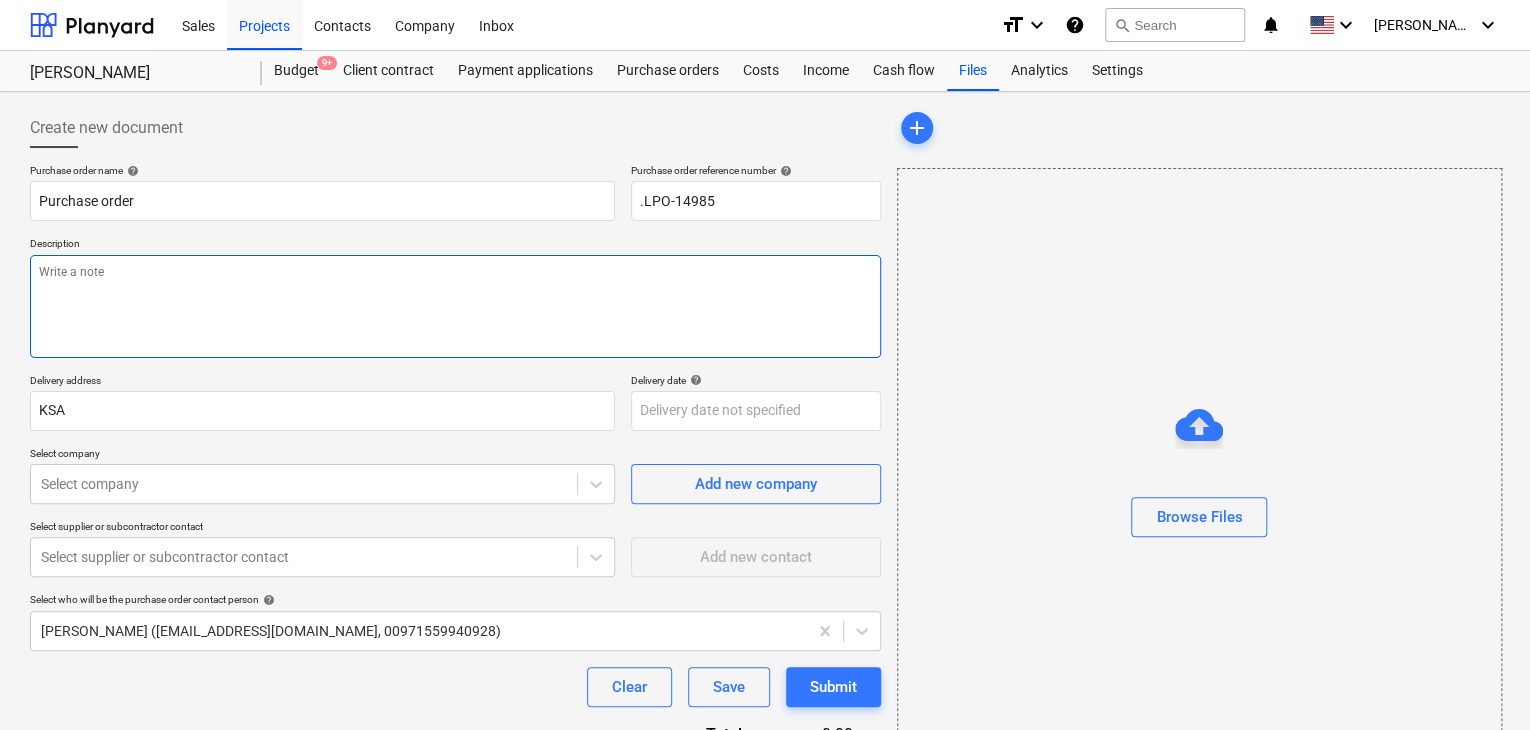 click at bounding box center (455, 306) 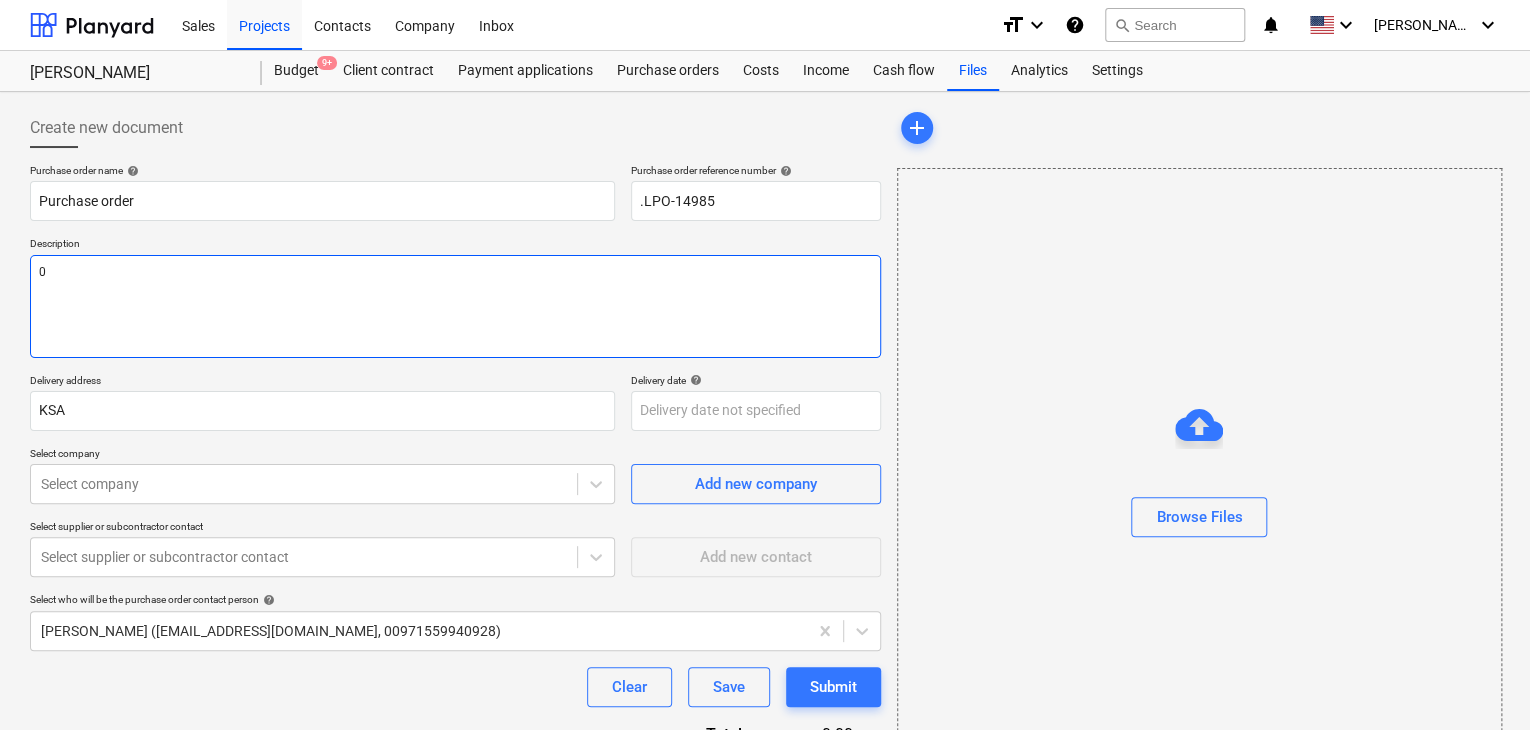 type on "x" 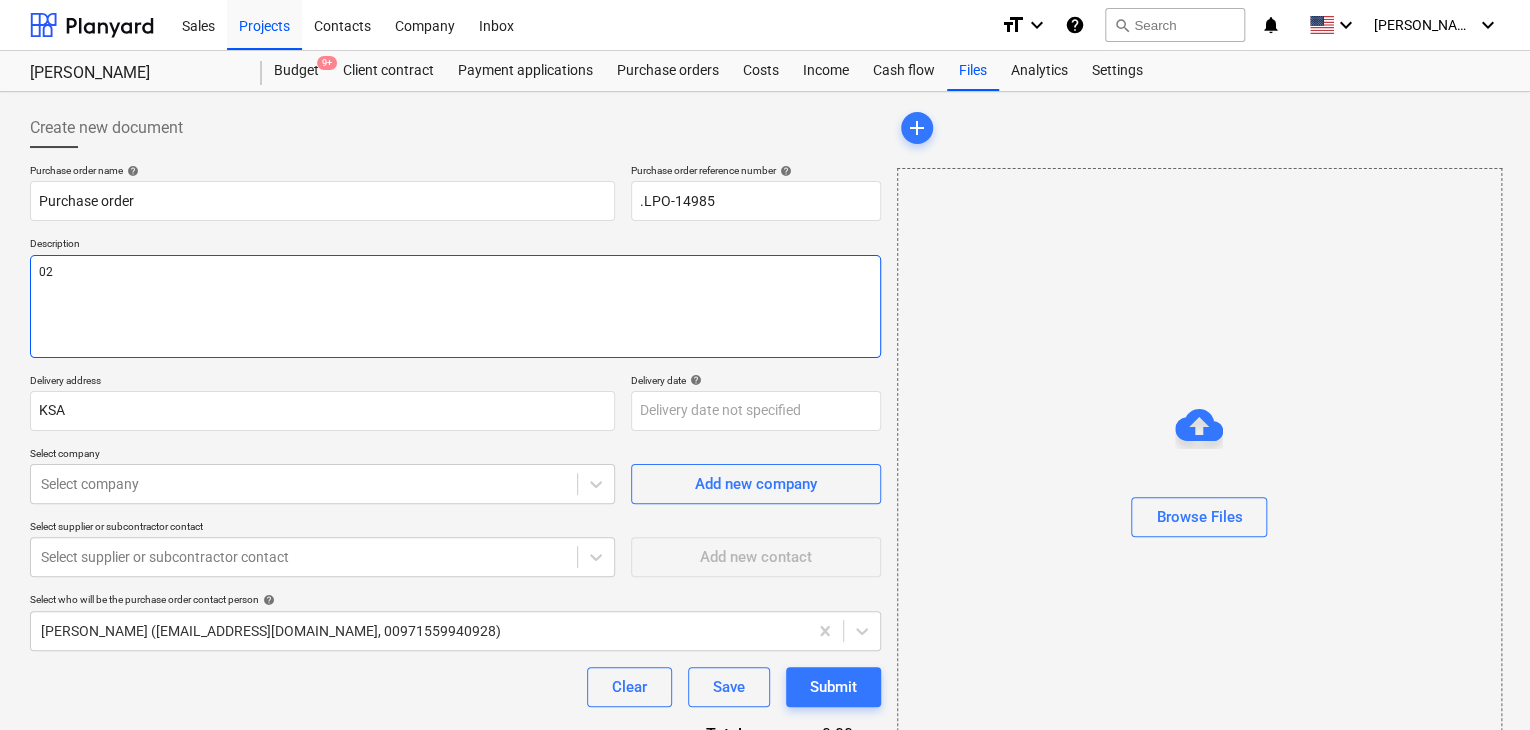 type on "x" 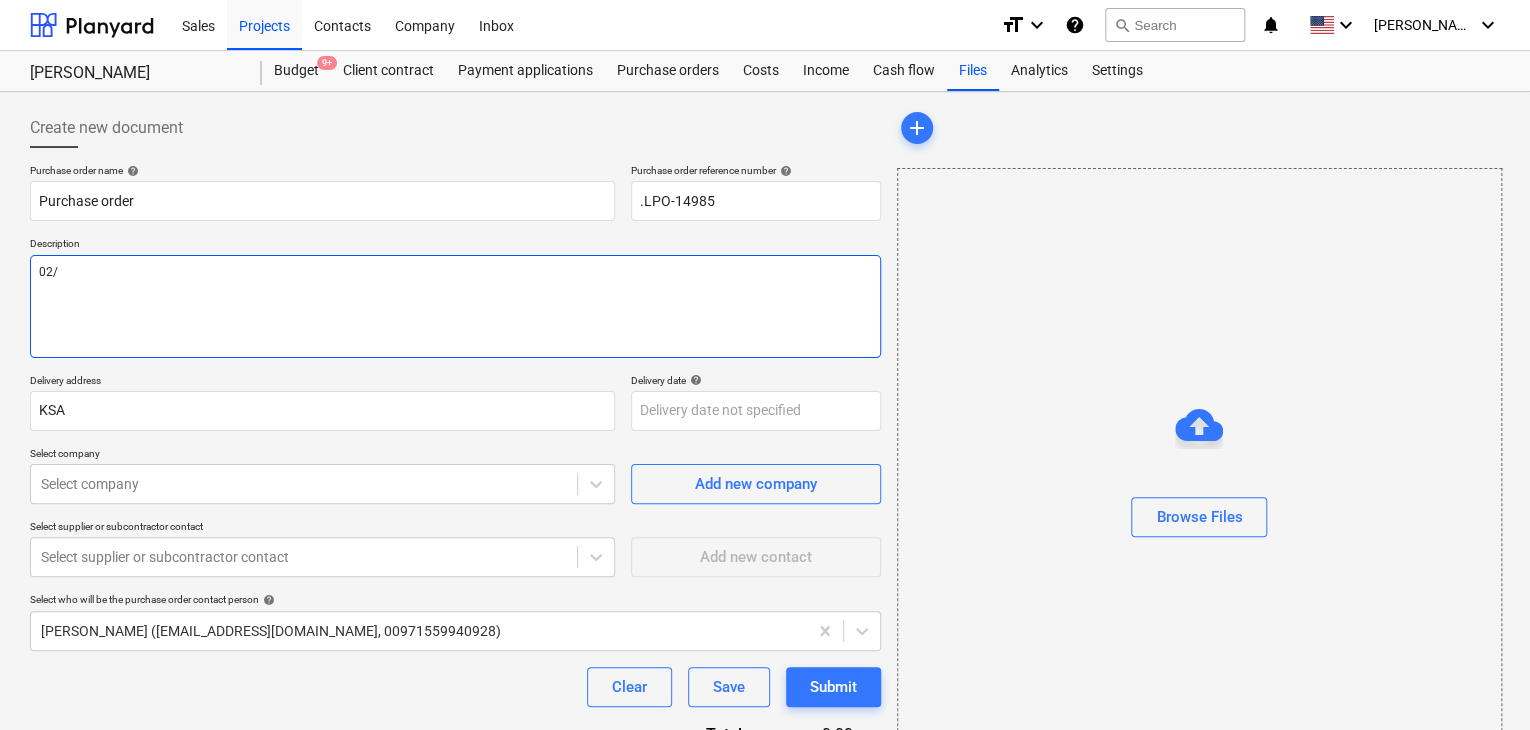type on "x" 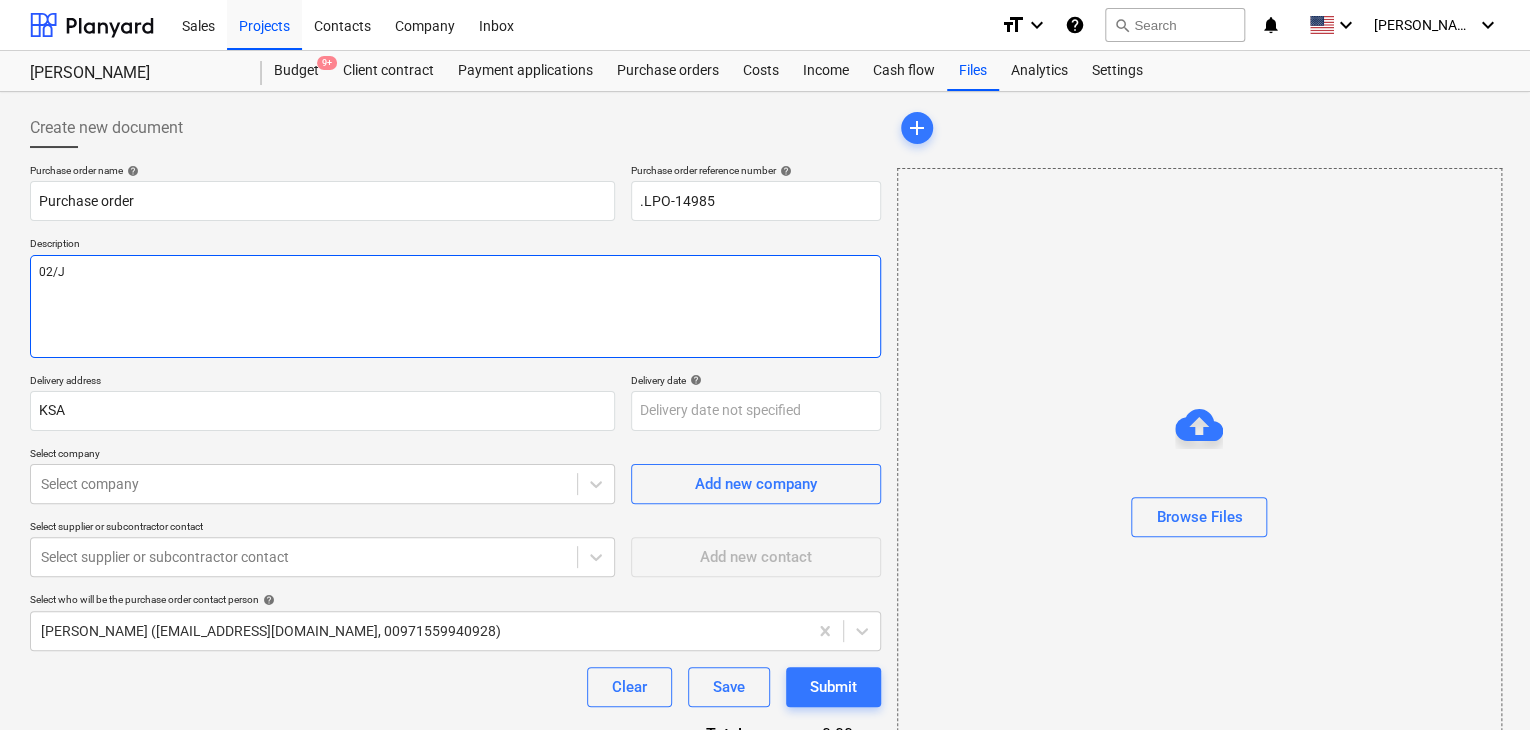 type on "x" 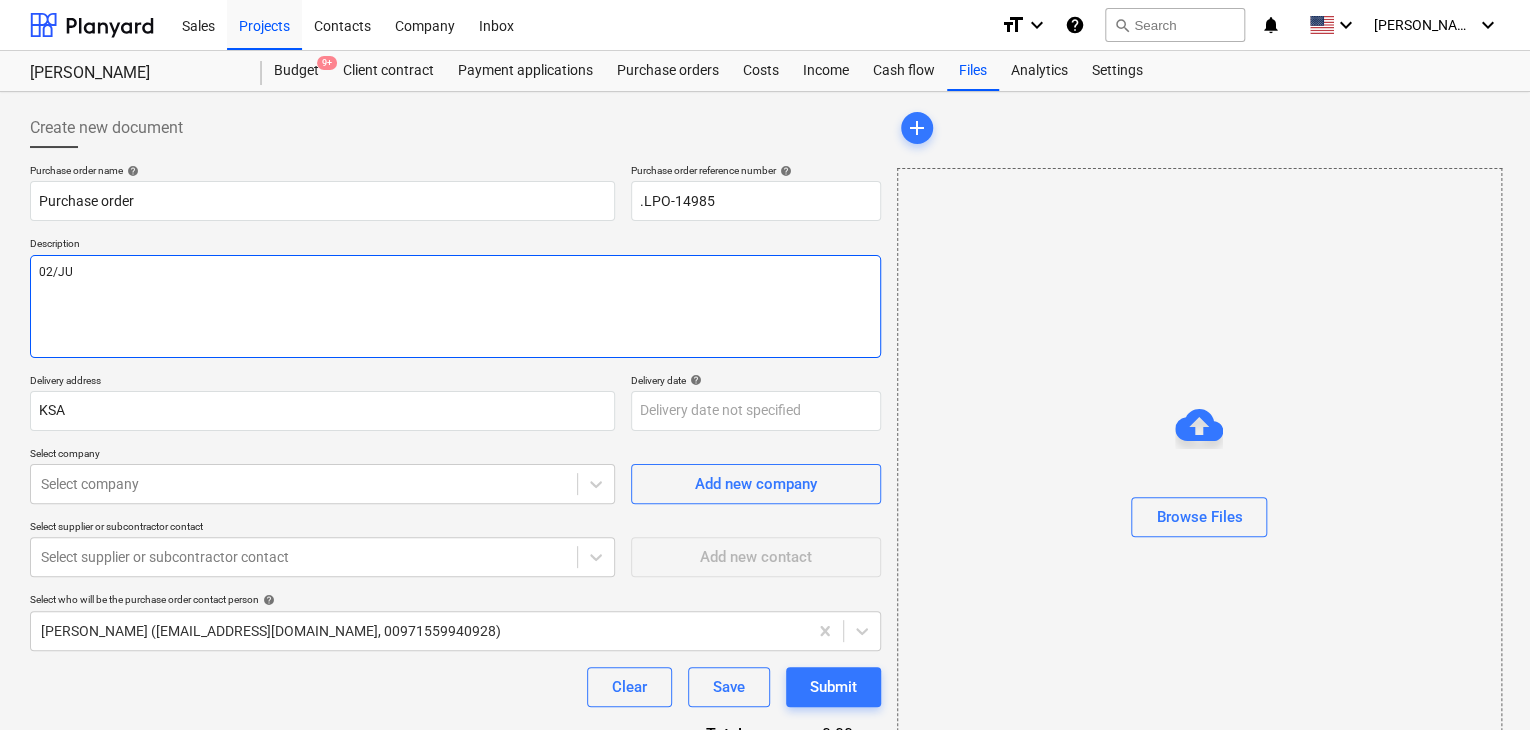 type on "x" 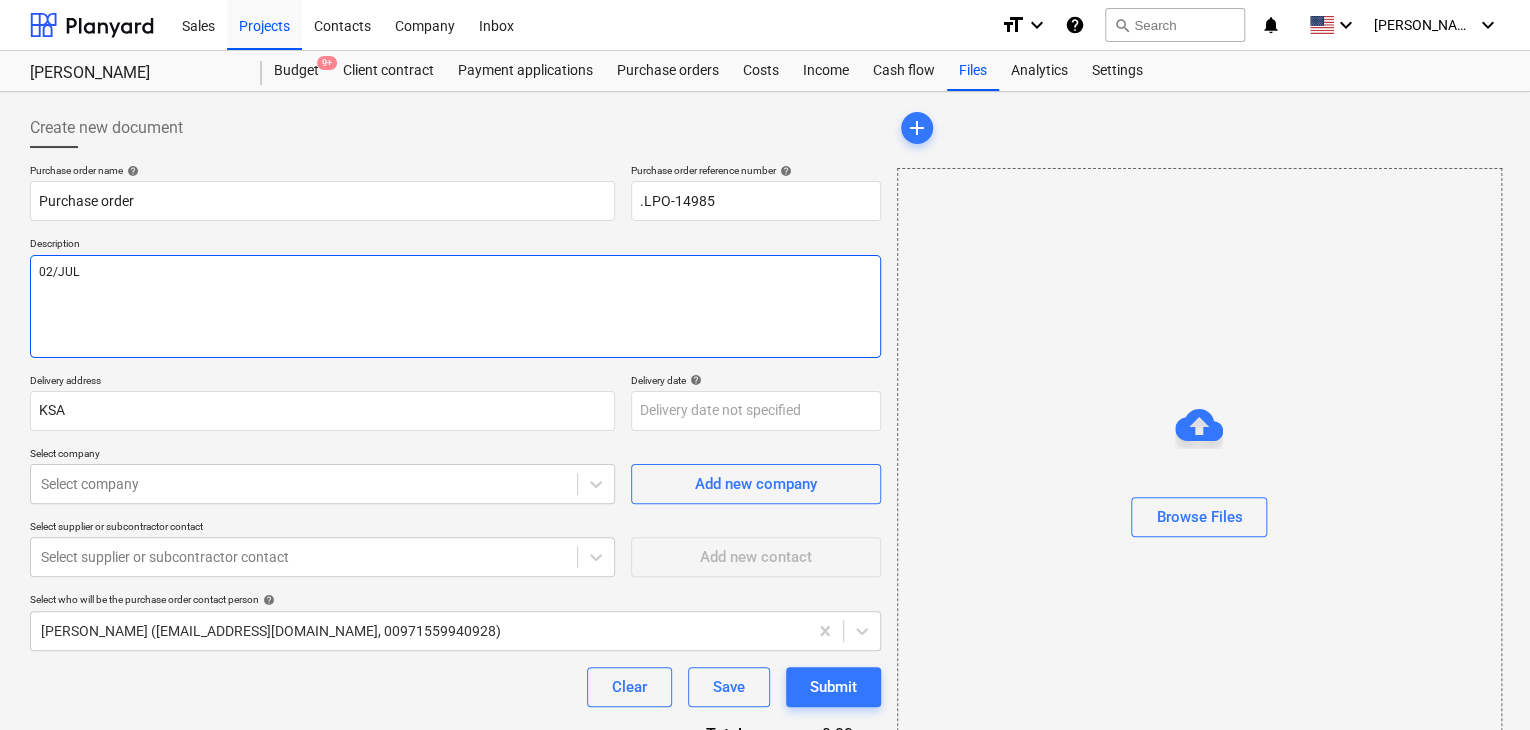 type on "x" 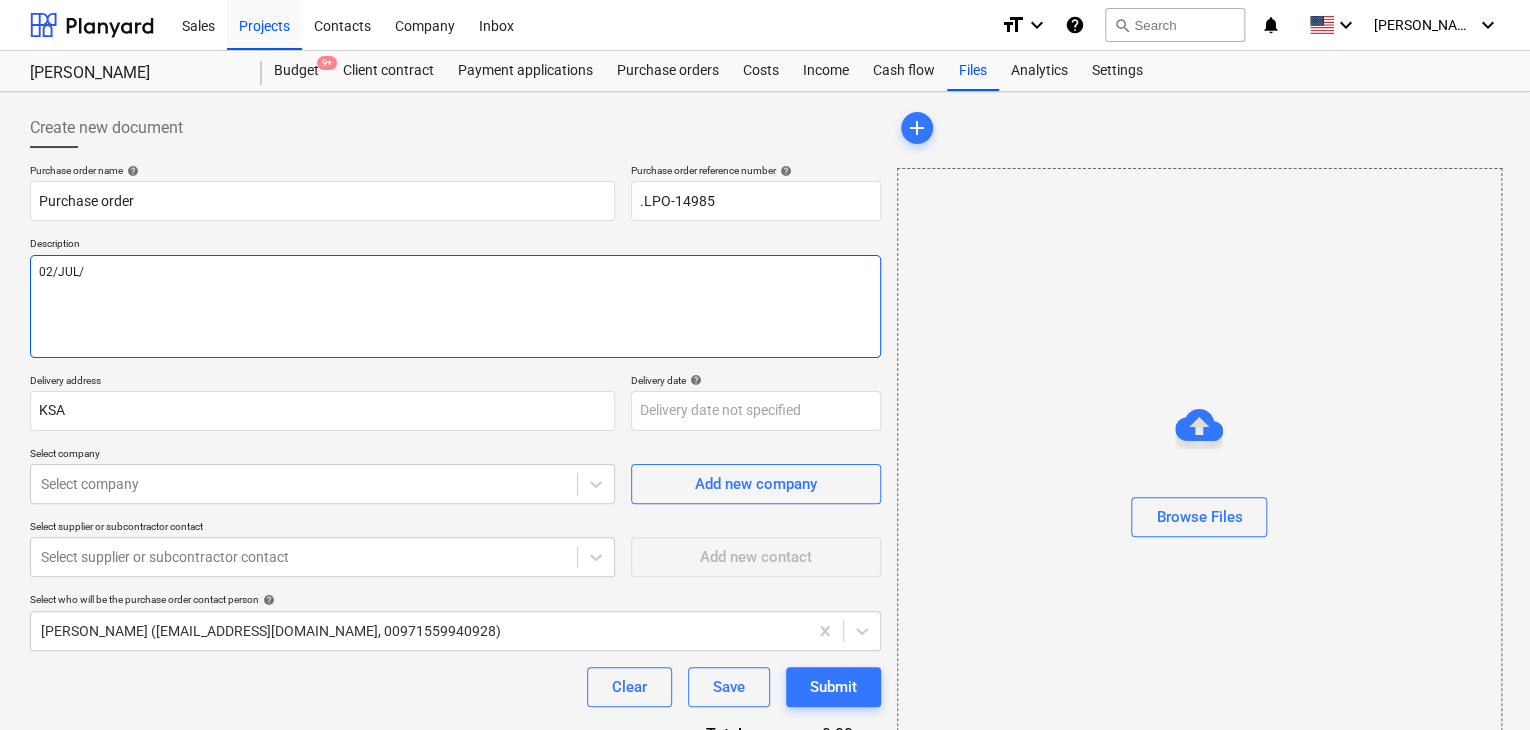 type on "x" 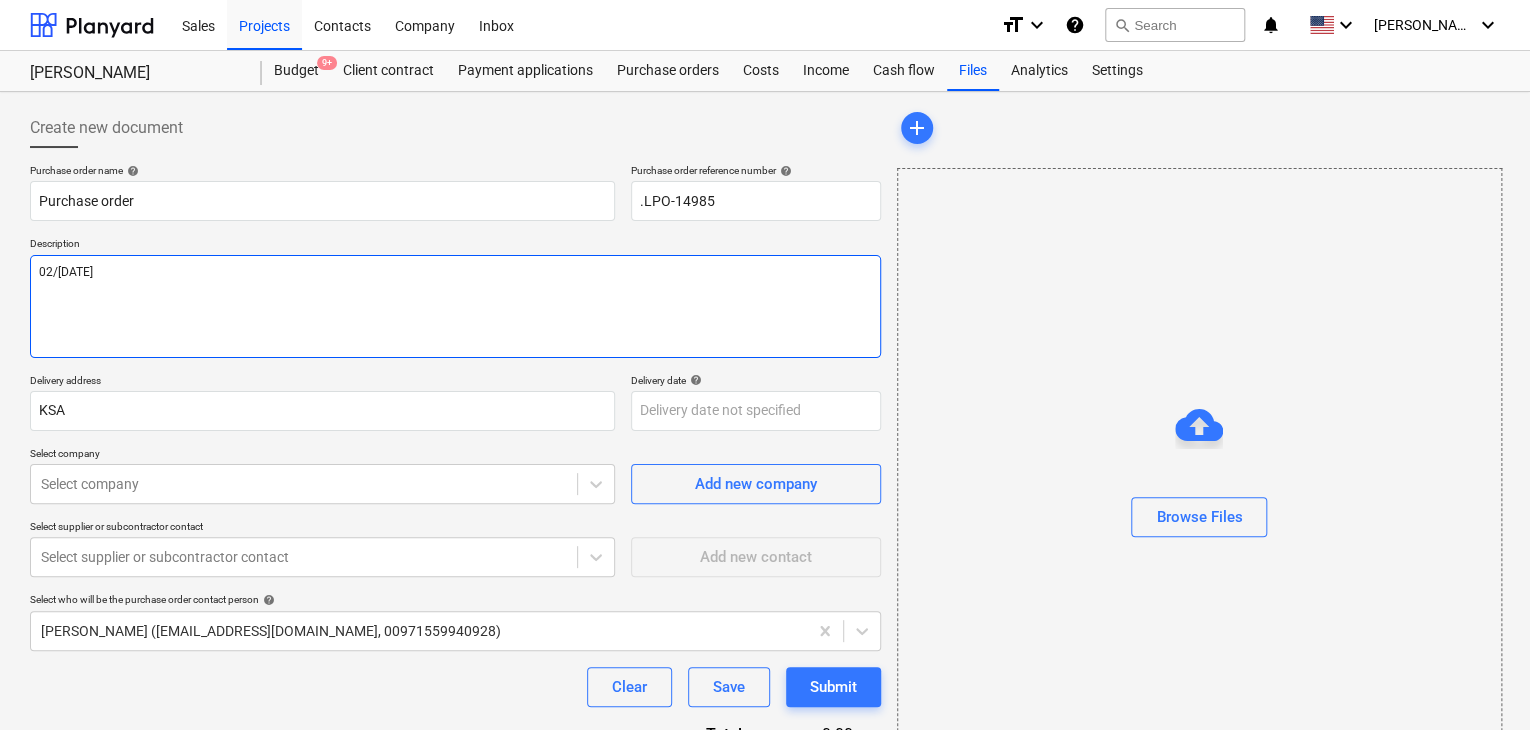 type on "x" 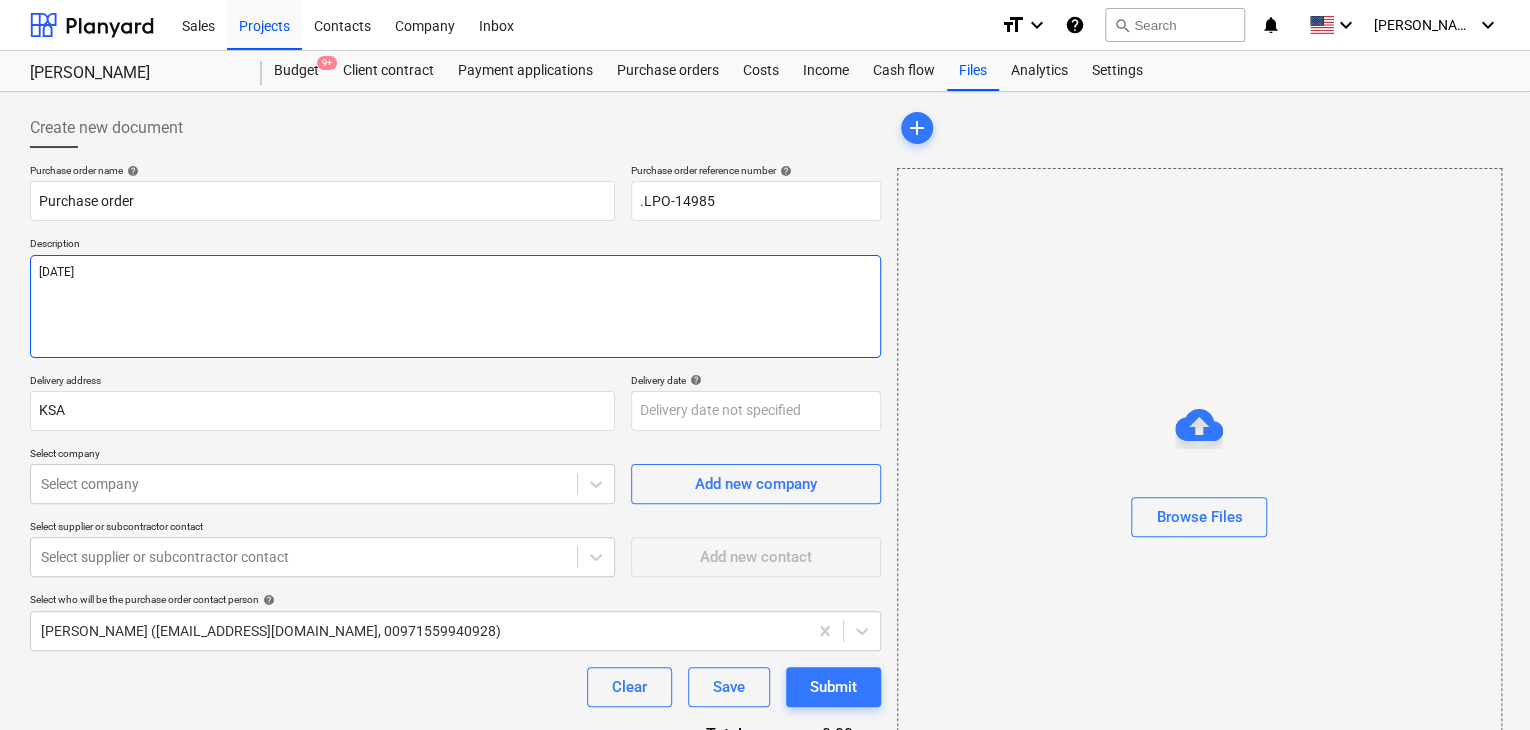 type on "x" 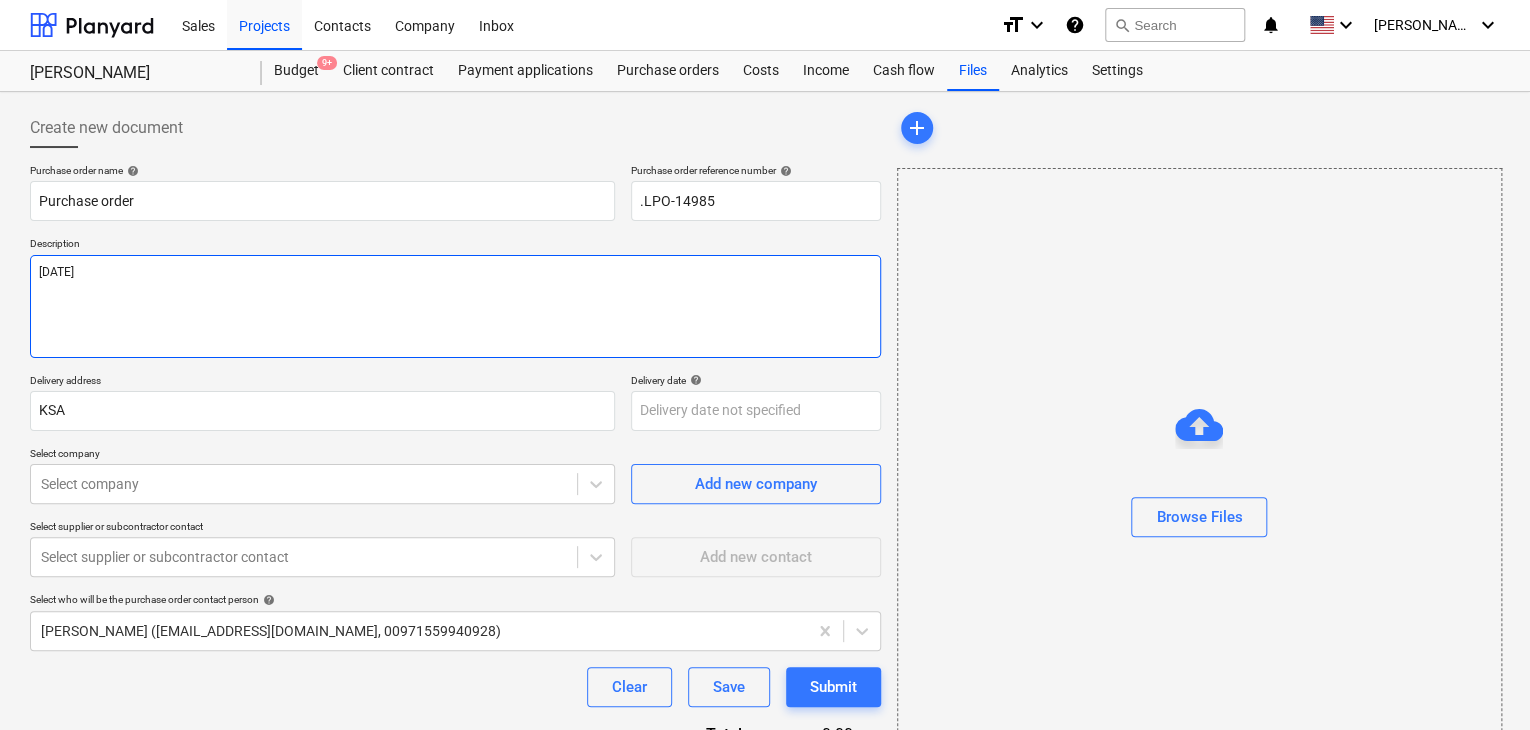 type on "x" 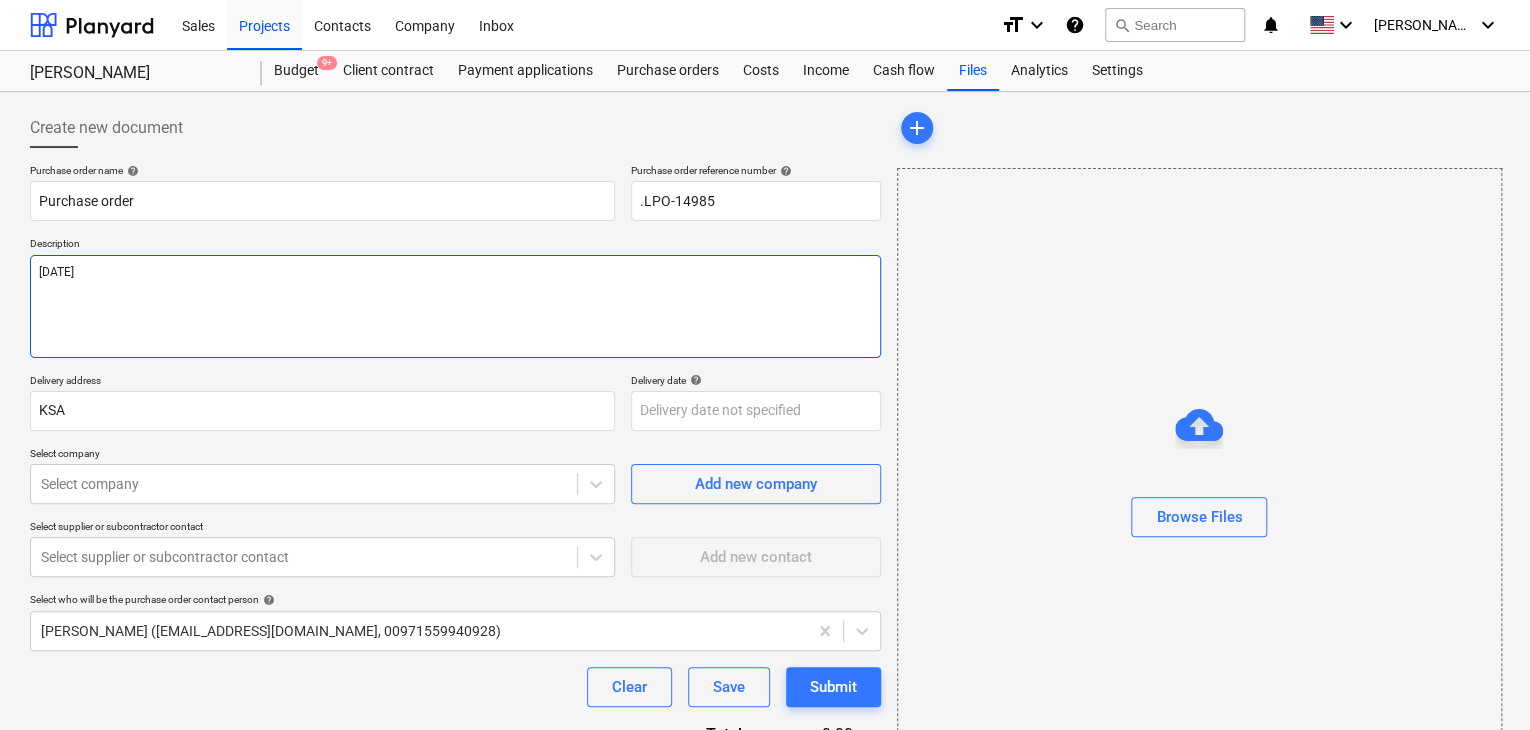 type on "02/JUL/202" 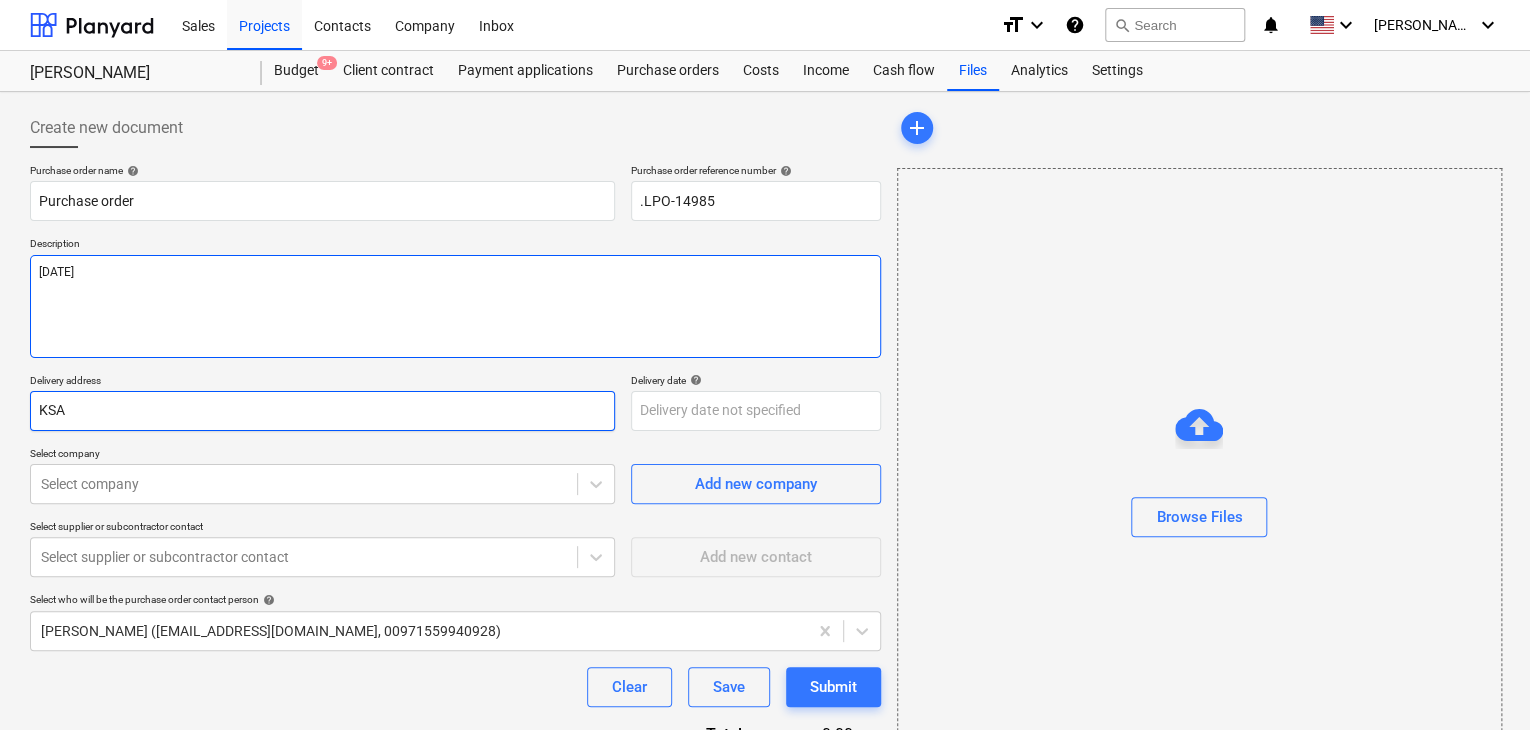 type on "02/JUL/2025" 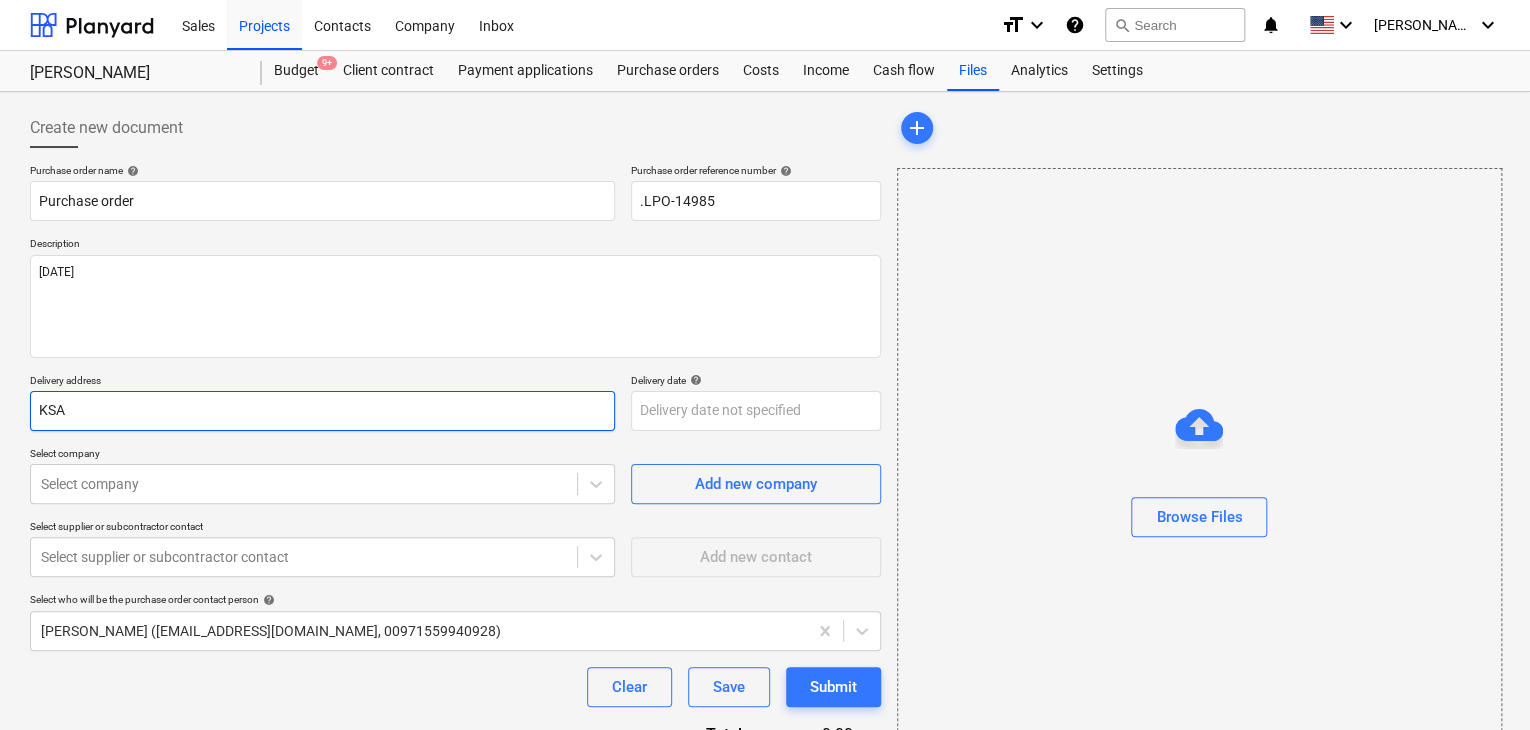 click on "KSA" at bounding box center (322, 411) 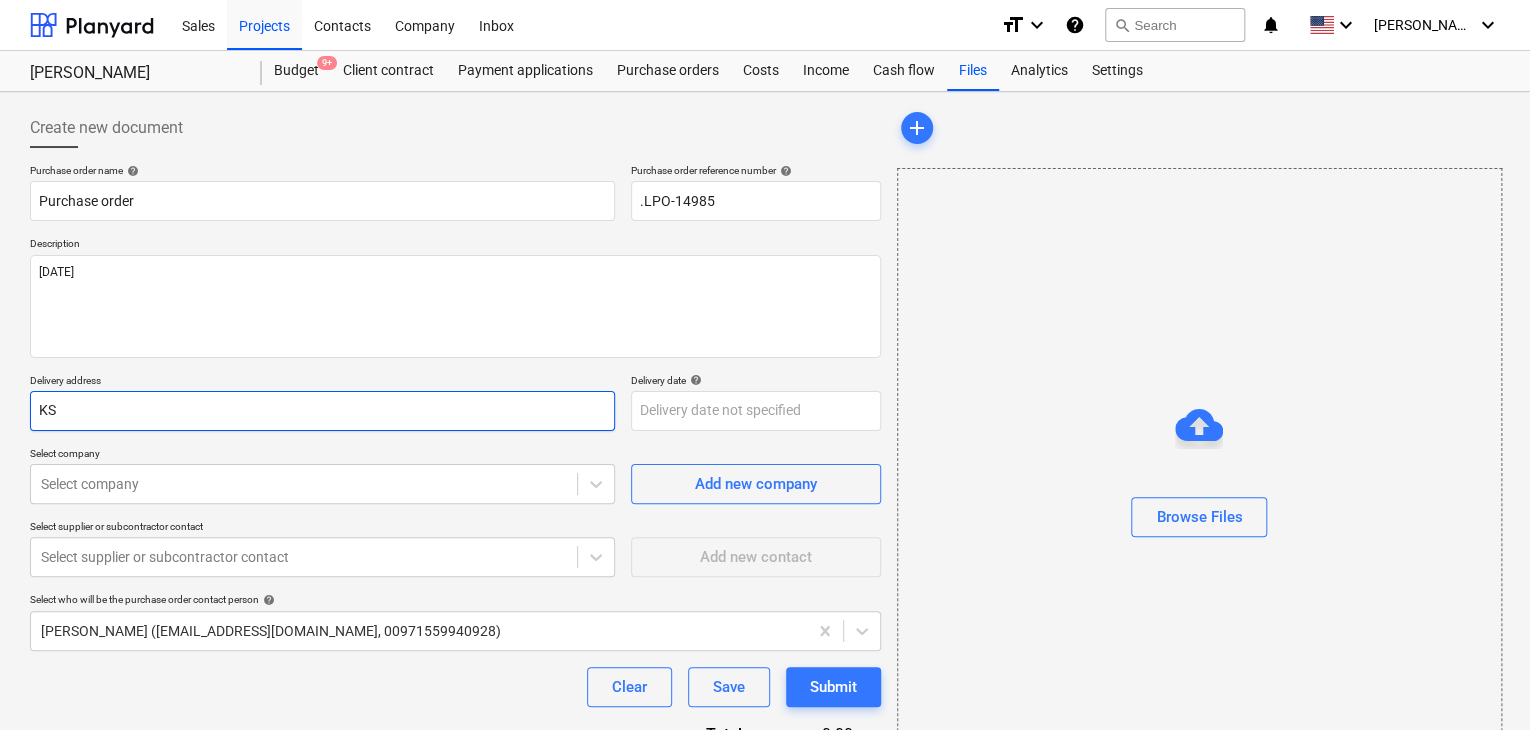 type on "x" 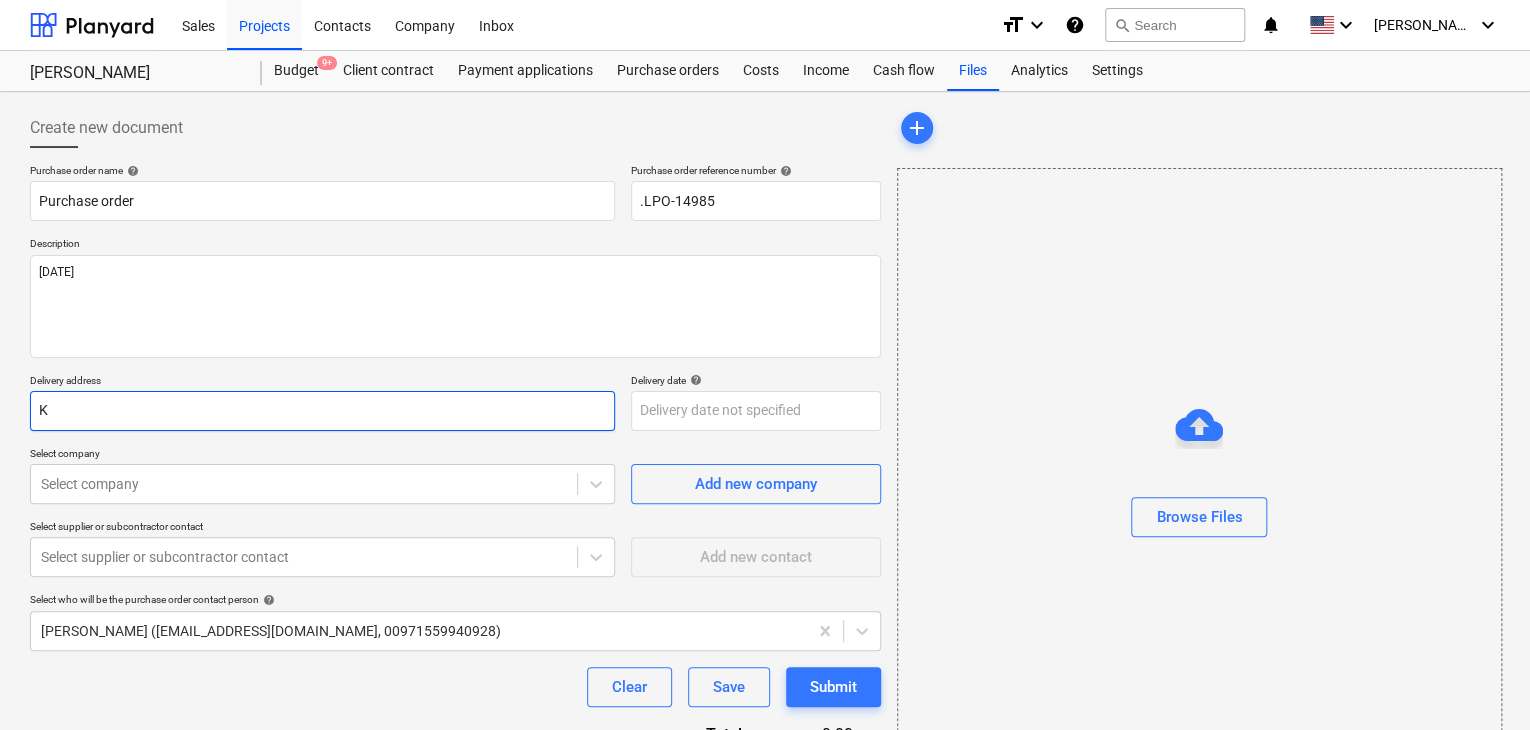 type on "x" 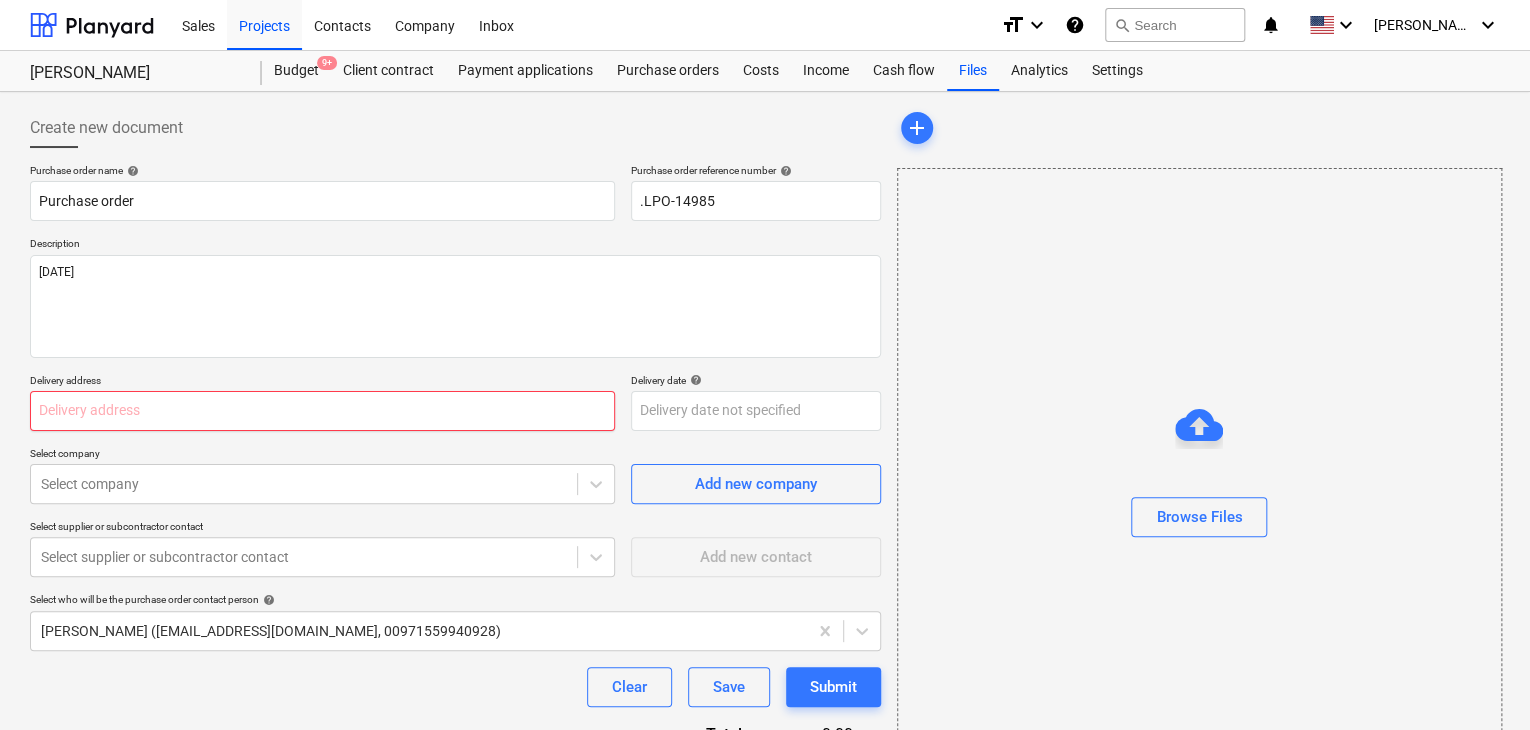 type on "x" 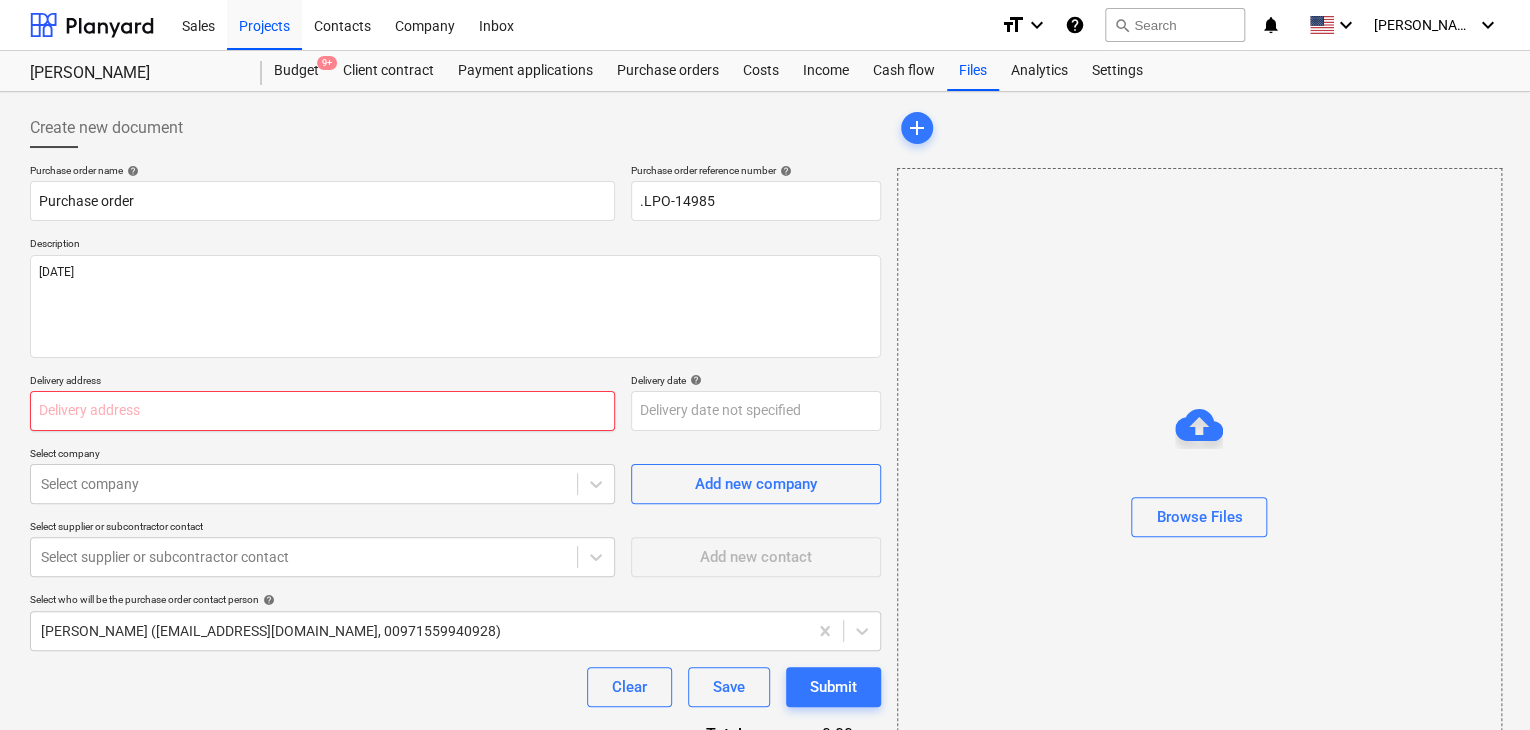 type on "L" 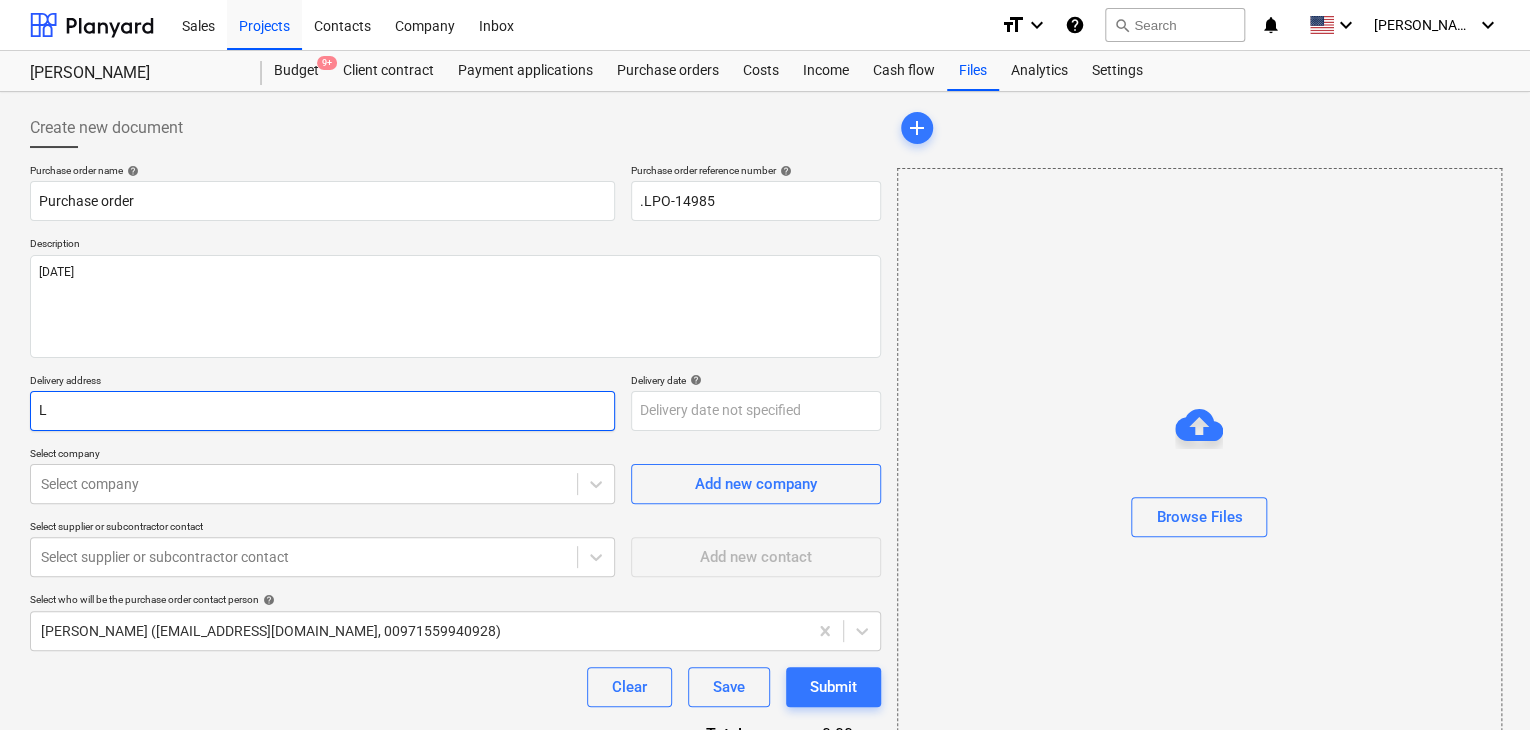 type on "x" 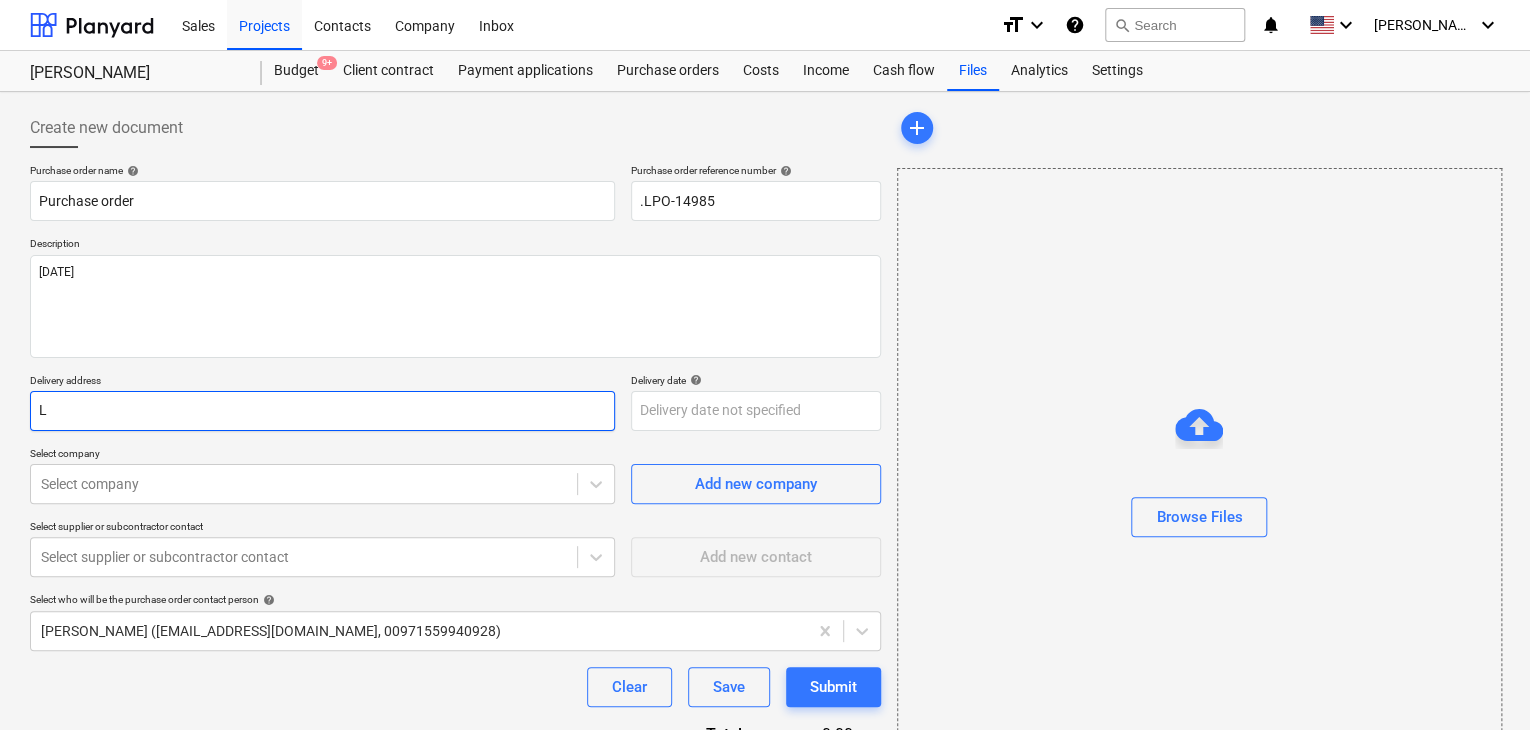 type on "LU" 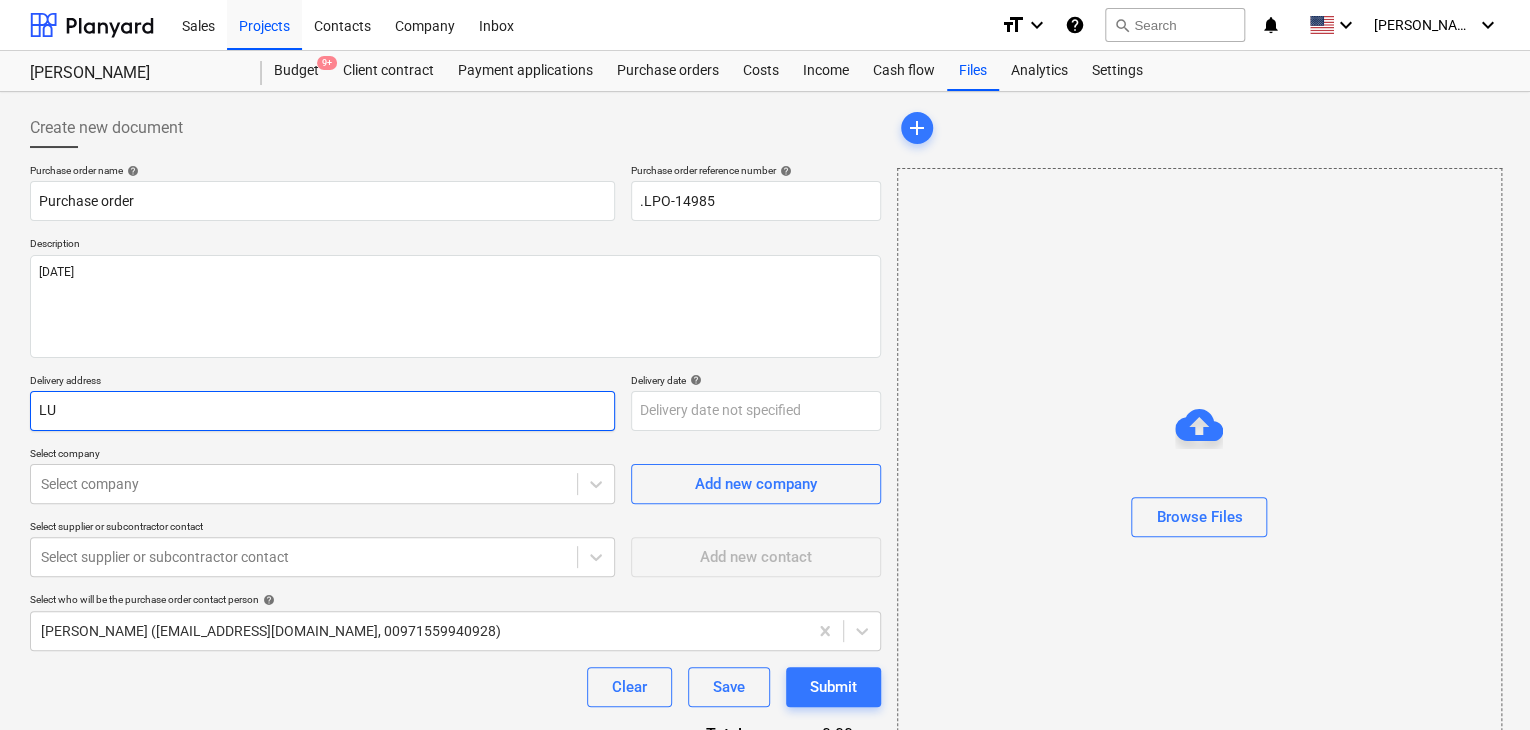 type on "x" 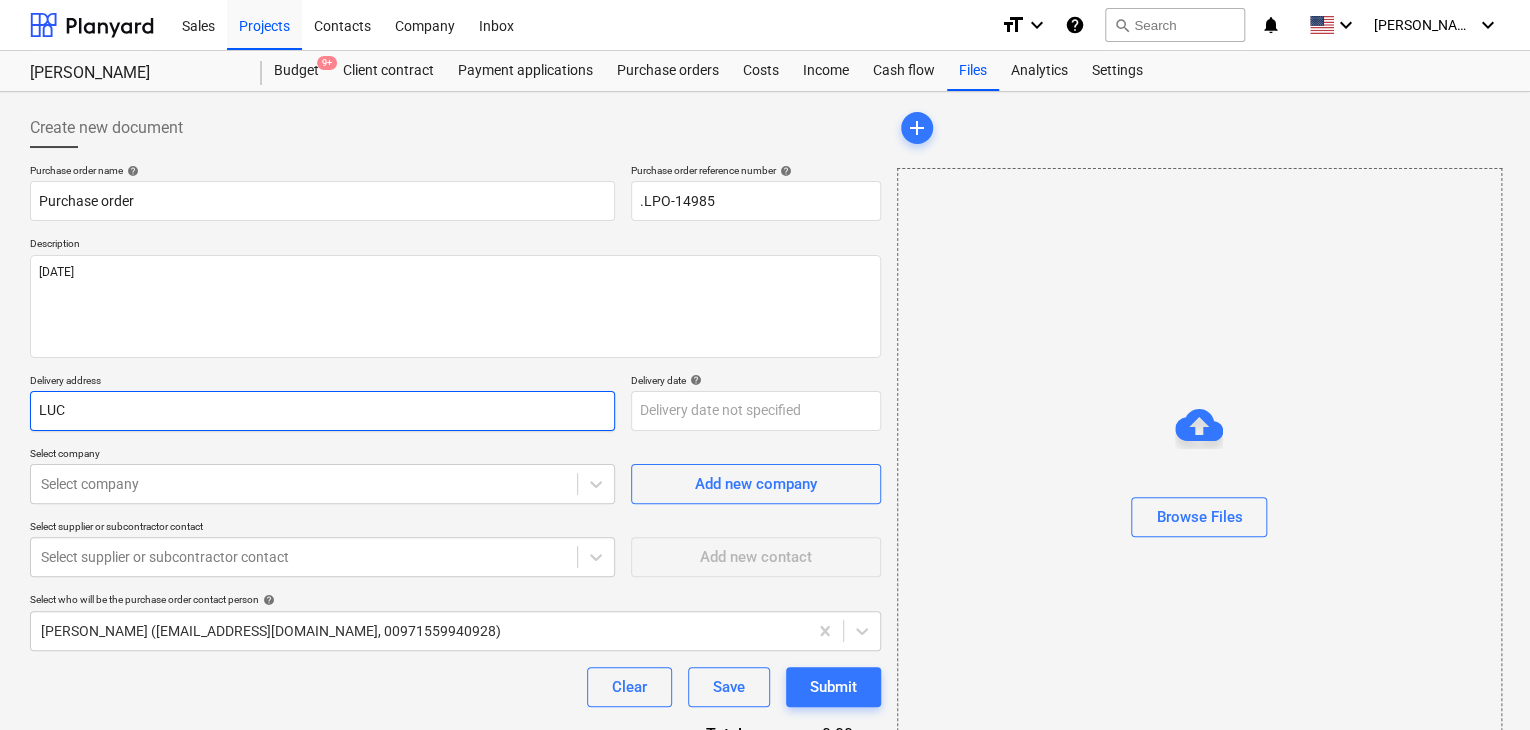 type on "x" 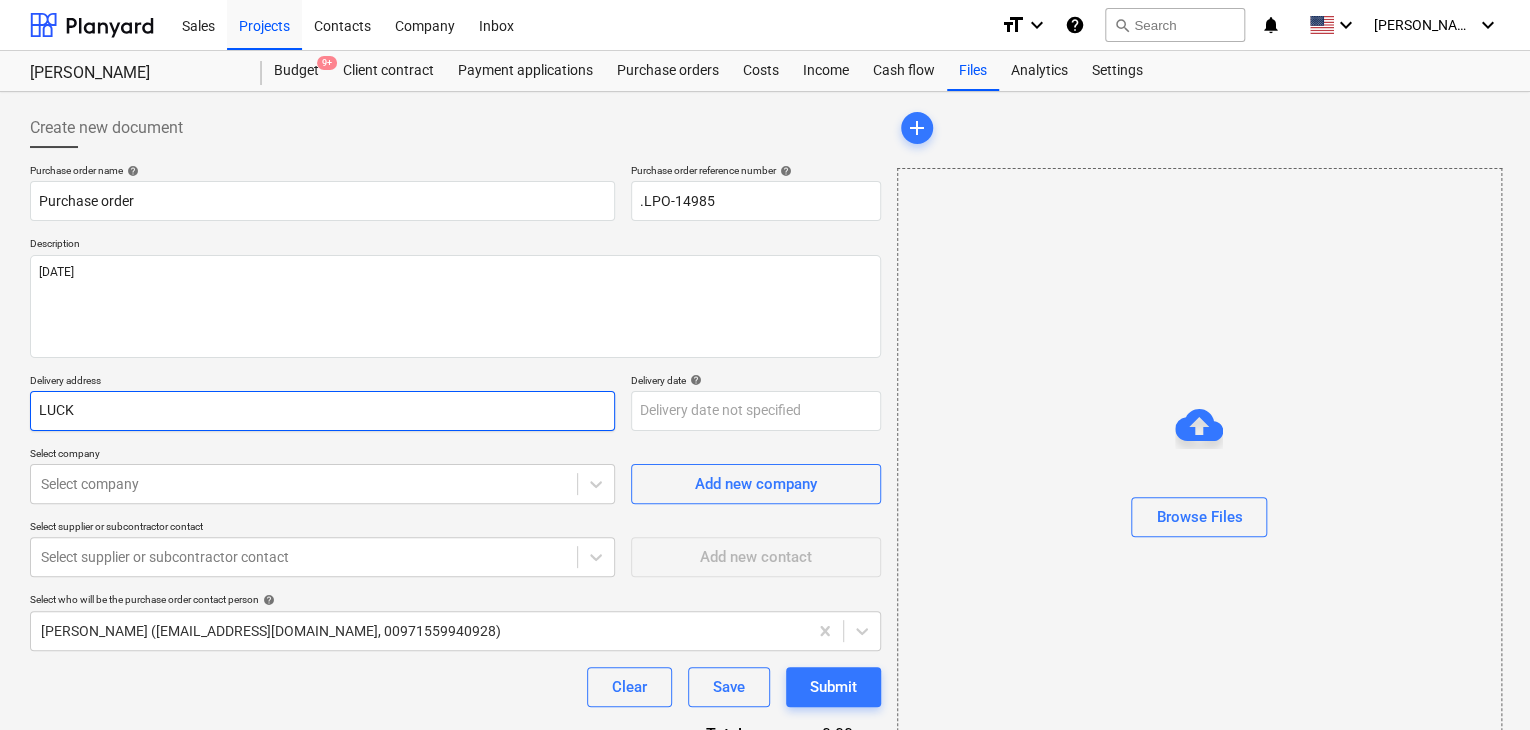 type on "x" 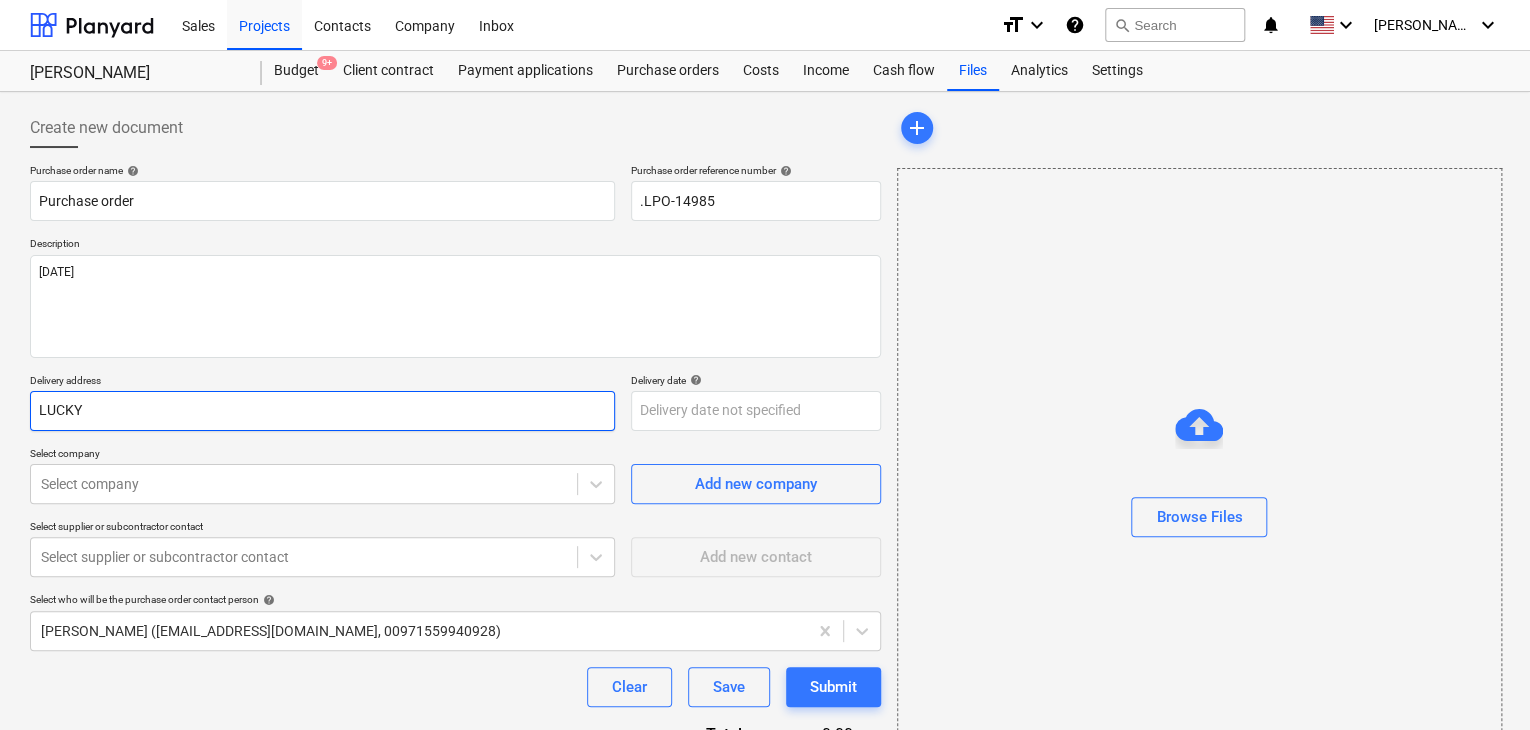 type on "x" 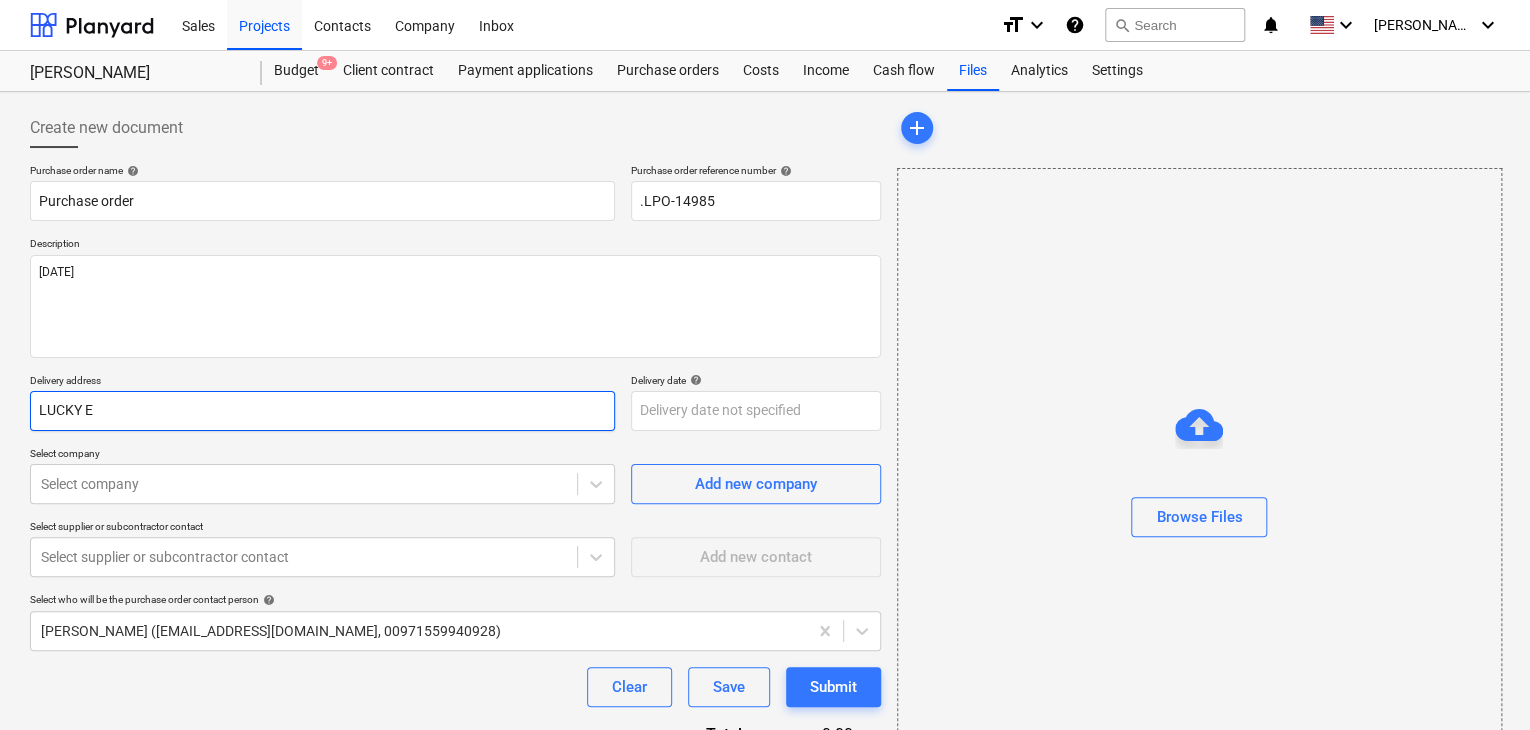 type on "x" 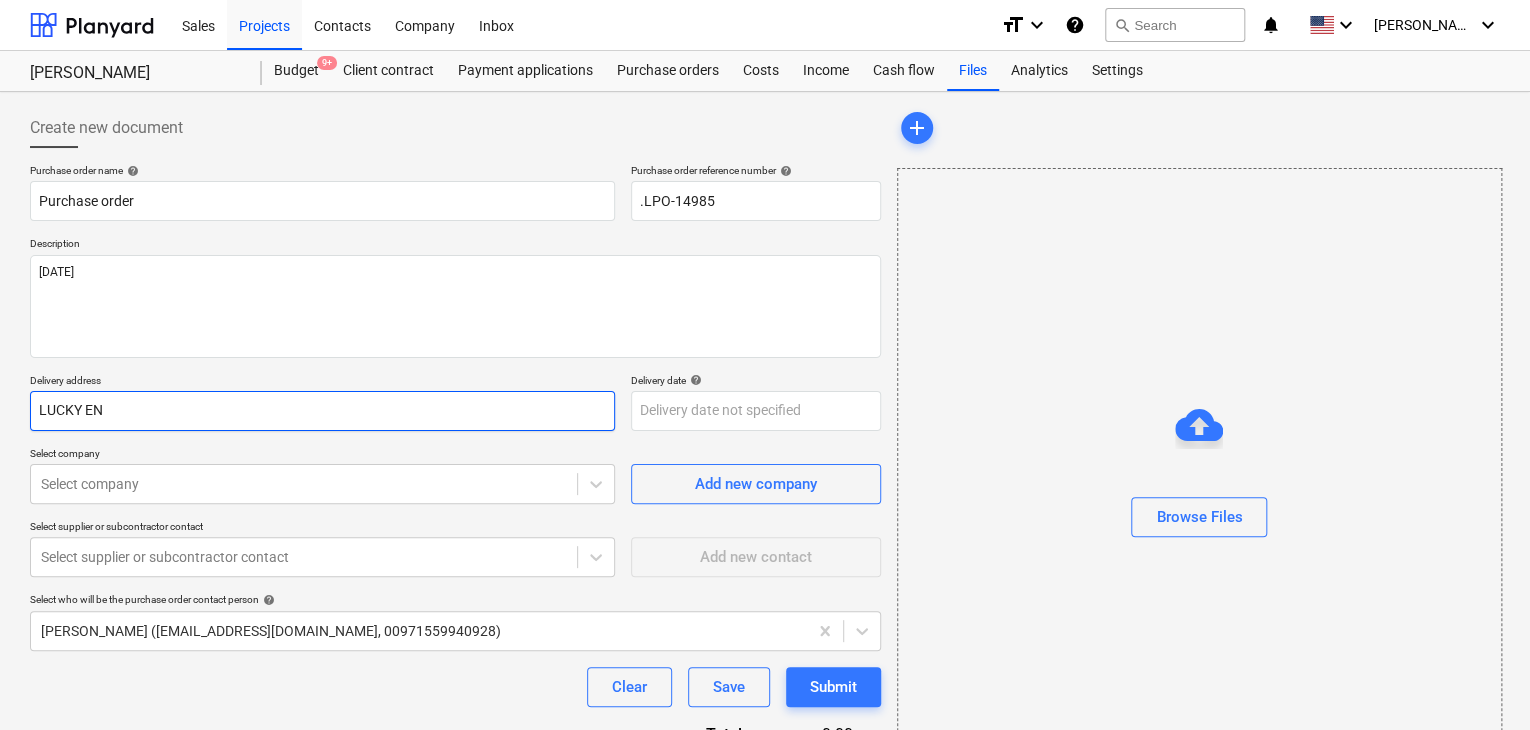 type on "x" 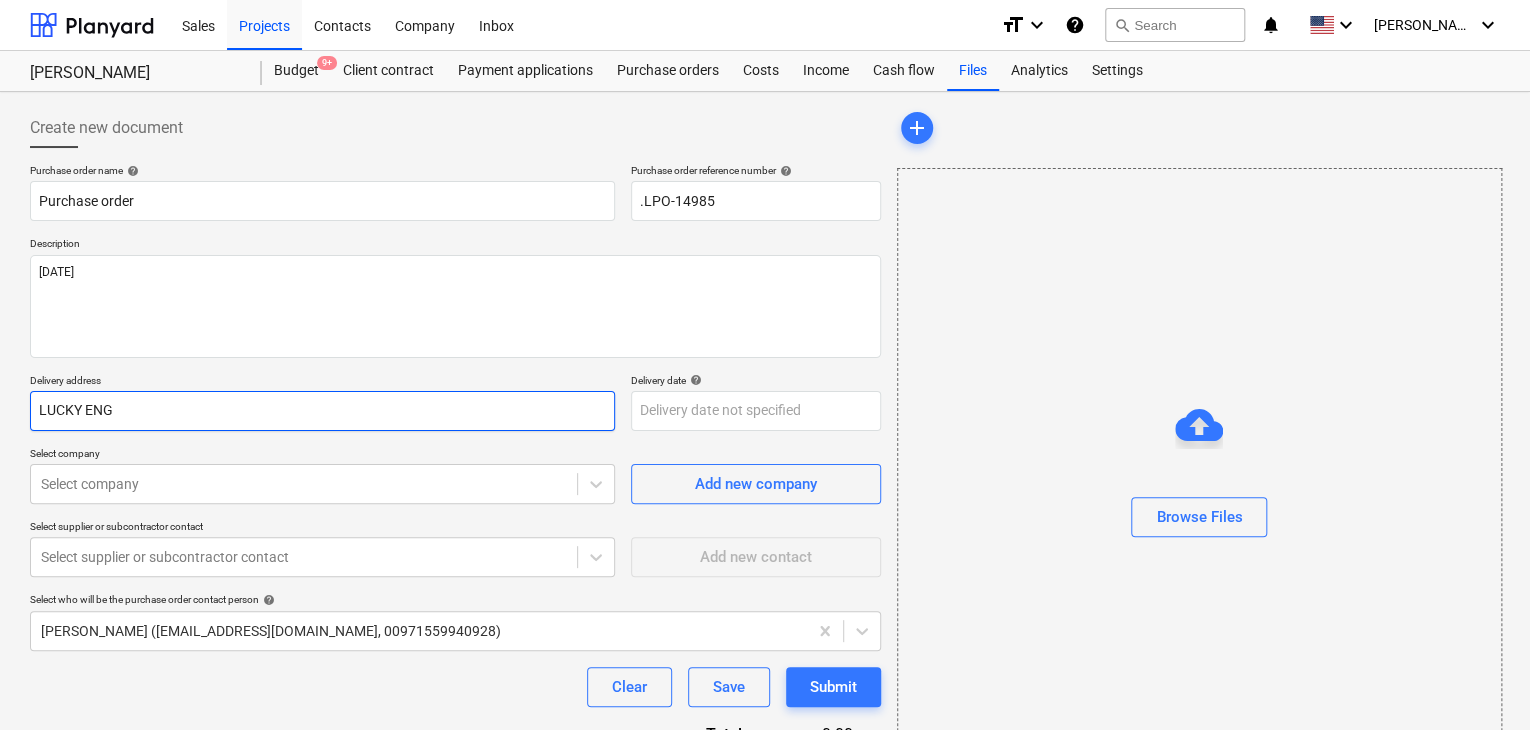 type on "x" 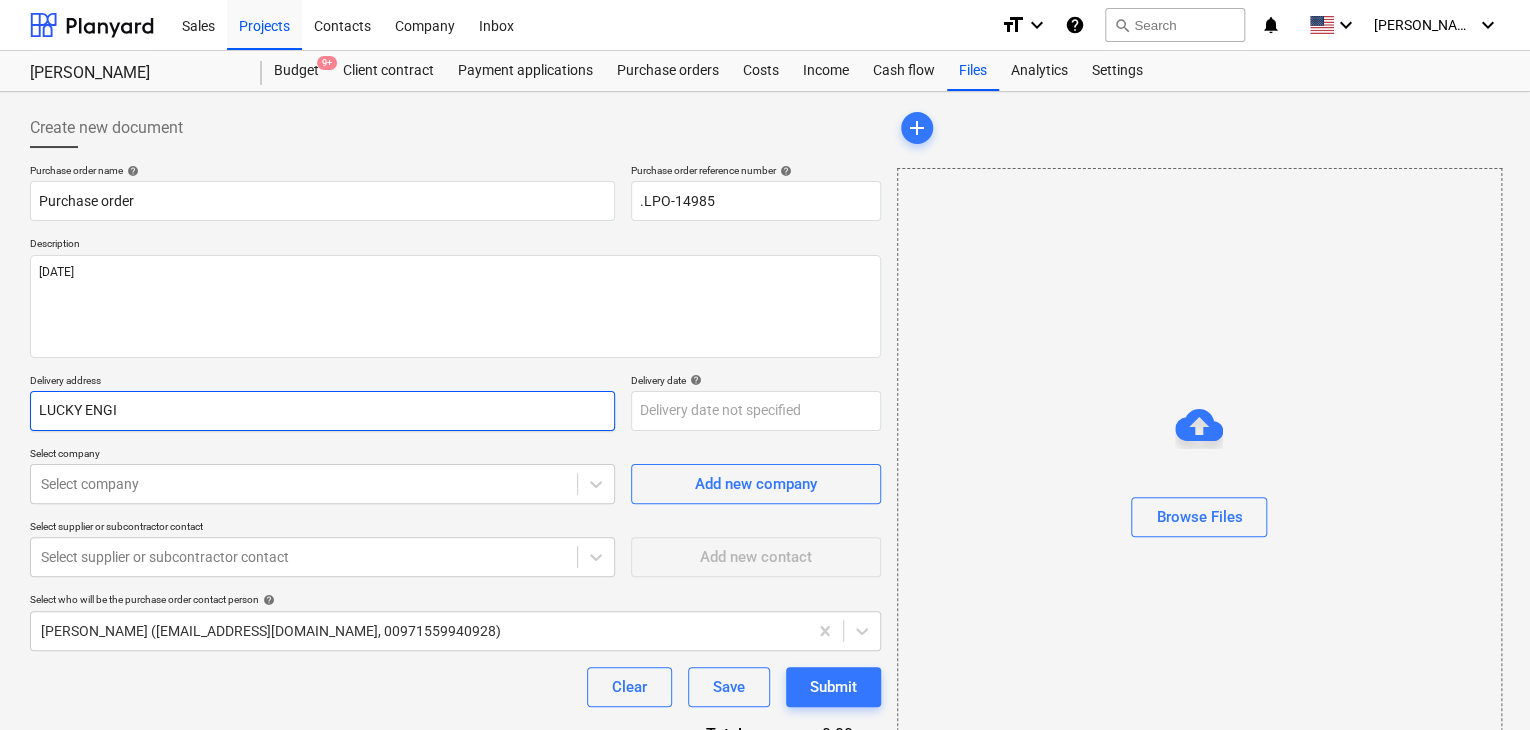 type on "x" 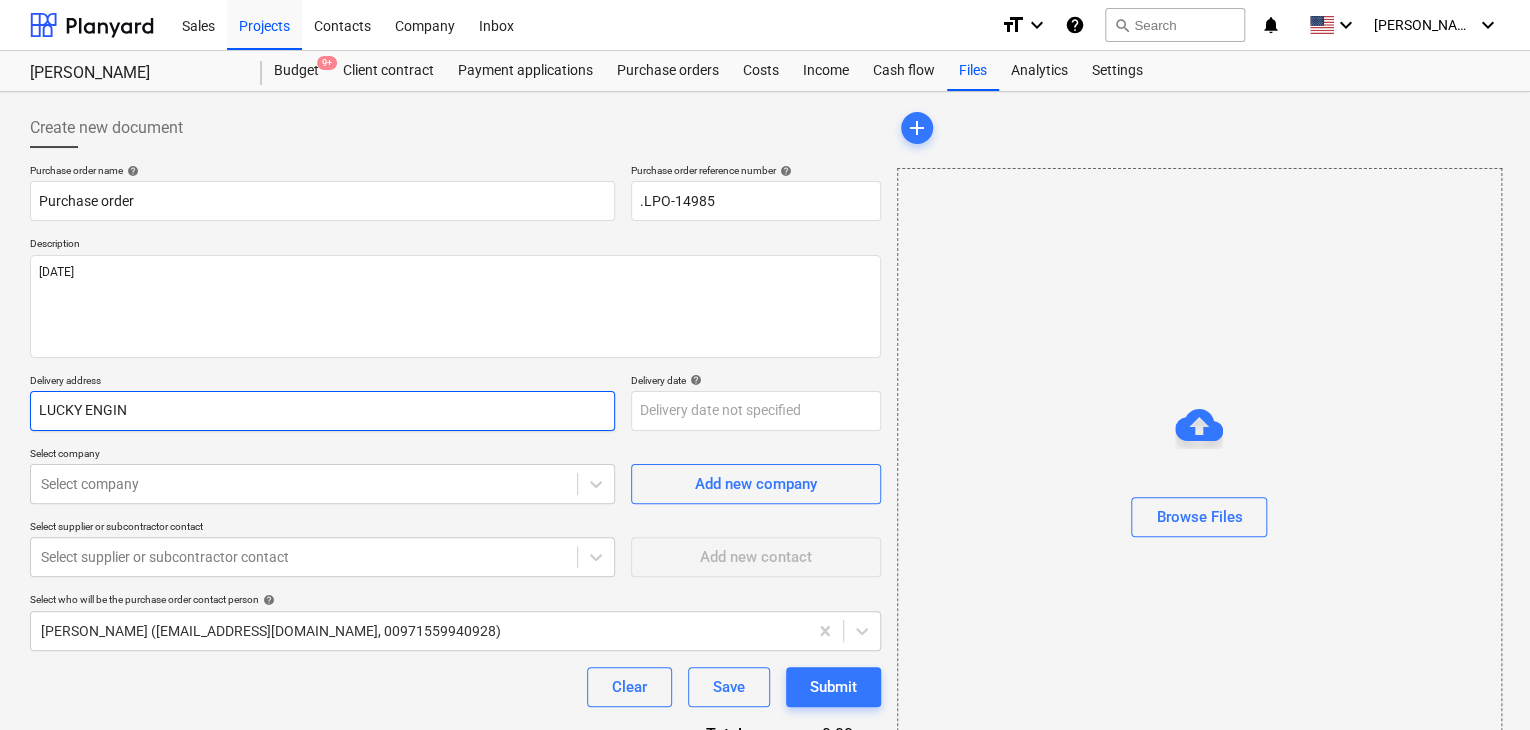 type on "x" 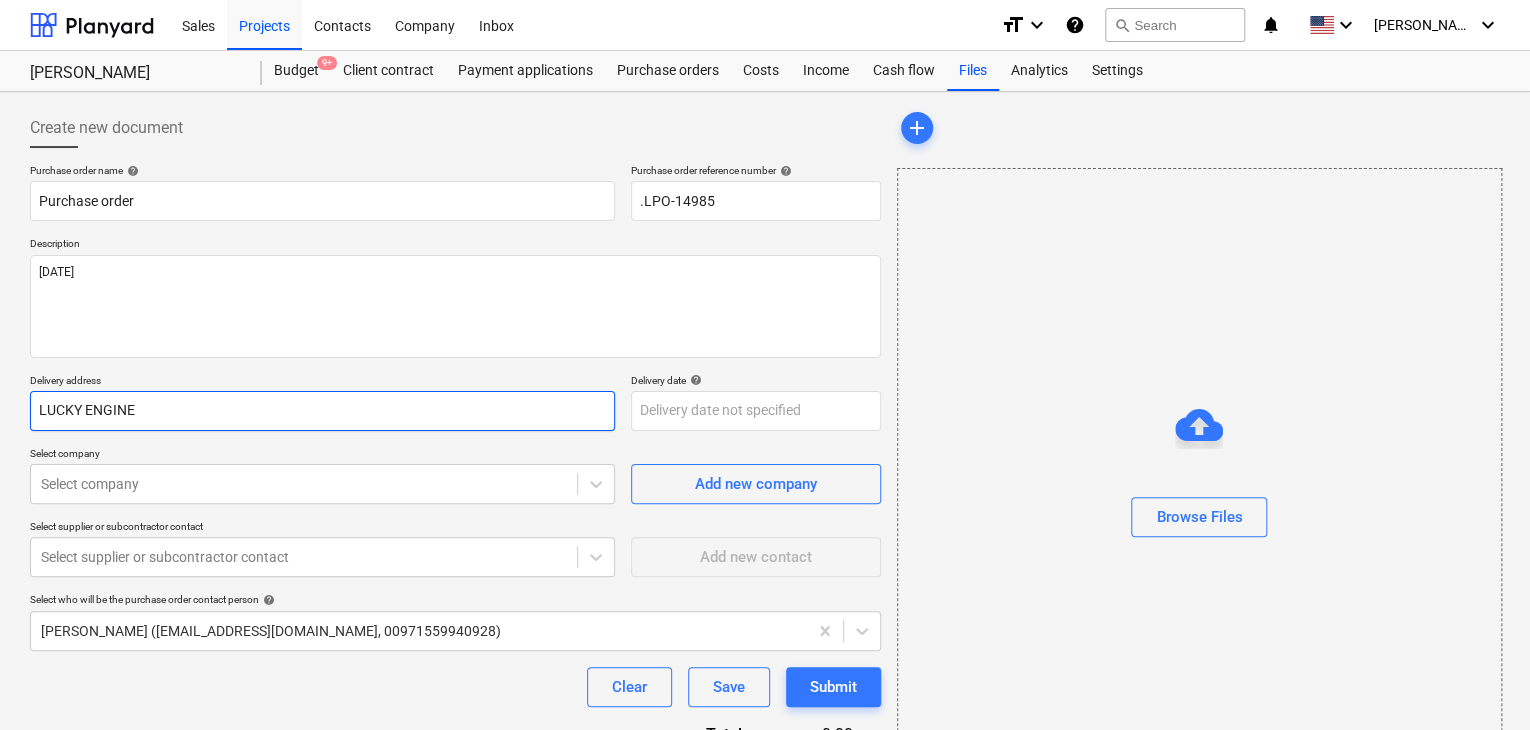 type on "x" 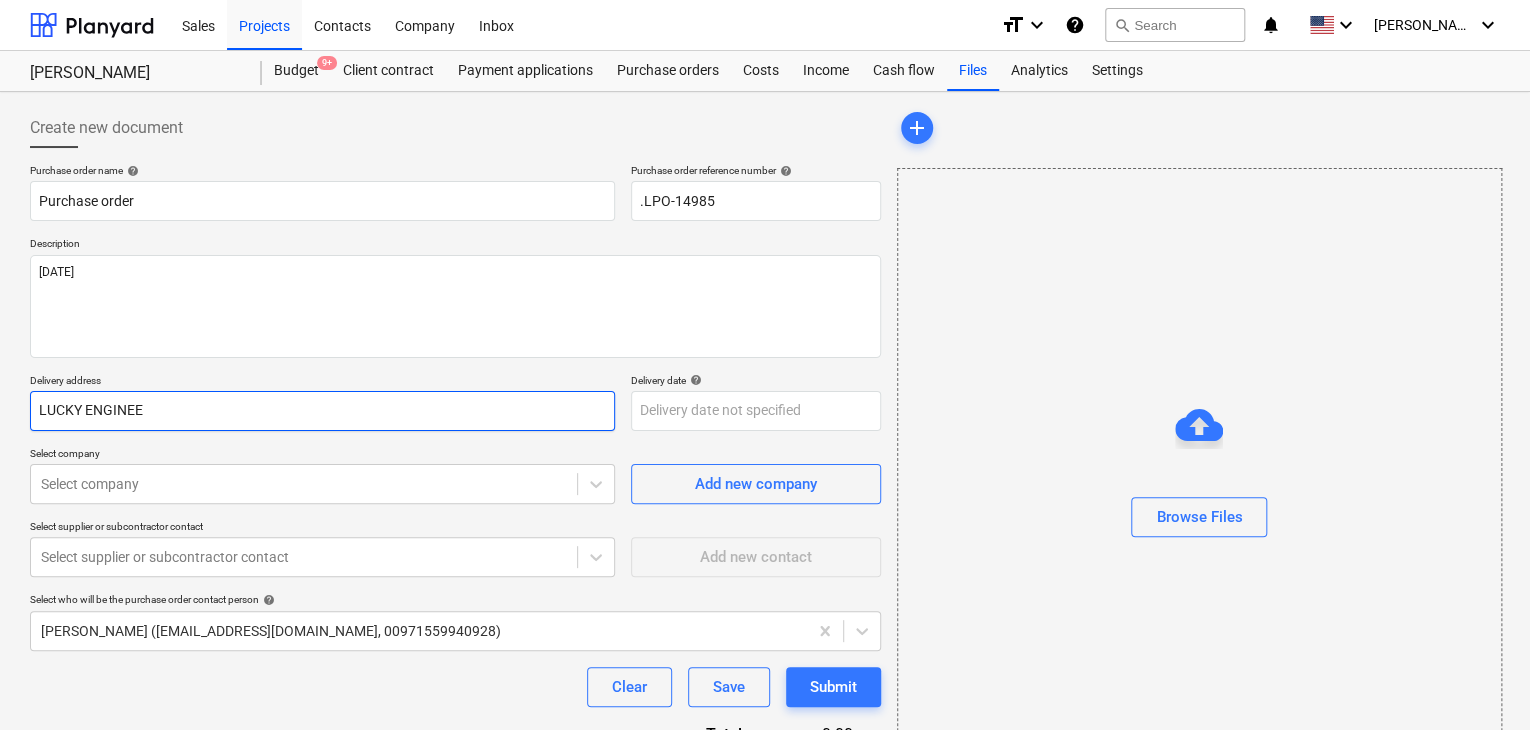 type on "x" 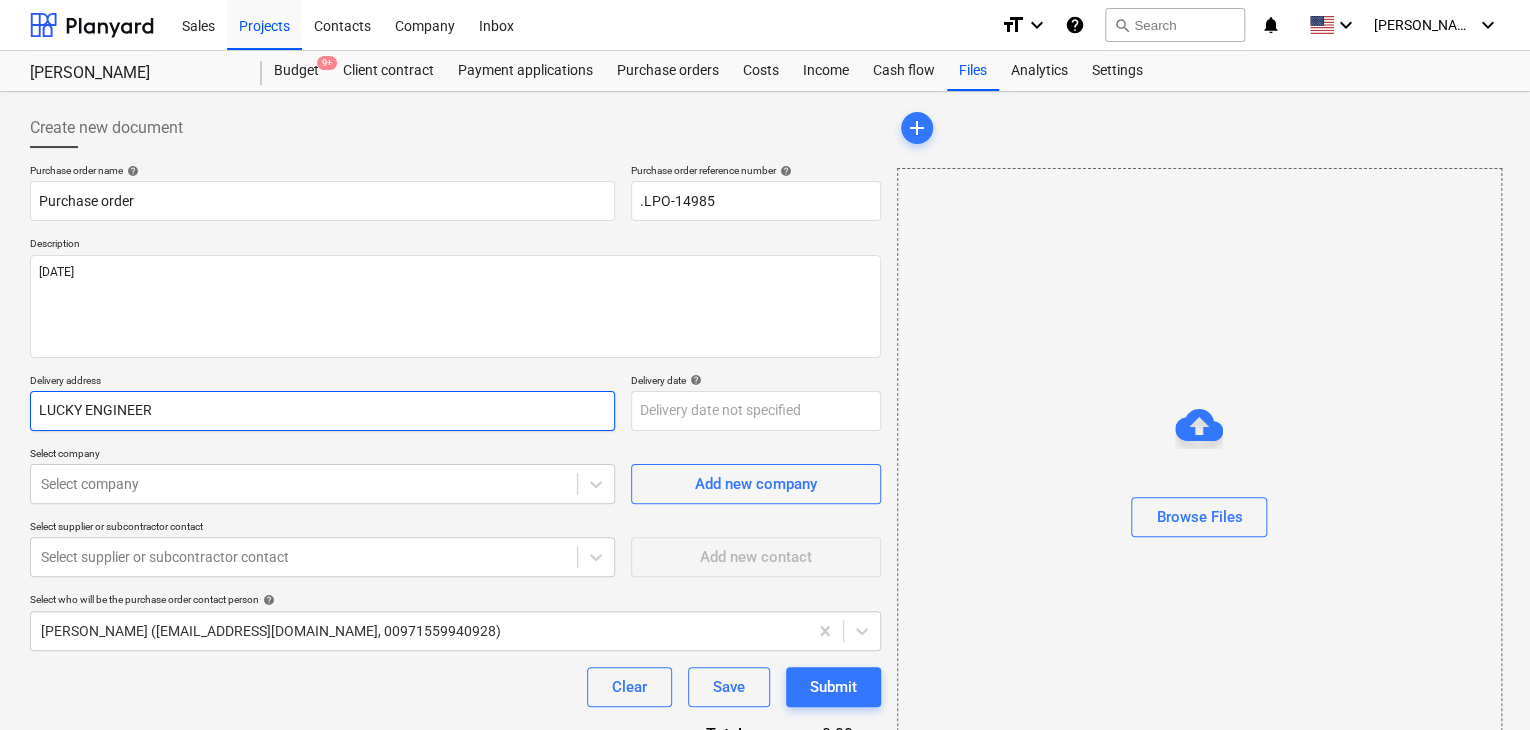 type on "x" 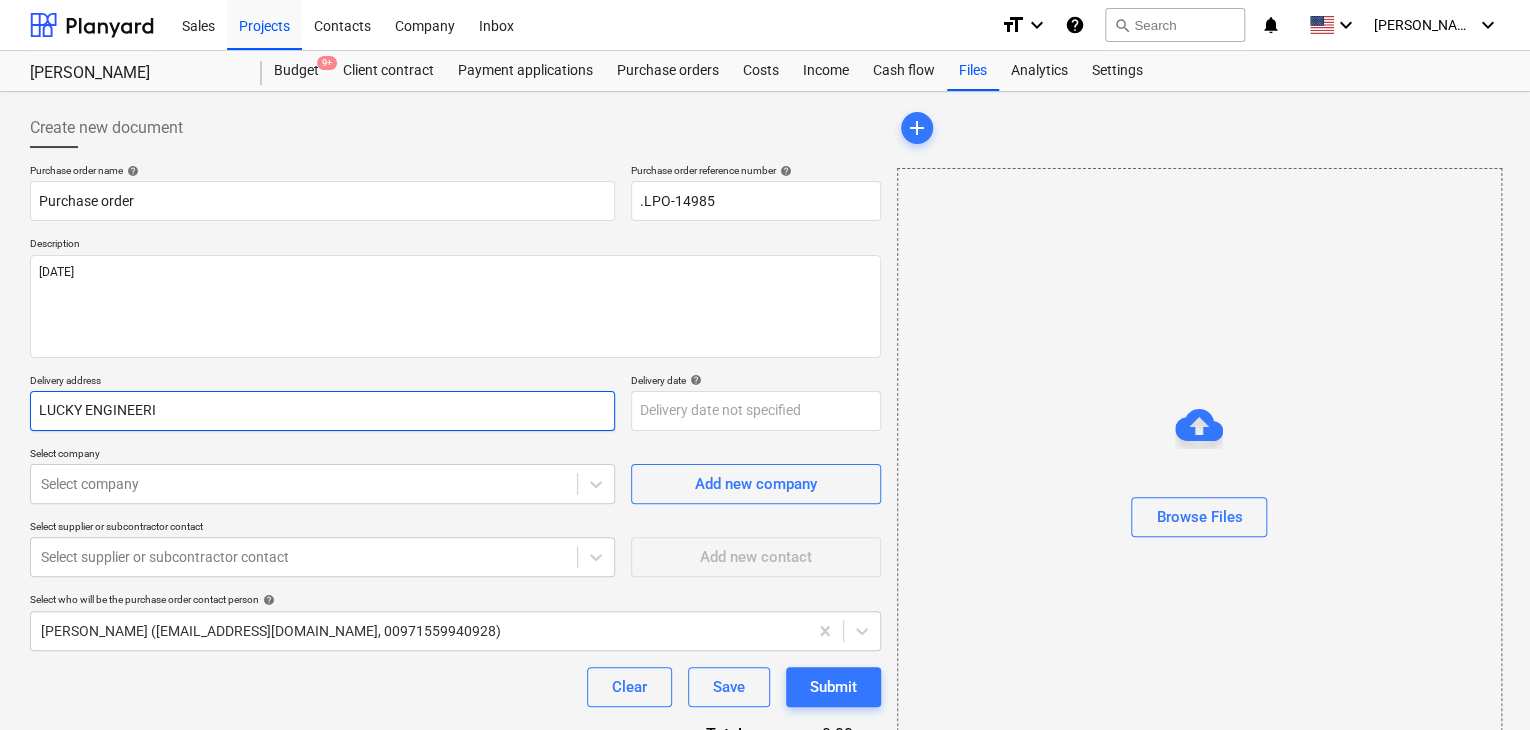 type on "x" 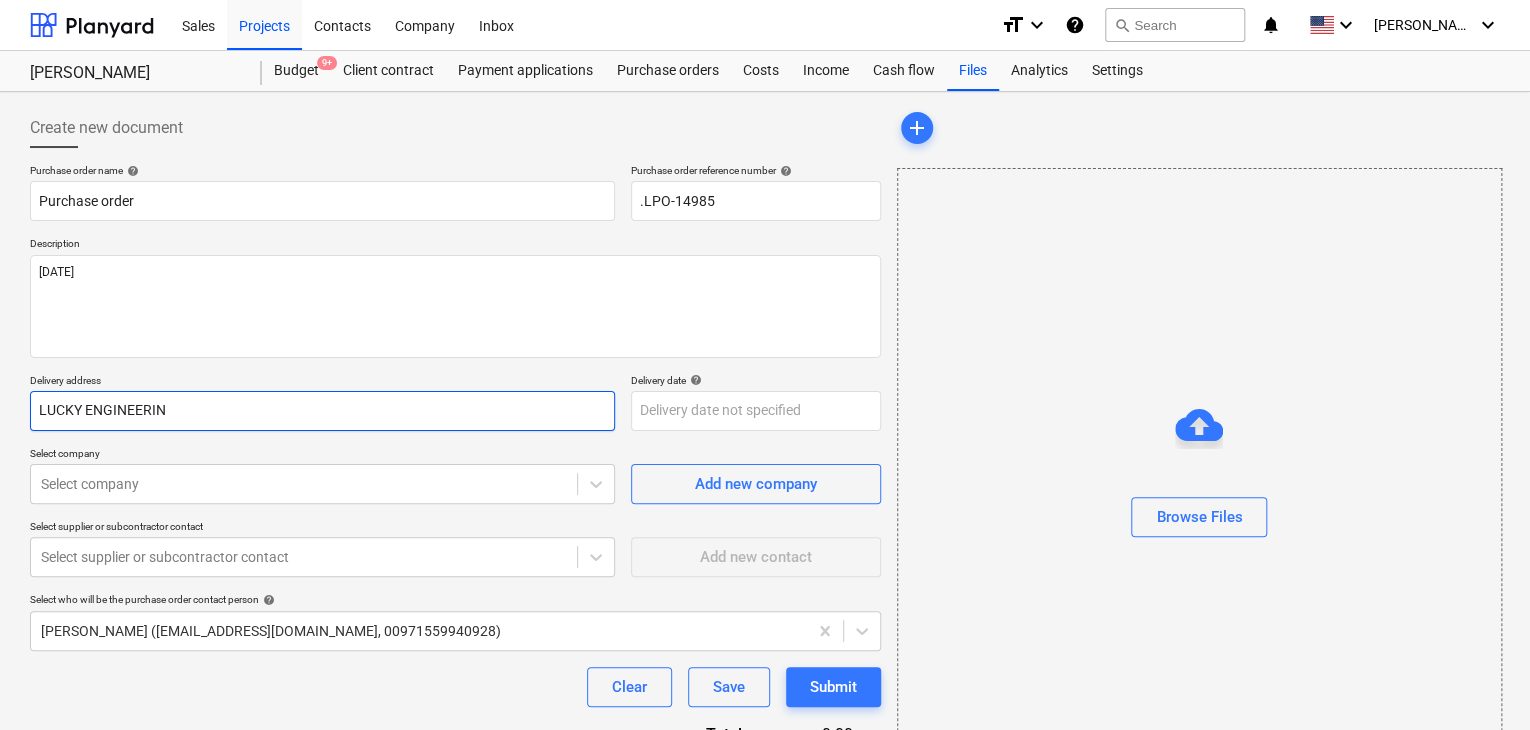 type on "x" 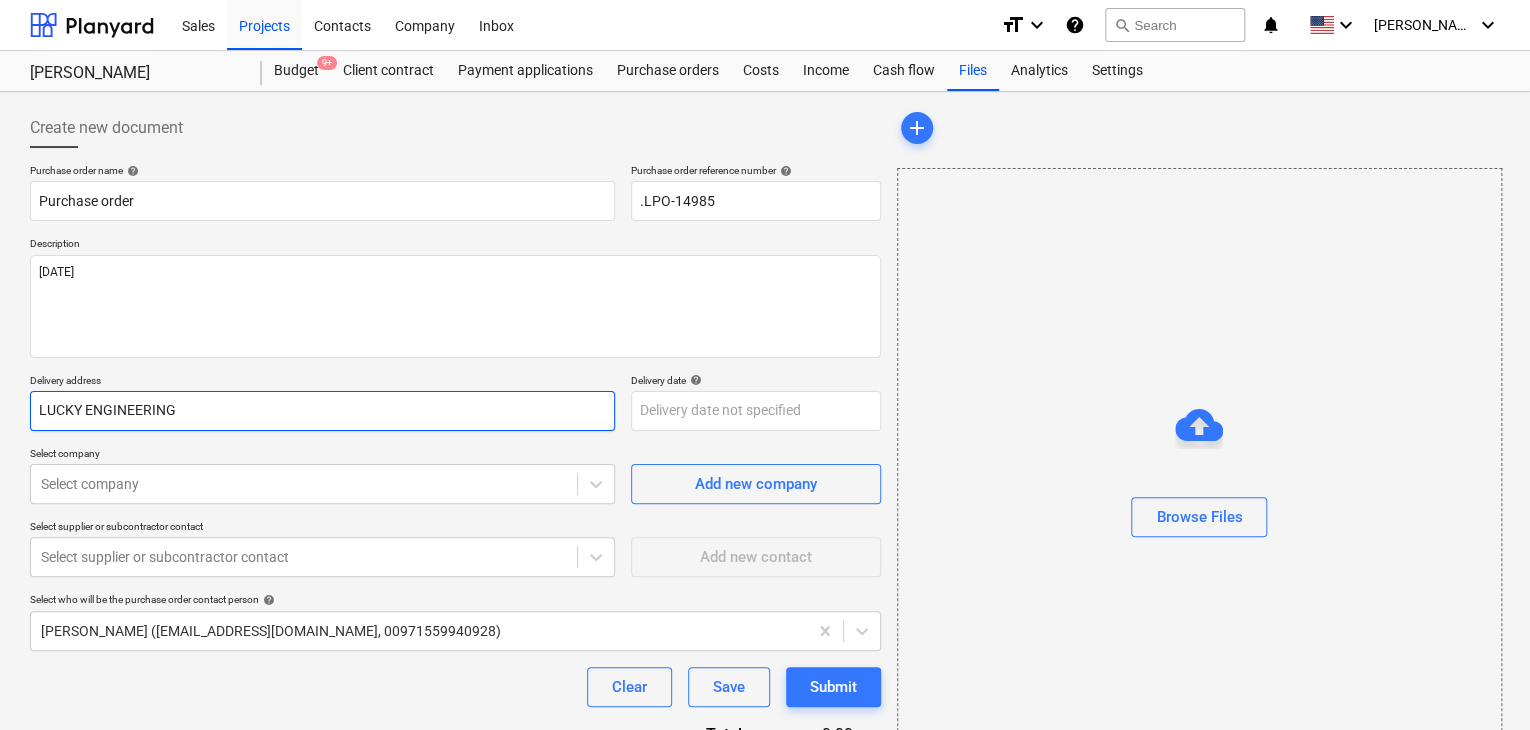 type on "x" 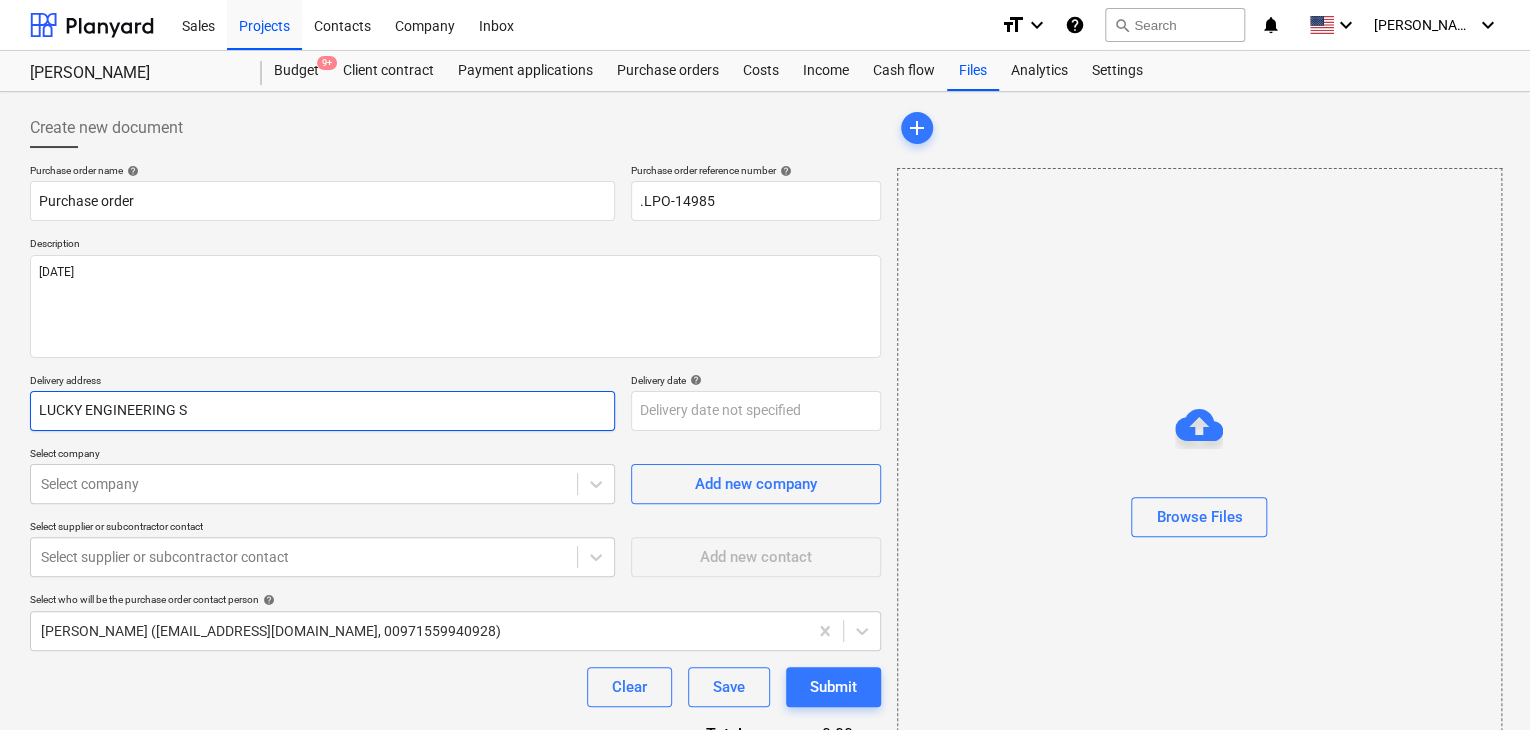 type on "x" 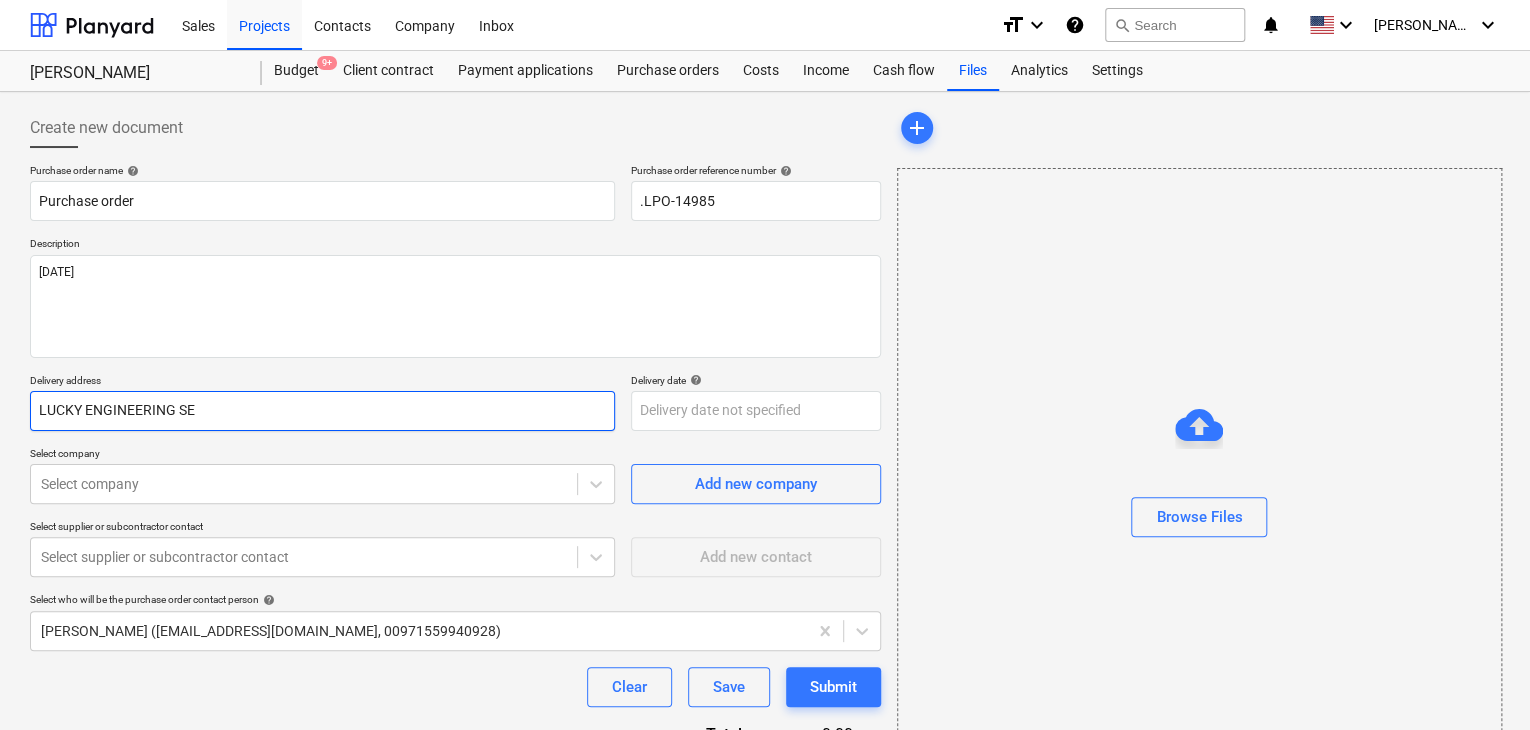 type on "x" 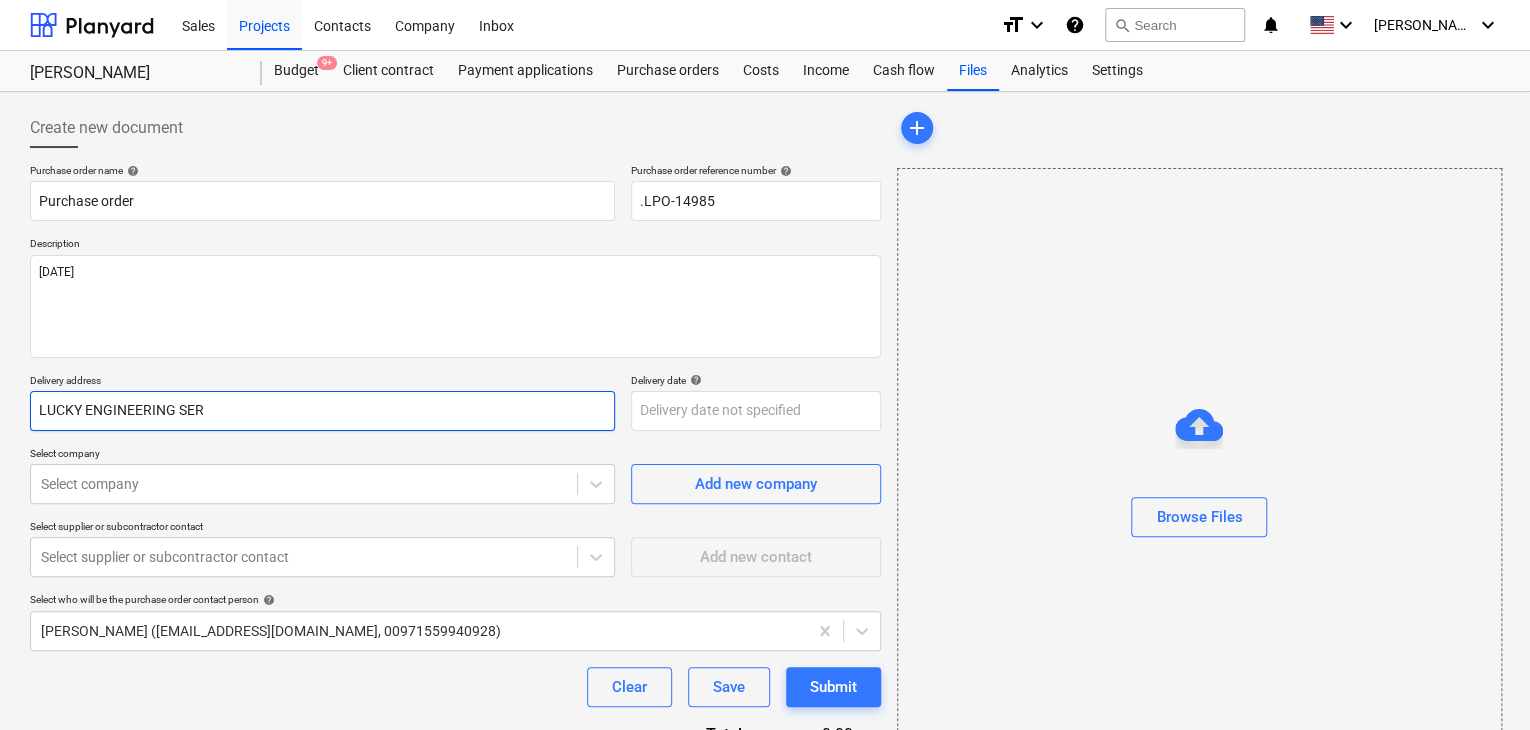 type on "x" 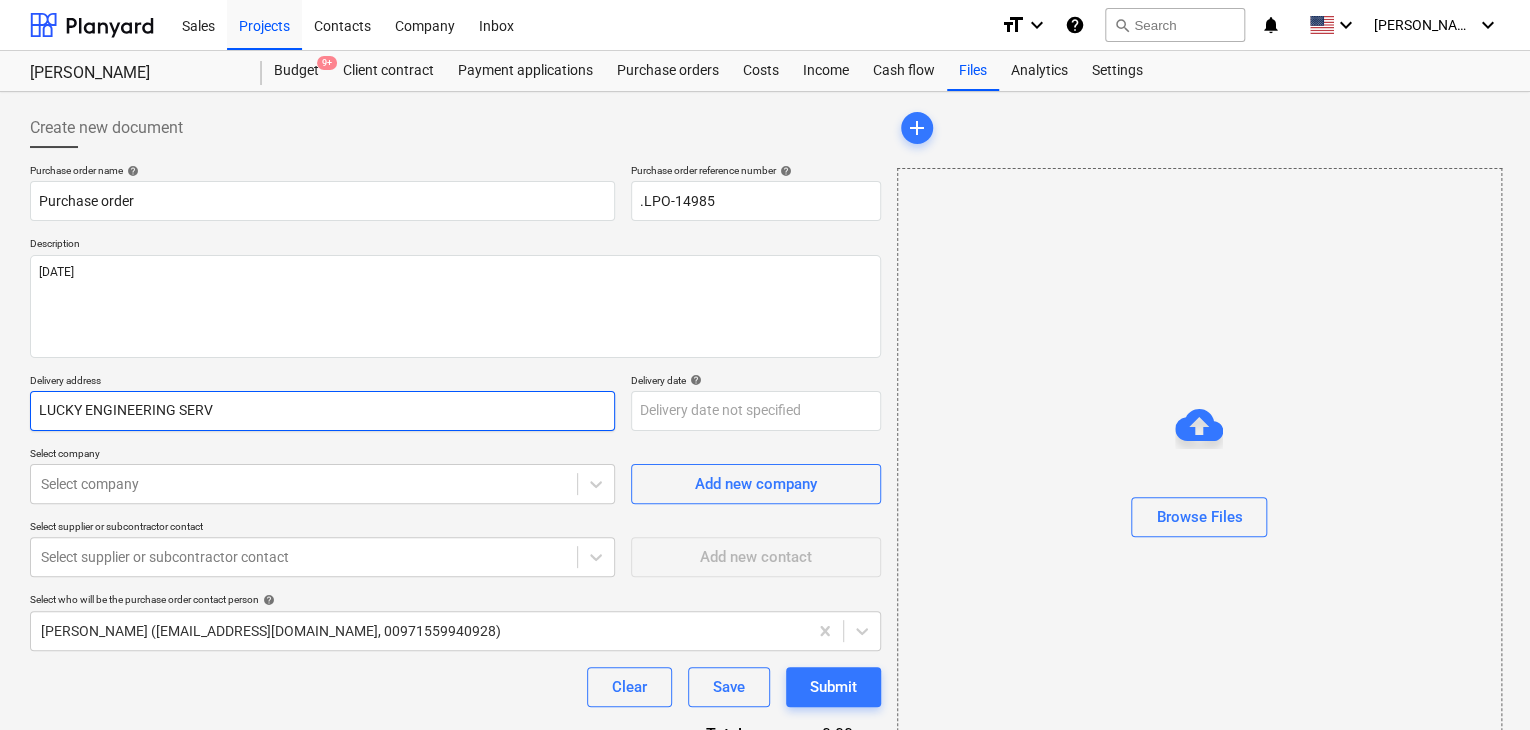 type on "x" 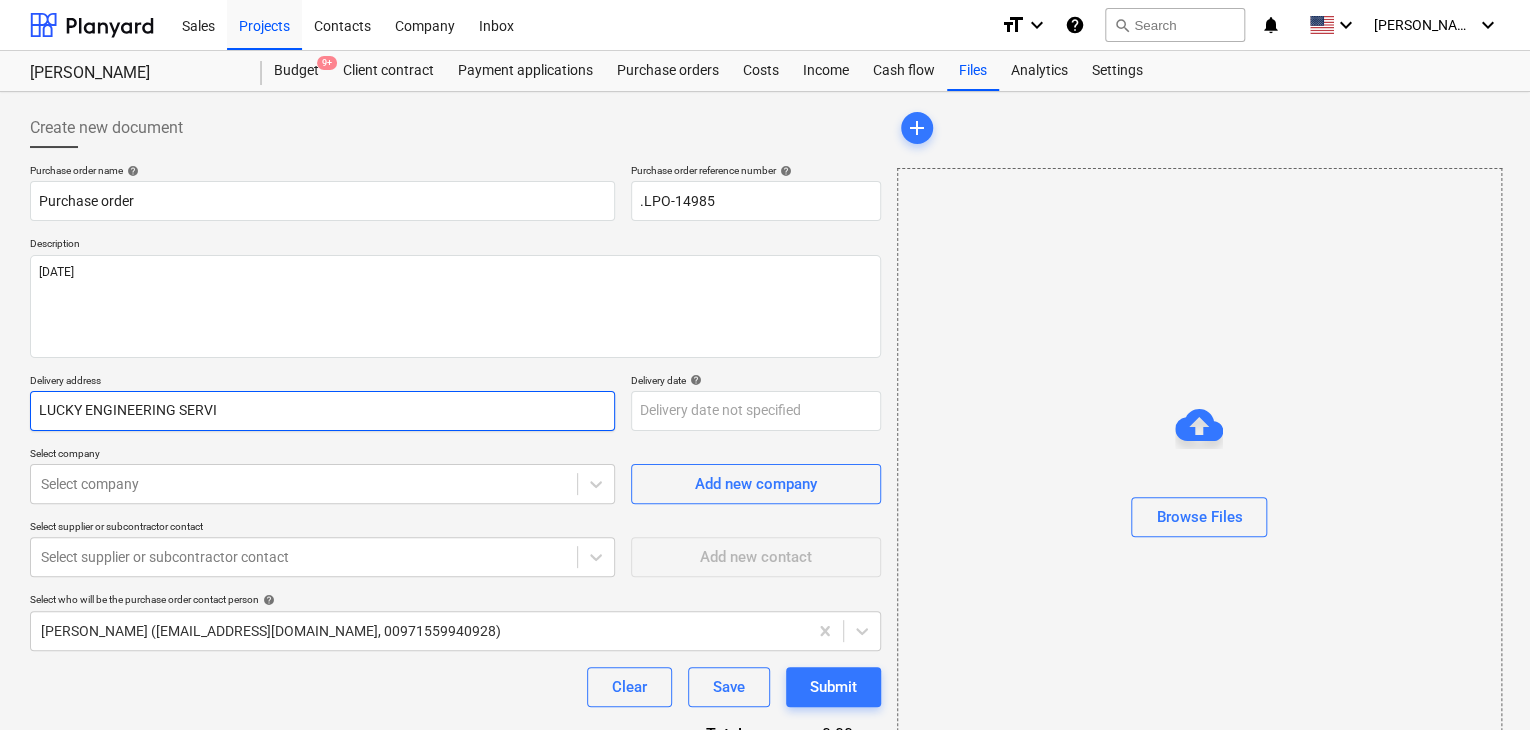 type on "x" 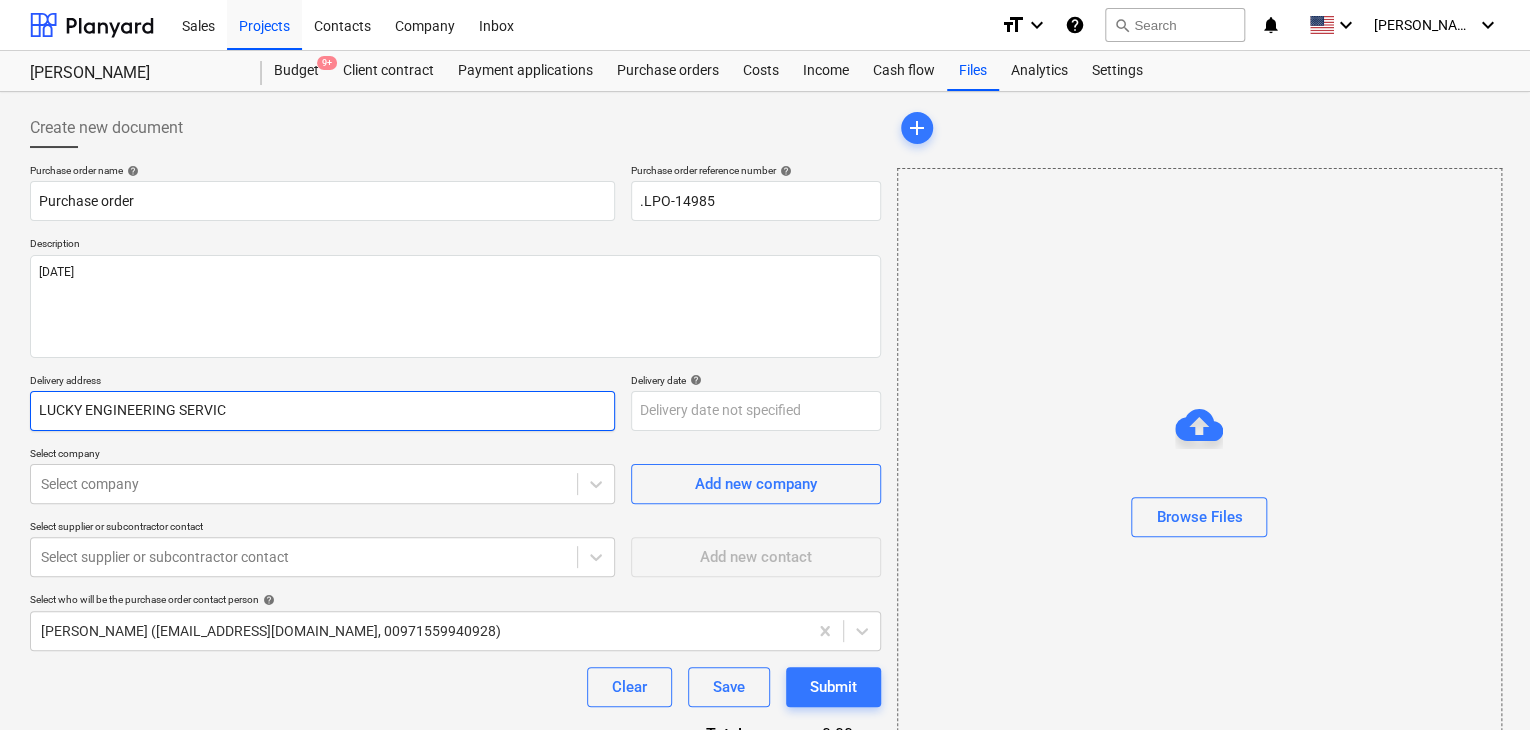 type on "x" 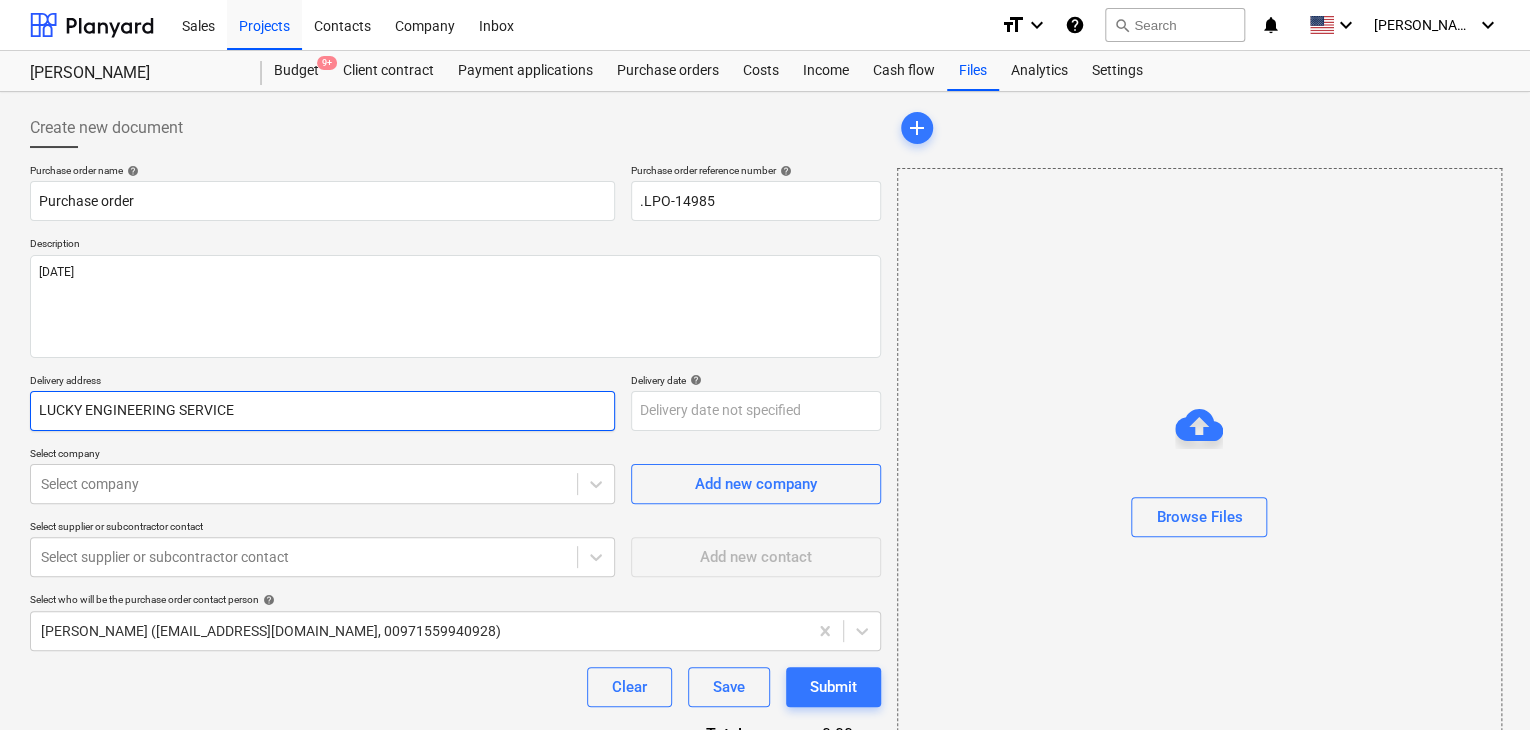 type on "x" 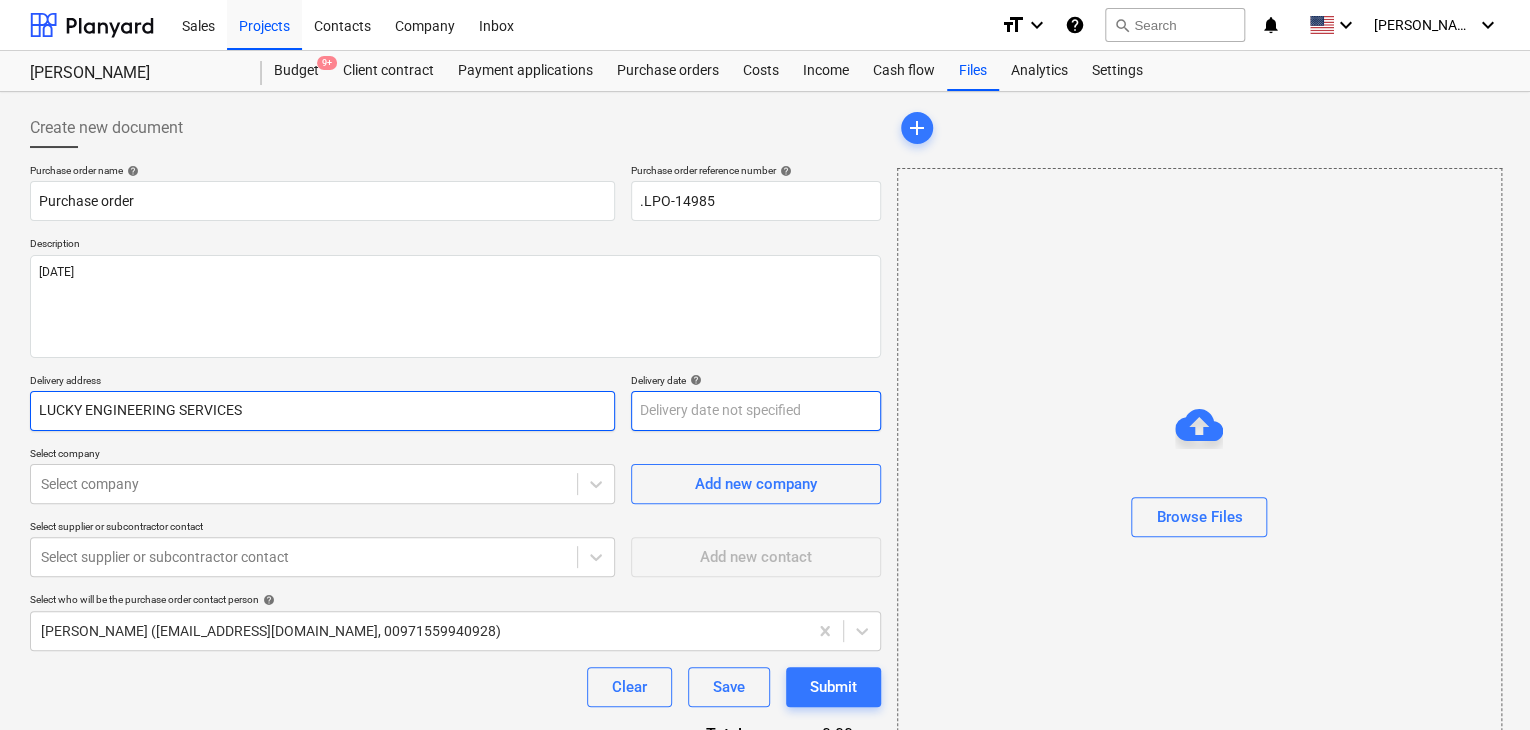 type on "LUCKY ENGINEERING SERVICES" 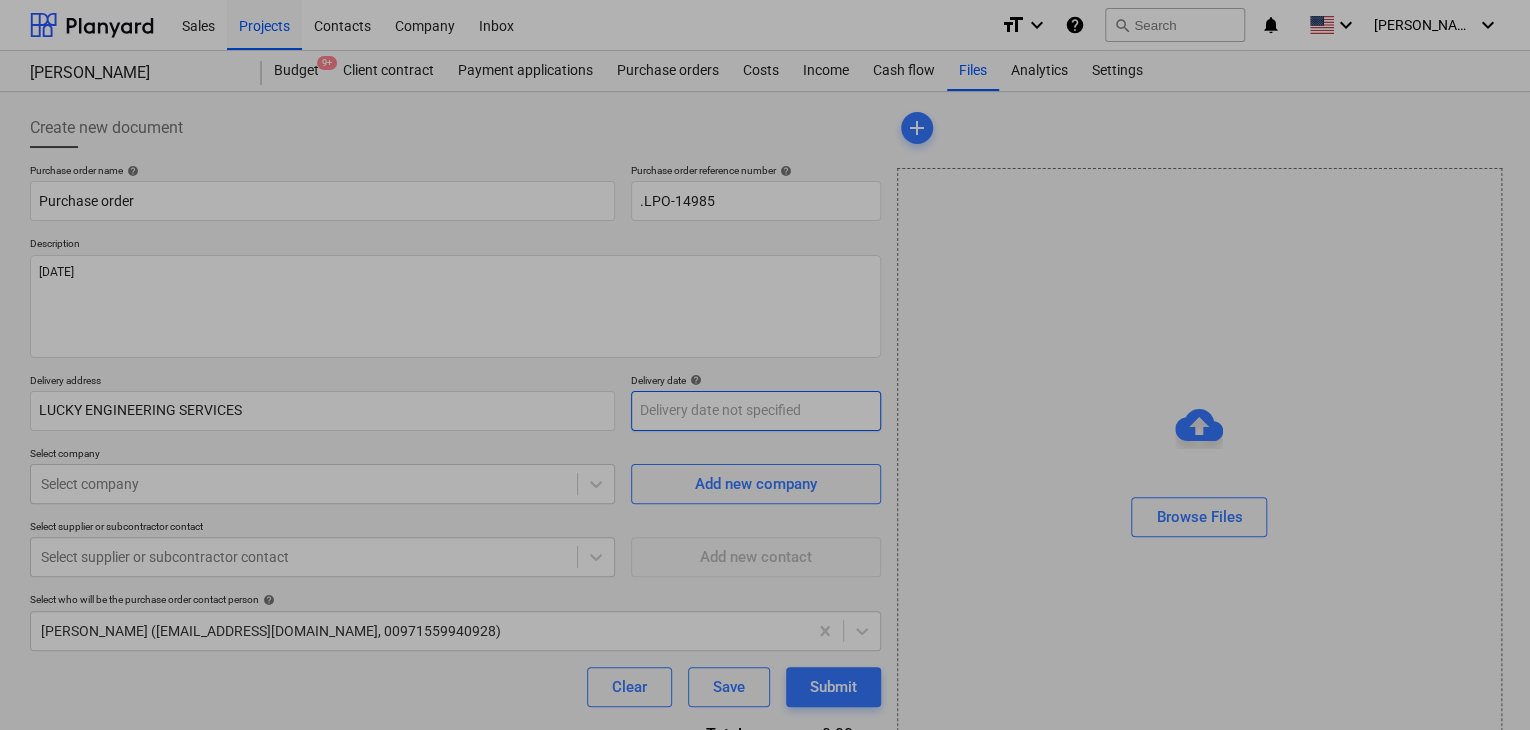 click on "Sales Projects Contacts Company Inbox format_size keyboard_arrow_down help search Search notifications 0 keyboard_arrow_down z. abbas keyboard_arrow_down MARCO KSA Budget 9+ Client contract Payment applications Purchase orders Costs Income Cash flow Files Analytics Settings Create new document Purchase order name help Purchase order Purchase order reference number help .LPO-14985 Description 02/JUL/2025 Delivery address LUCKY ENGINEERING SERVICES Delivery date help Press the down arrow key to interact with the calendar and
select a date. Press the question mark key to get the keyboard shortcuts for changing dates. Select company Select company Add new company Select supplier or subcontractor contact Select supplier or subcontractor contact Add new contact Select who will be the purchase order contact person help zaheer abbas (projects@litcouae.com, 00971559940928) Clear Save Submit Total 0.00د.إ.‏ Select line-items to add help Search or select a line-item Select in bulk add Browse Files
x Su" at bounding box center [765, 365] 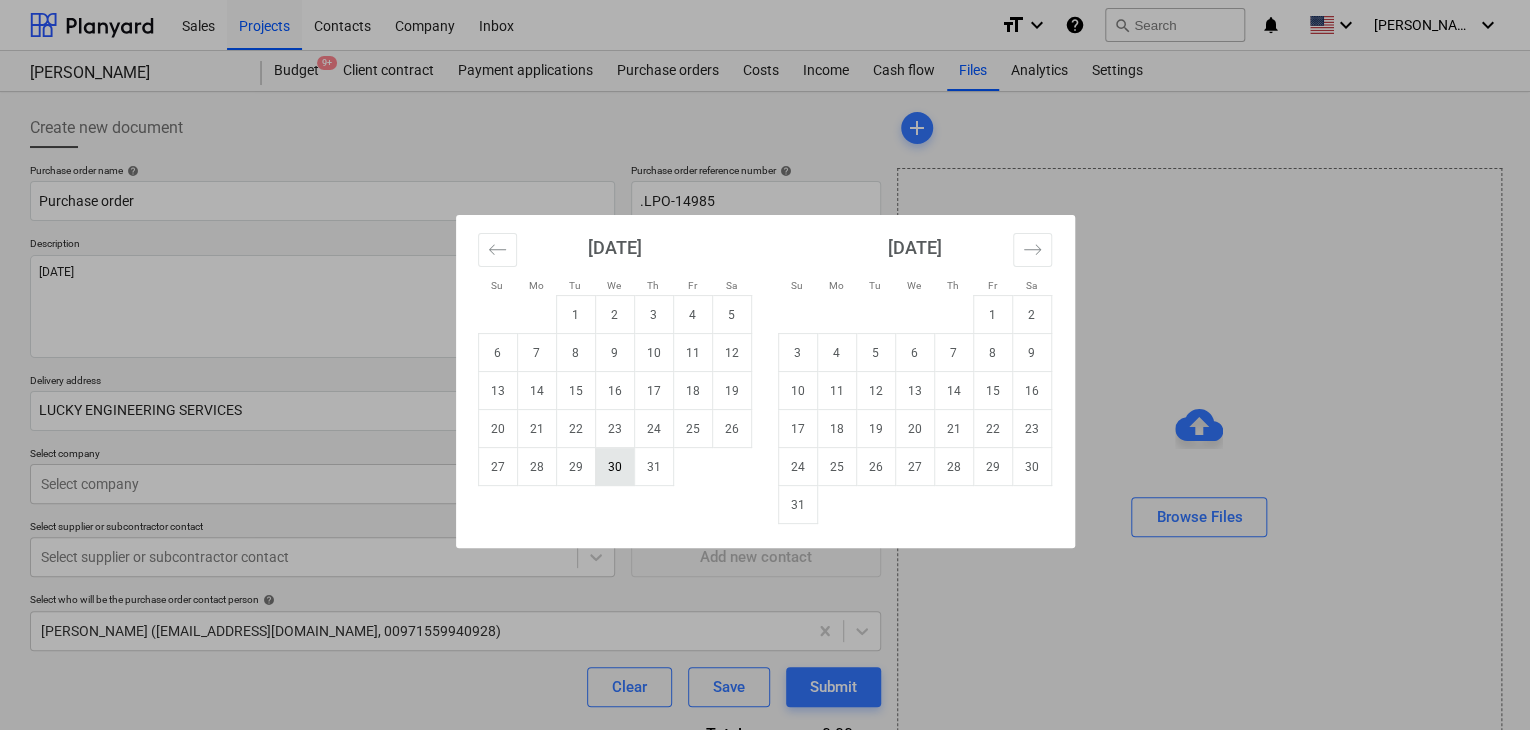 click on "30" at bounding box center (614, 467) 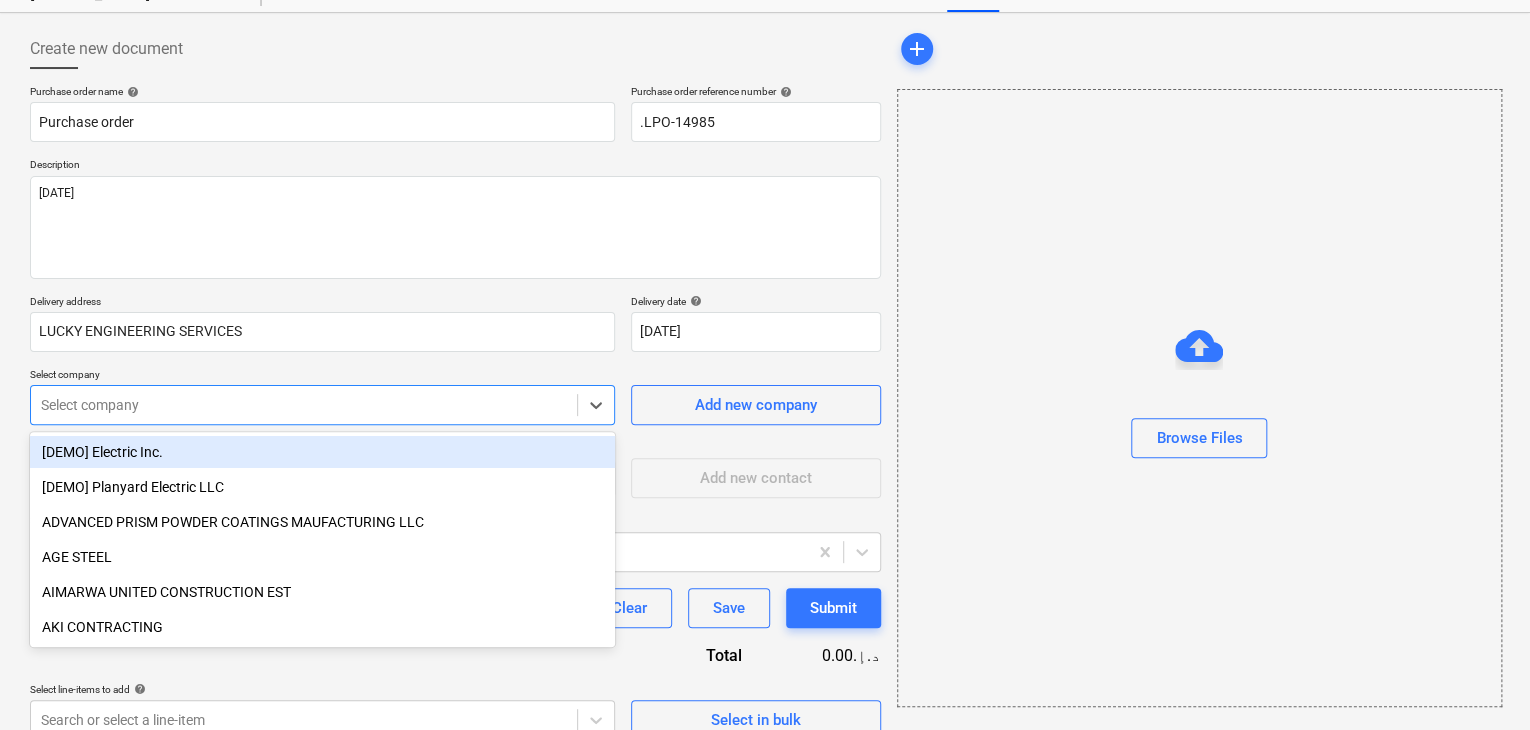 click on "Sales Projects Contacts Company Inbox format_size keyboard_arrow_down help search Search notifications 0 keyboard_arrow_down z. abbas keyboard_arrow_down MARCO KSA Budget 9+ Client contract Payment applications Purchase orders Costs Income Cash flow Files Analytics Settings Create new document Purchase order name help Purchase order Purchase order reference number help .LPO-14985 Description 02/JUL/2025 Delivery address LUCKY ENGINEERING SERVICES Delivery date help 30 Jul 2025 30.07.2025 Press the down arrow key to interact with the calendar and
select a date. Press the question mark key to get the keyboard shortcuts for changing dates. Select company option [DEMO] Electric Inc.   focused, 1 of 198. 198 results available. Use Up and Down to choose options, press Enter to select the currently focused option, press Escape to exit the menu, press Tab to select the option and exit the menu. Select company Add new company Select supplier or subcontractor contact Select supplier or subcontractor contact add" at bounding box center [765, 286] 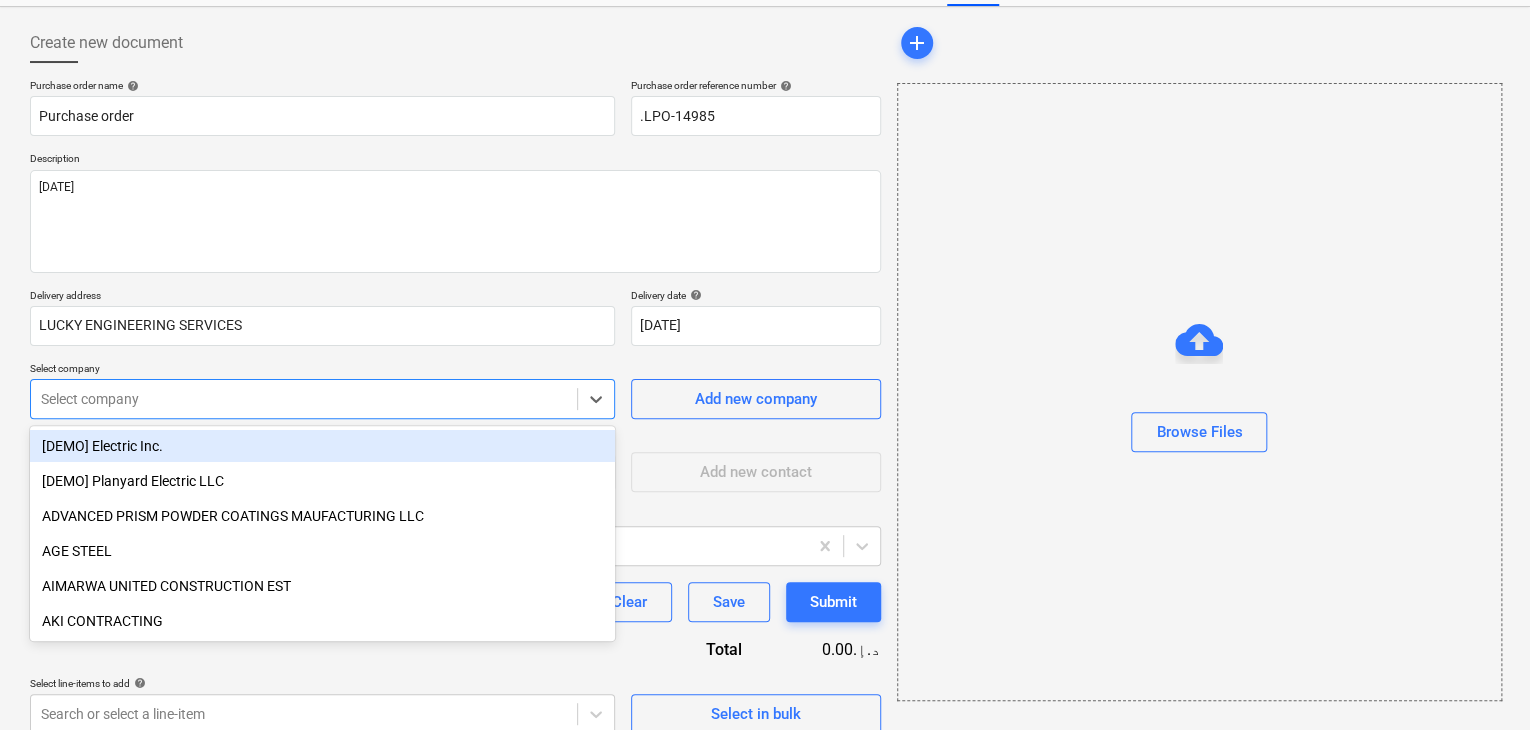 scroll, scrollTop: 93, scrollLeft: 0, axis: vertical 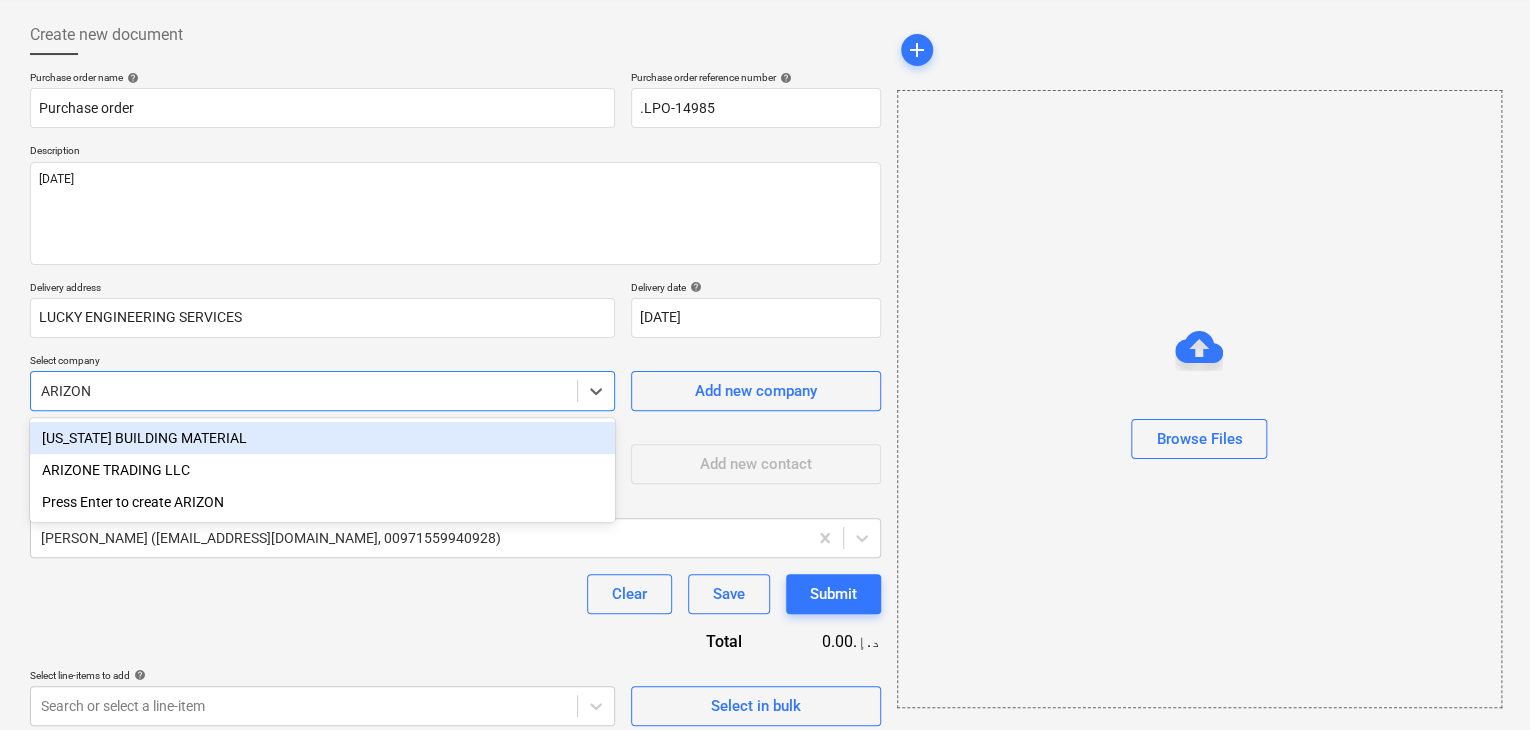 type on "ARIZONA" 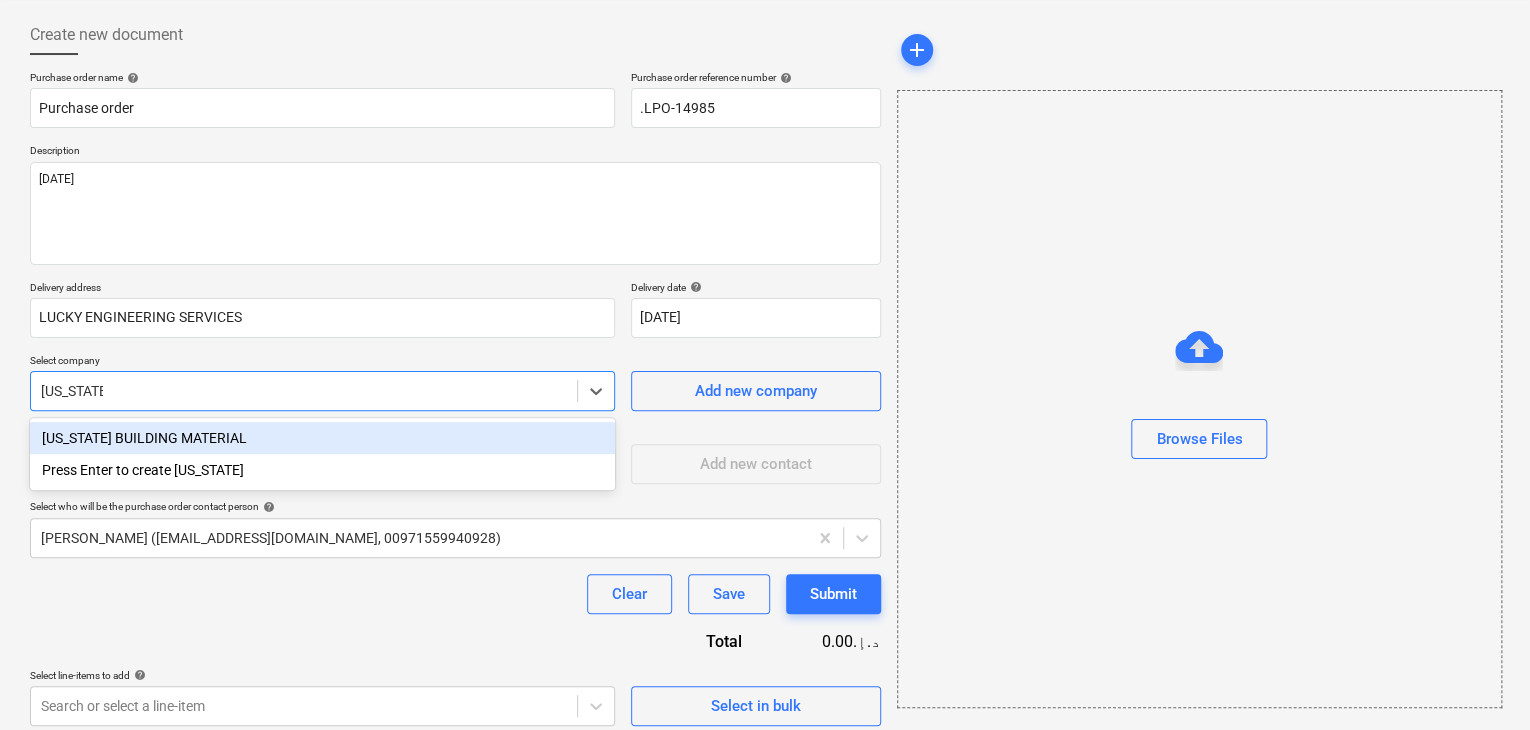 click on "ARIZONA BUILDING MATERIAL" at bounding box center (322, 438) 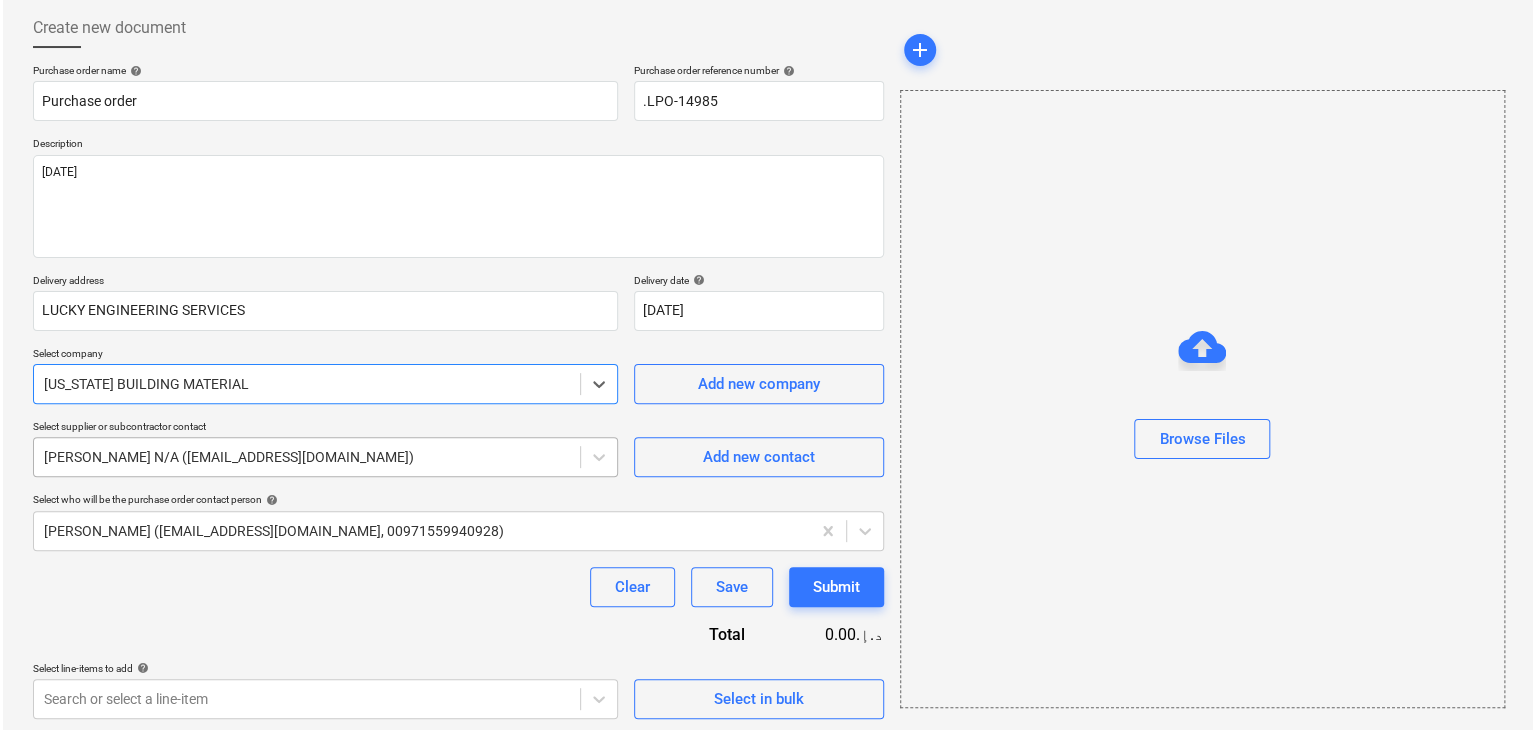 scroll, scrollTop: 104, scrollLeft: 0, axis: vertical 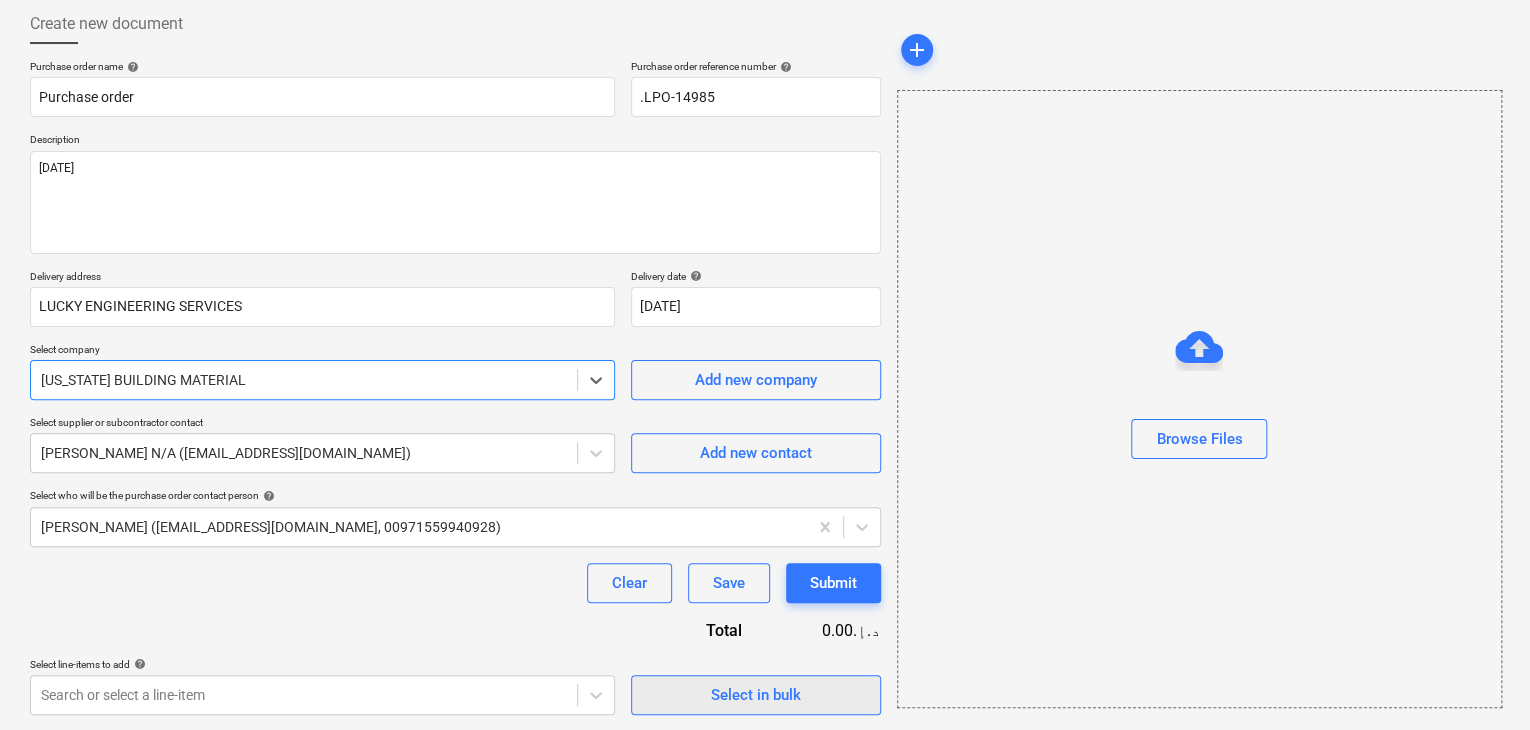 click on "Select in bulk" at bounding box center (756, 695) 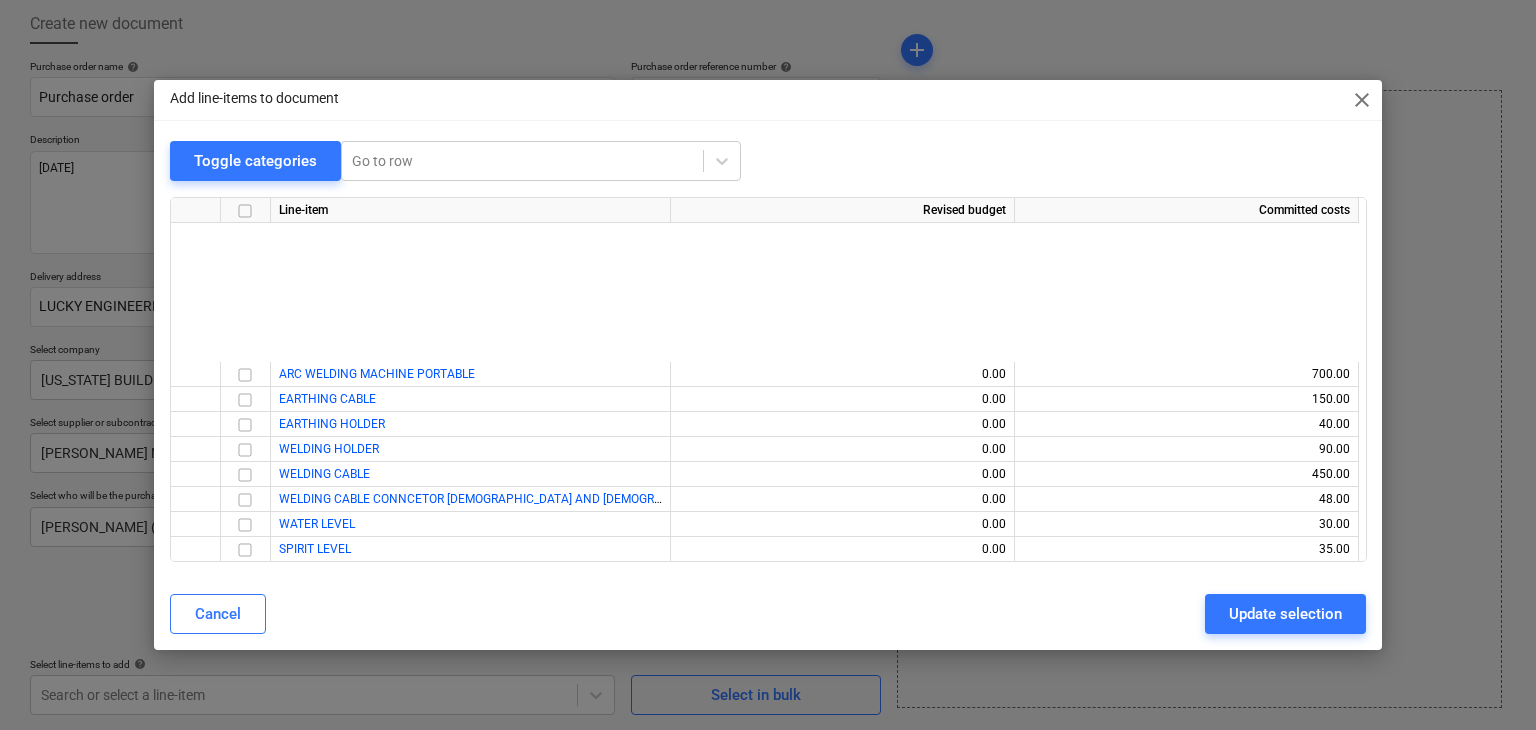 scroll, scrollTop: 3987, scrollLeft: 0, axis: vertical 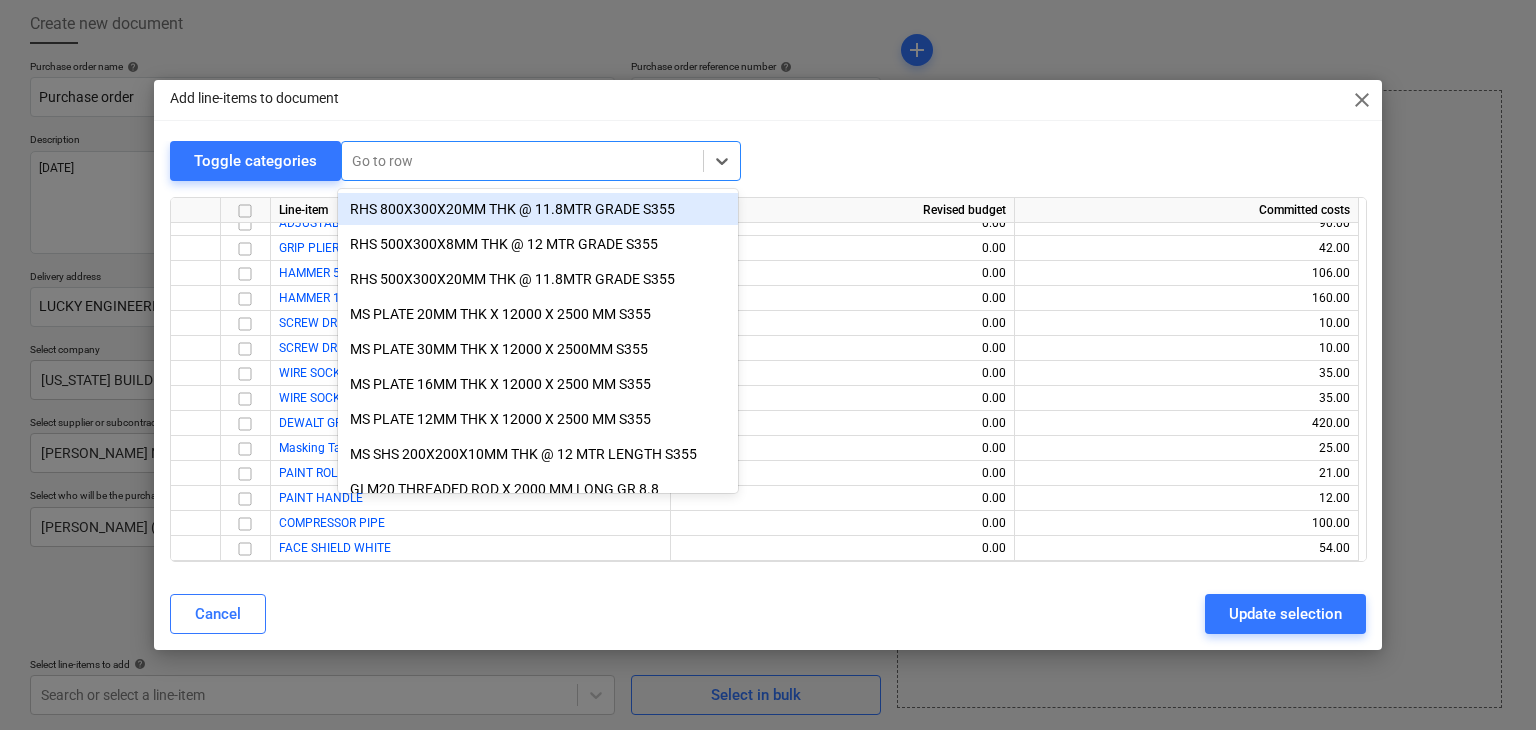 click at bounding box center (522, 161) 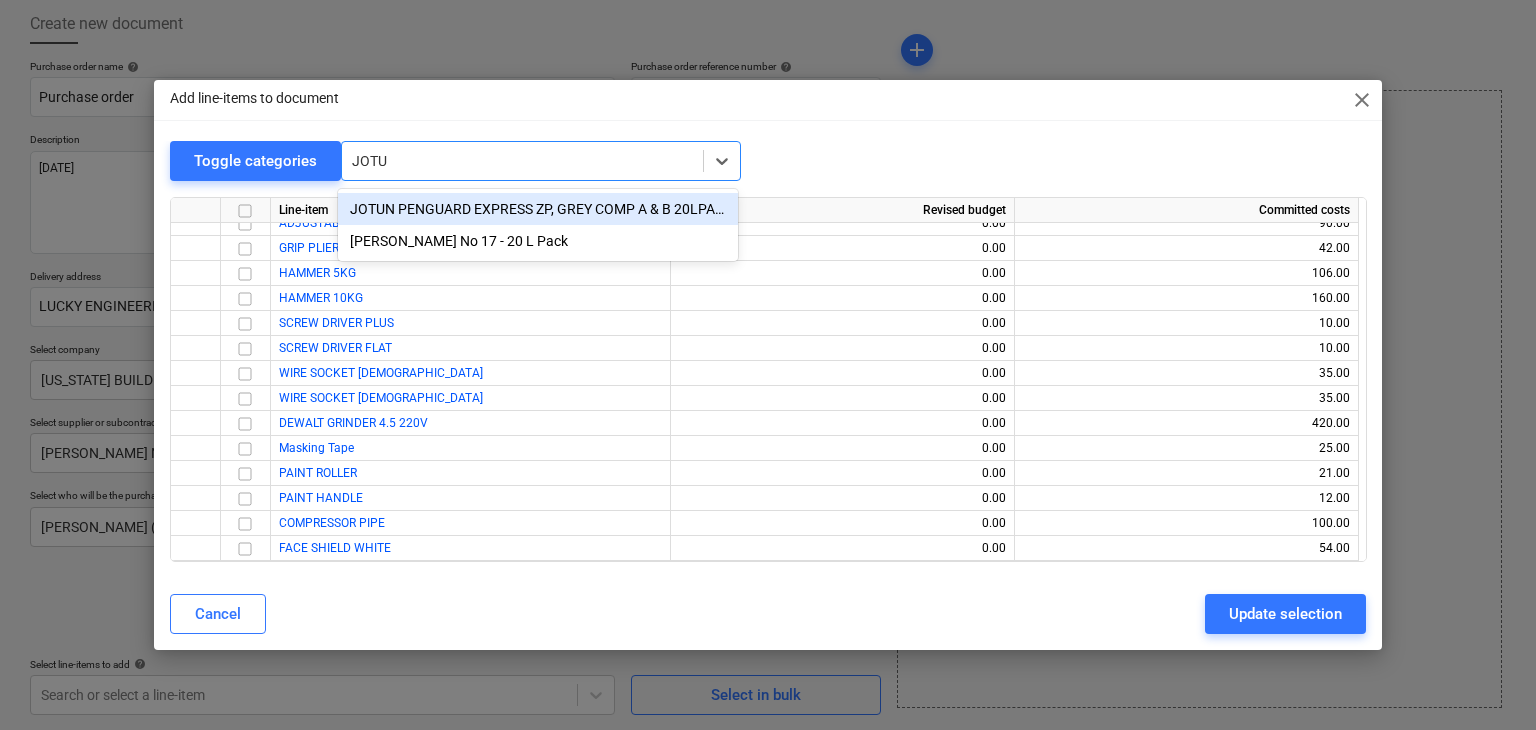 type on "JOTUN" 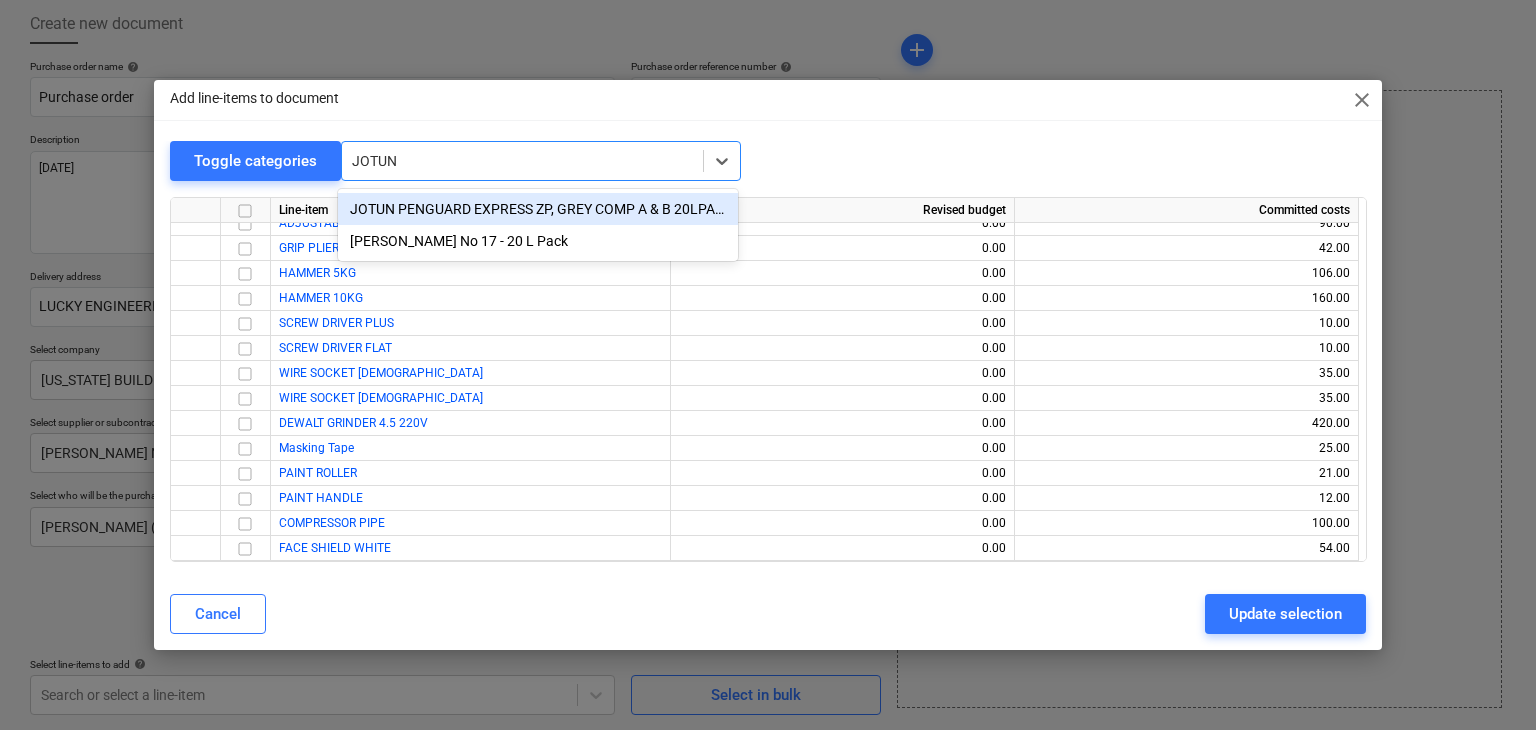 click on "JOTUN PENGUARD EXPRESS ZP, GREY COMP A & B 20LPACK" at bounding box center [538, 209] 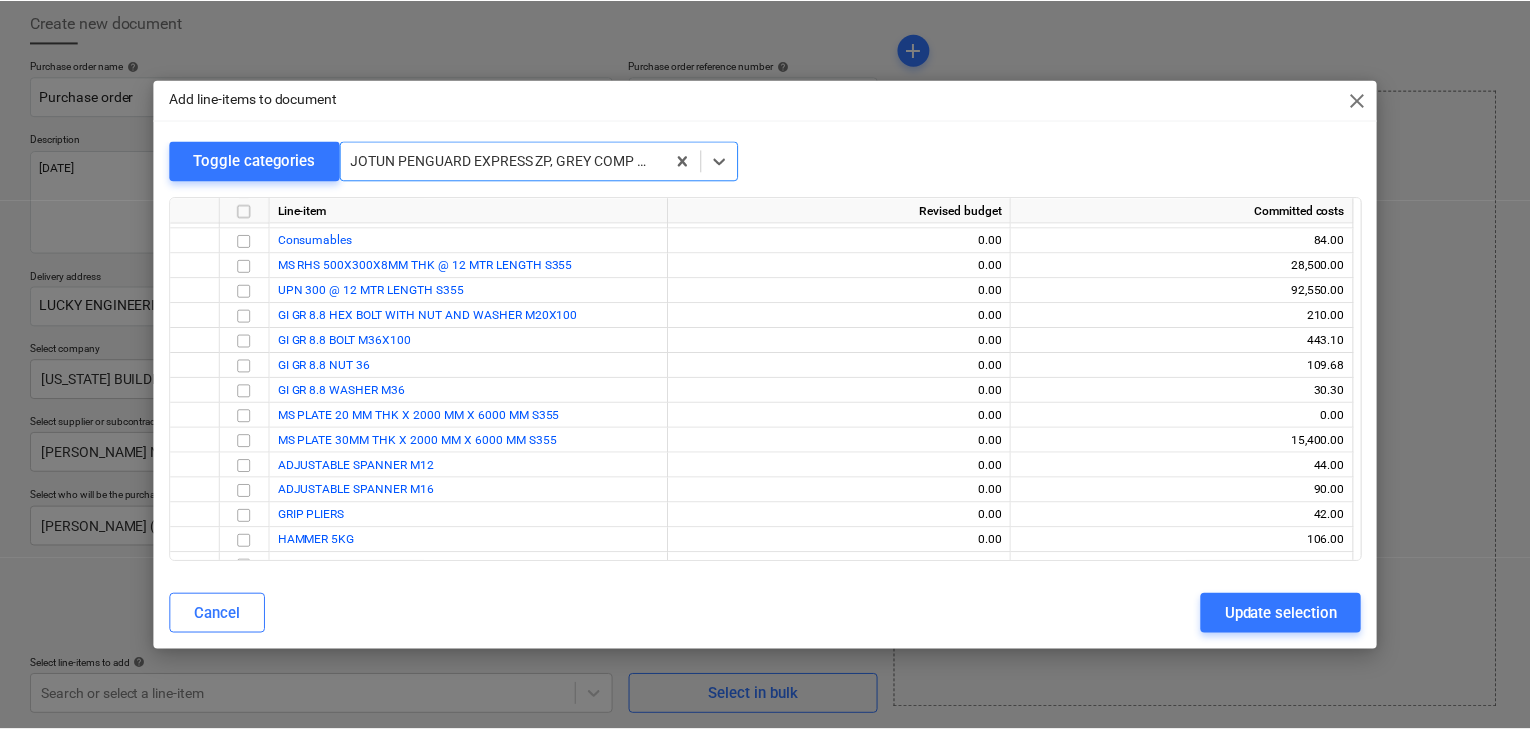 scroll, scrollTop: 2850, scrollLeft: 0, axis: vertical 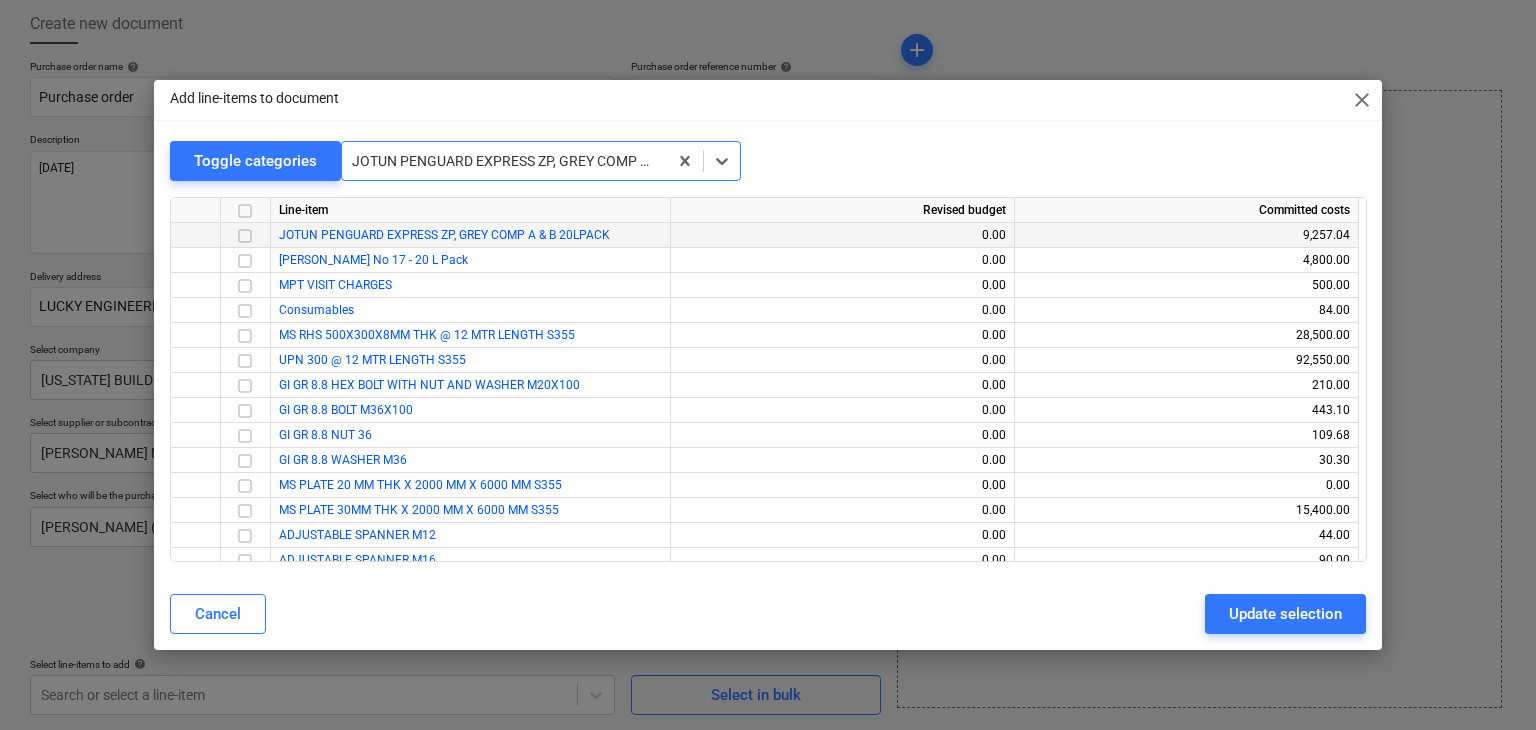click at bounding box center (245, 236) 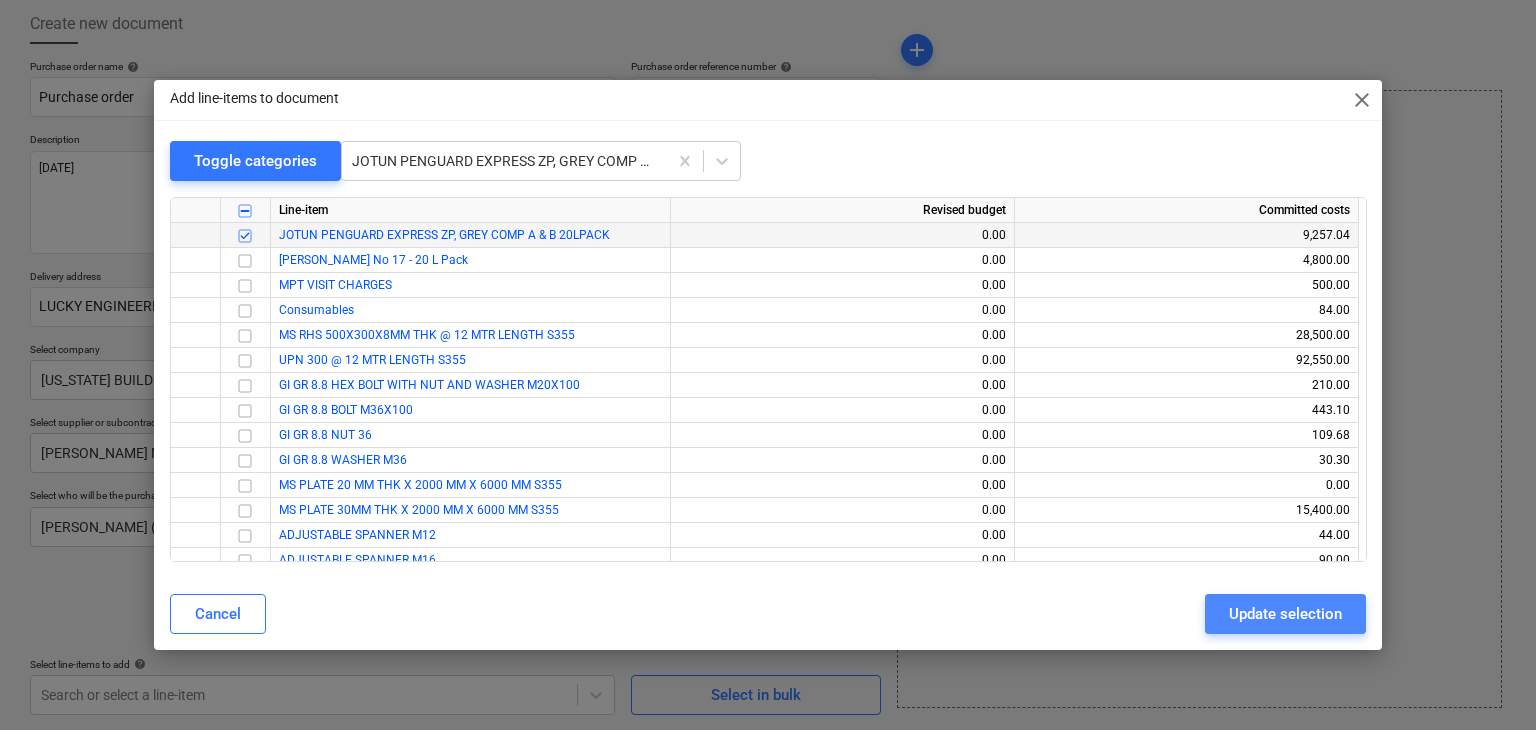 click on "Update selection" at bounding box center (1285, 614) 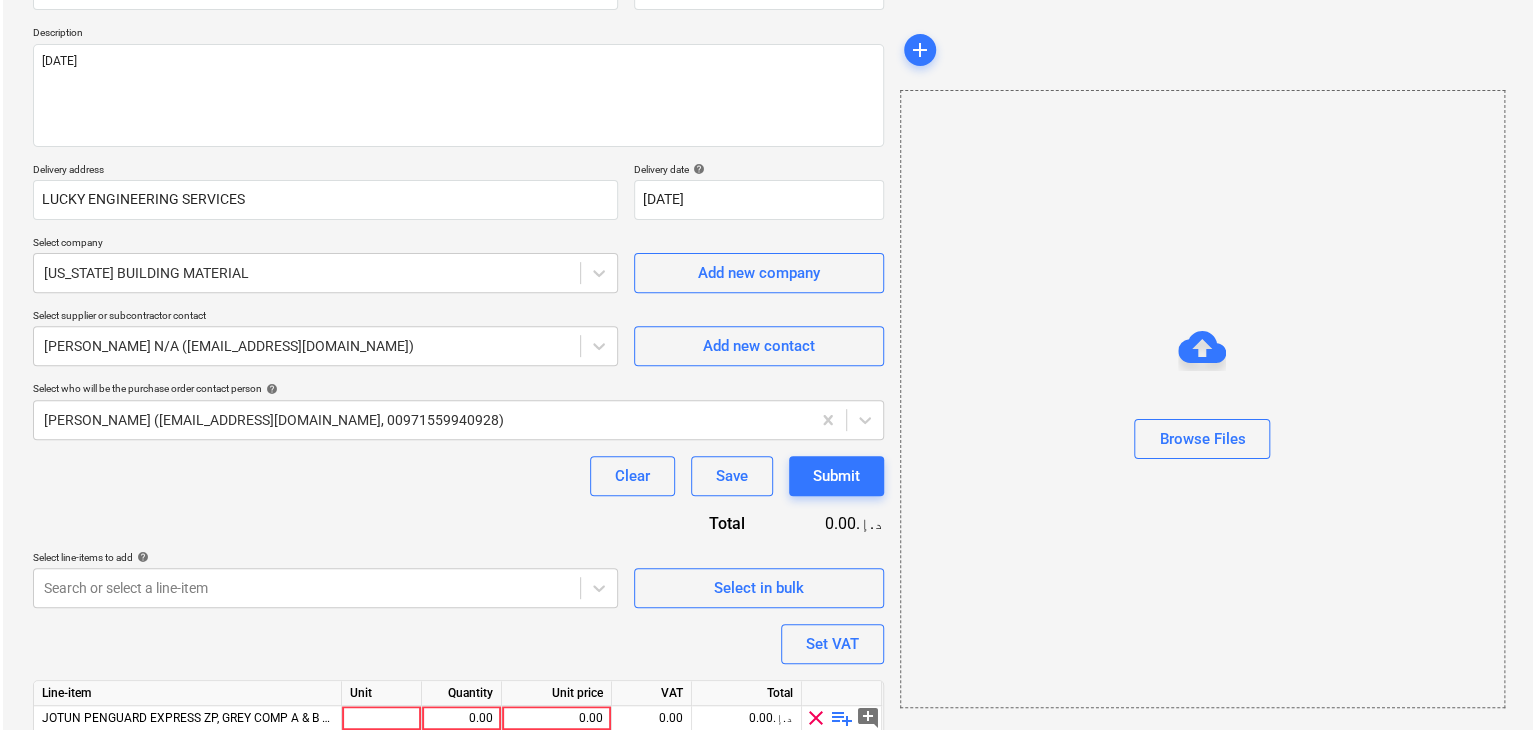 scroll, scrollTop: 292, scrollLeft: 0, axis: vertical 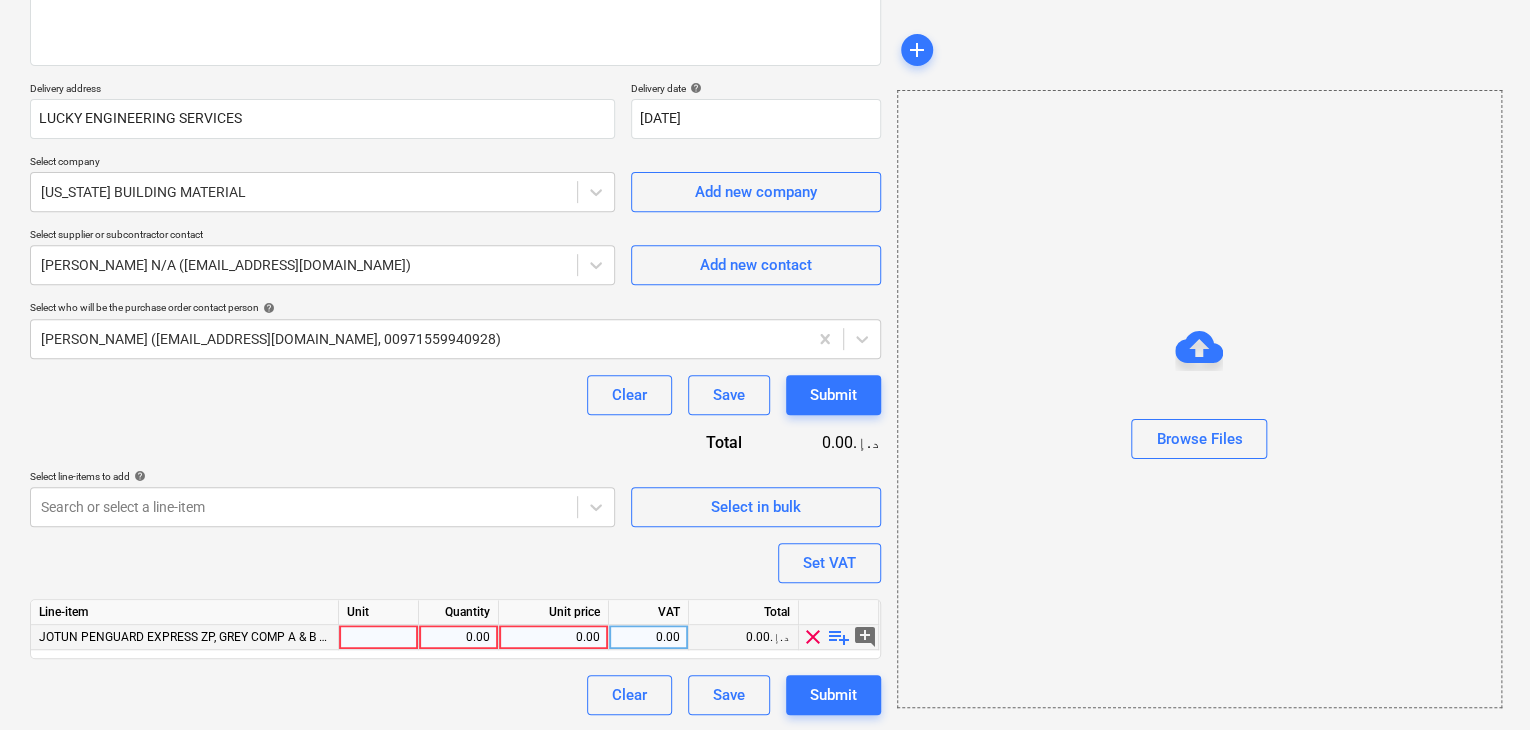 click at bounding box center (379, 637) 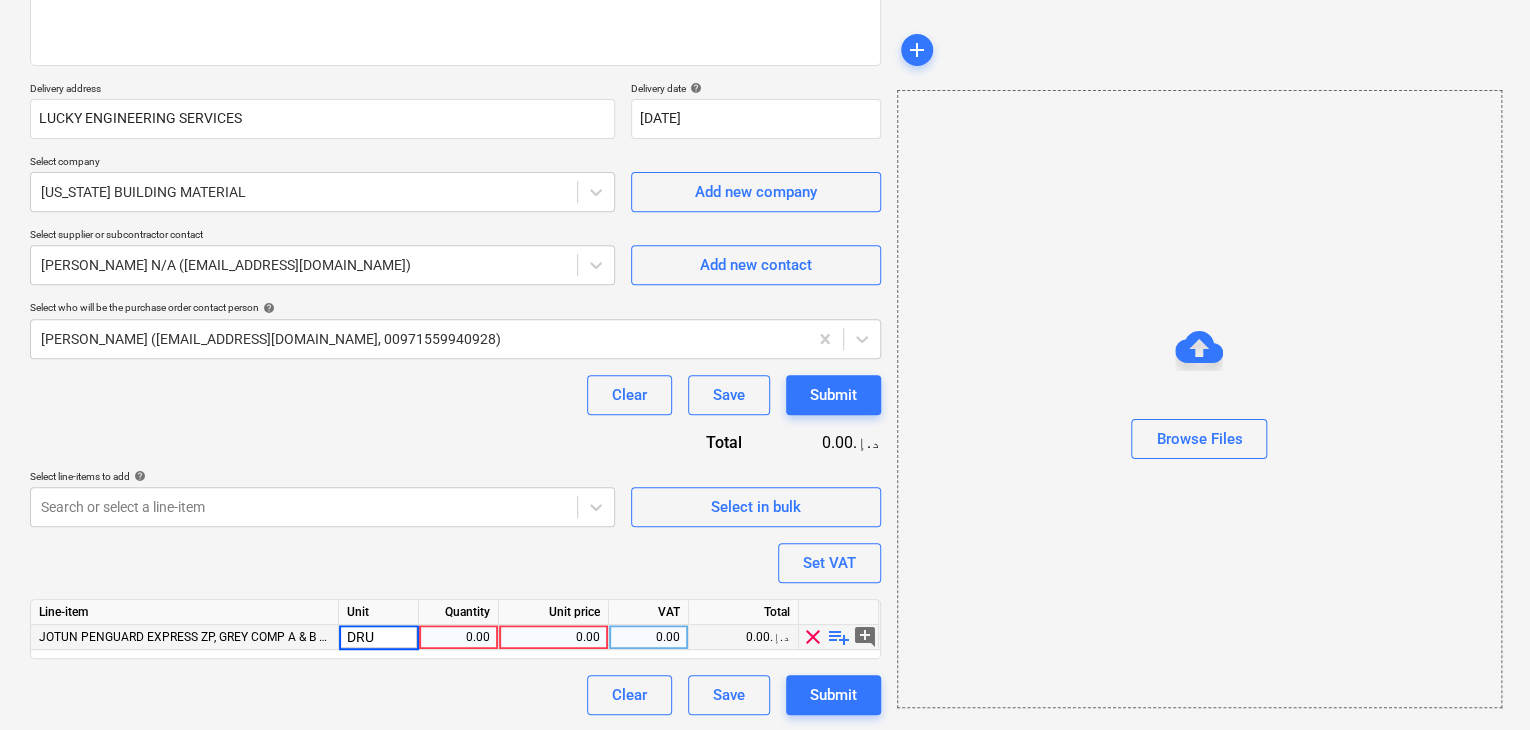 type on "DRUM" 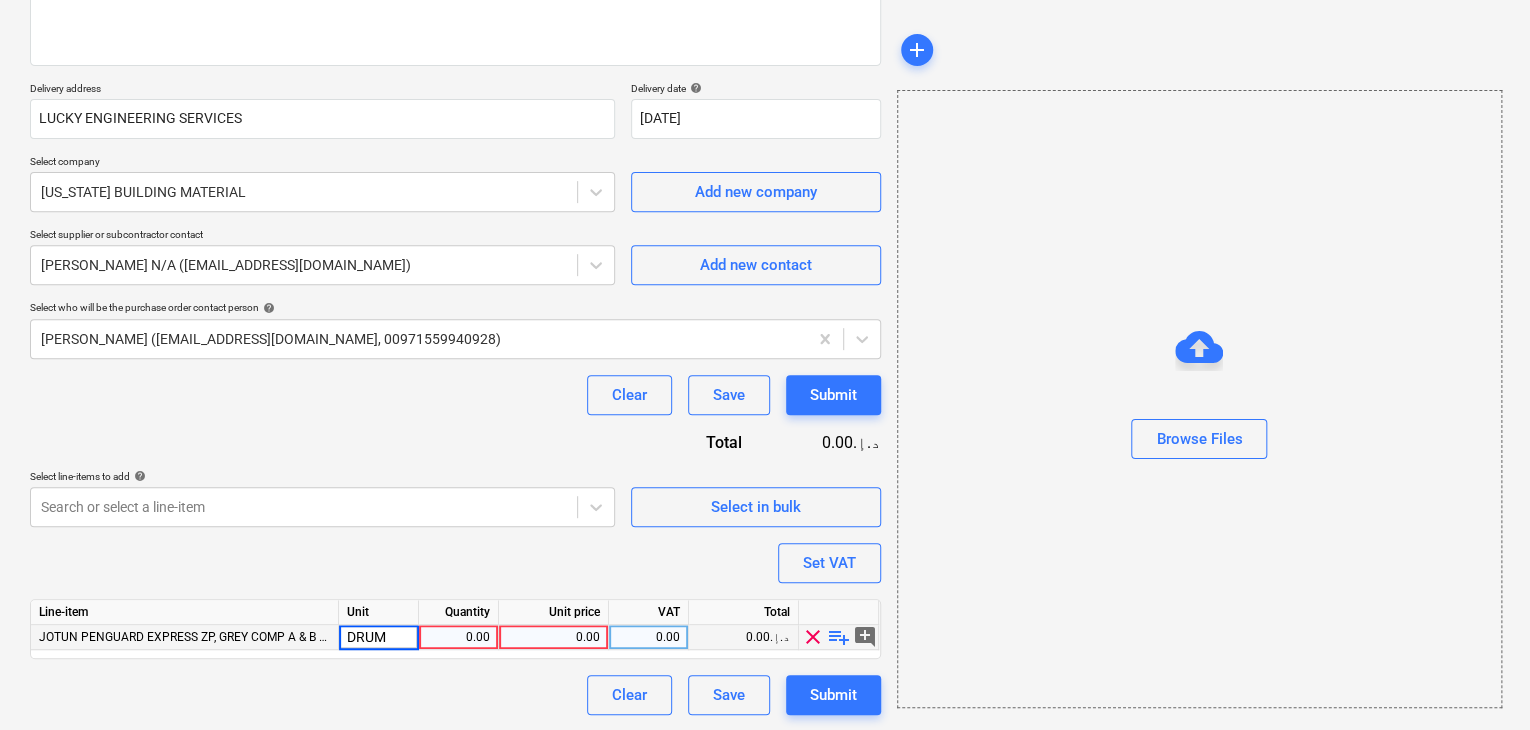 type on "x" 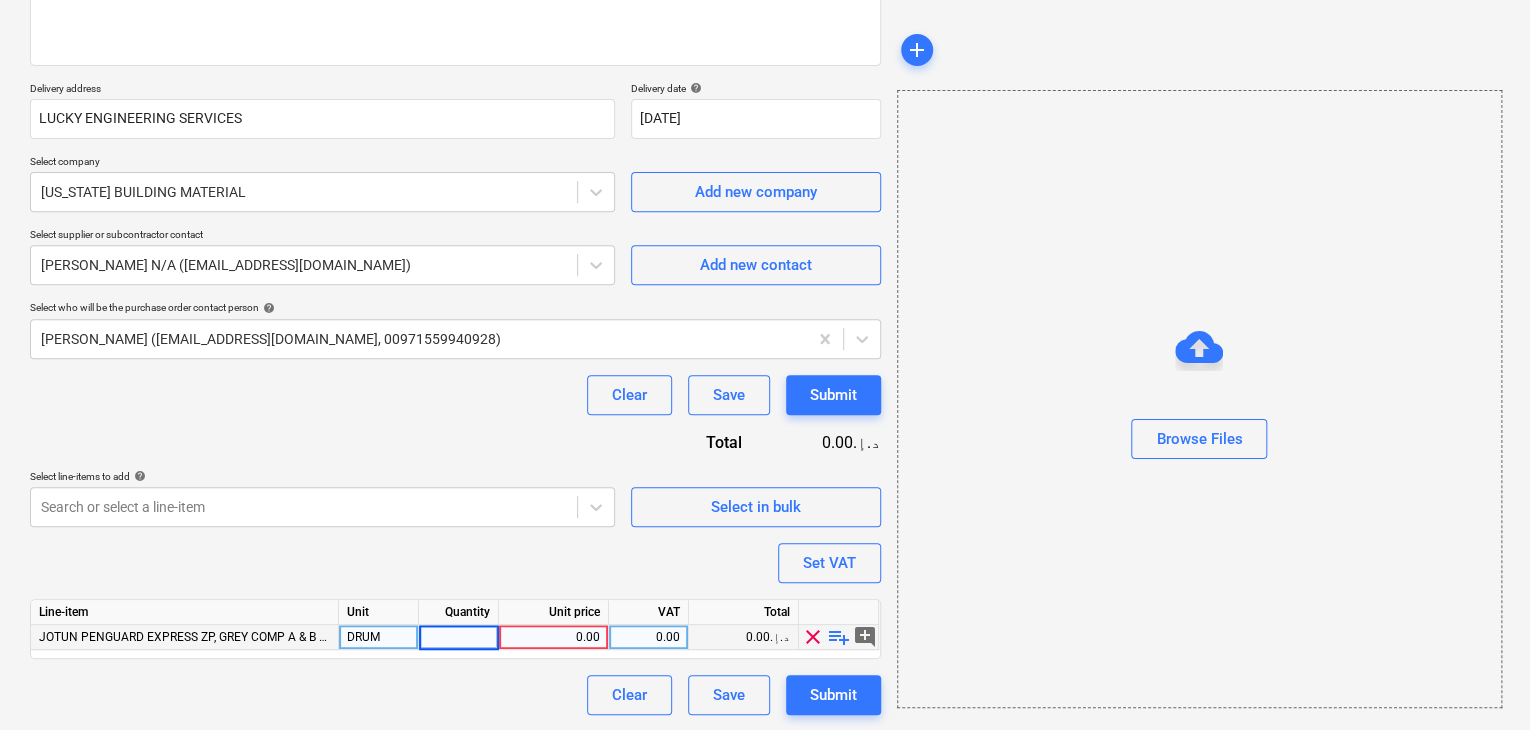 type on "1" 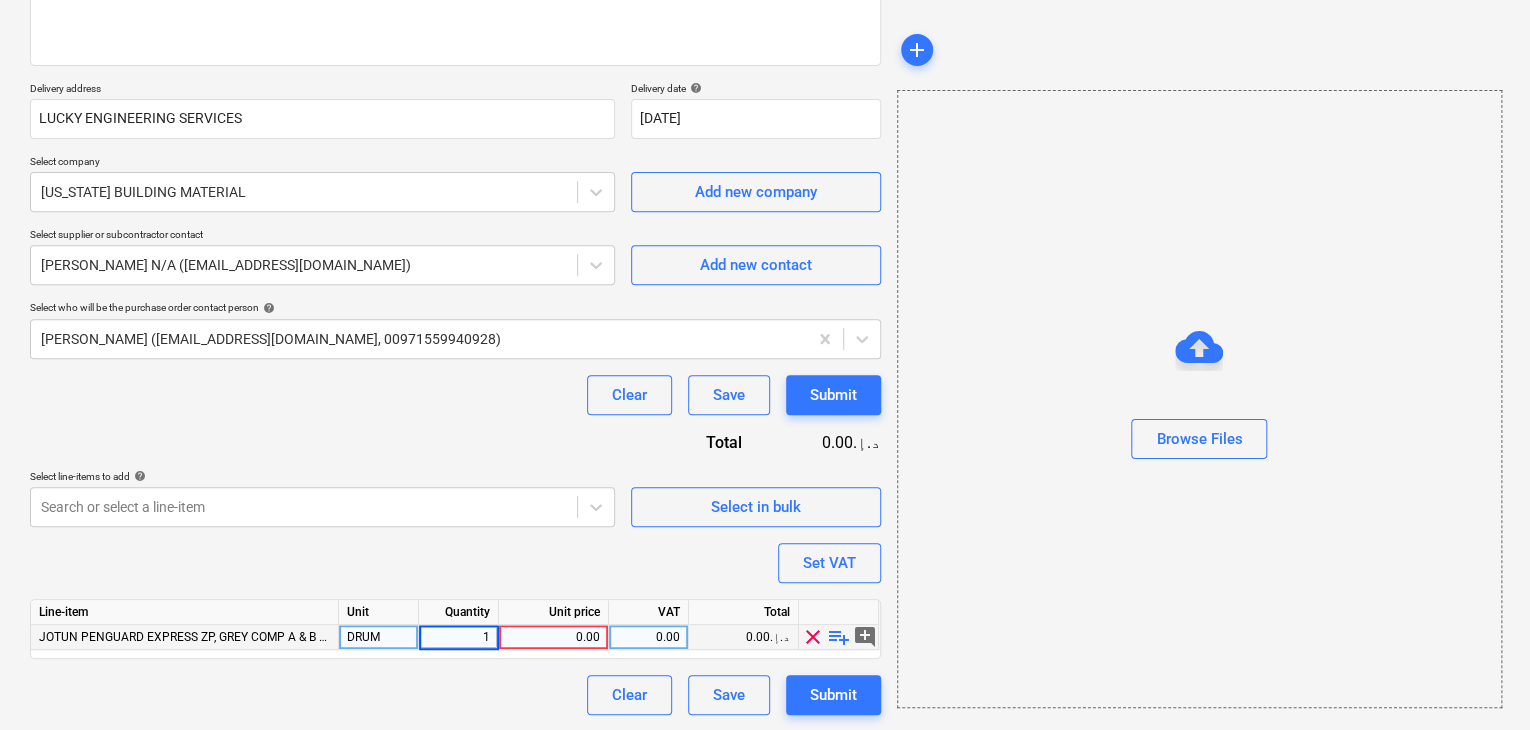 type on "x" 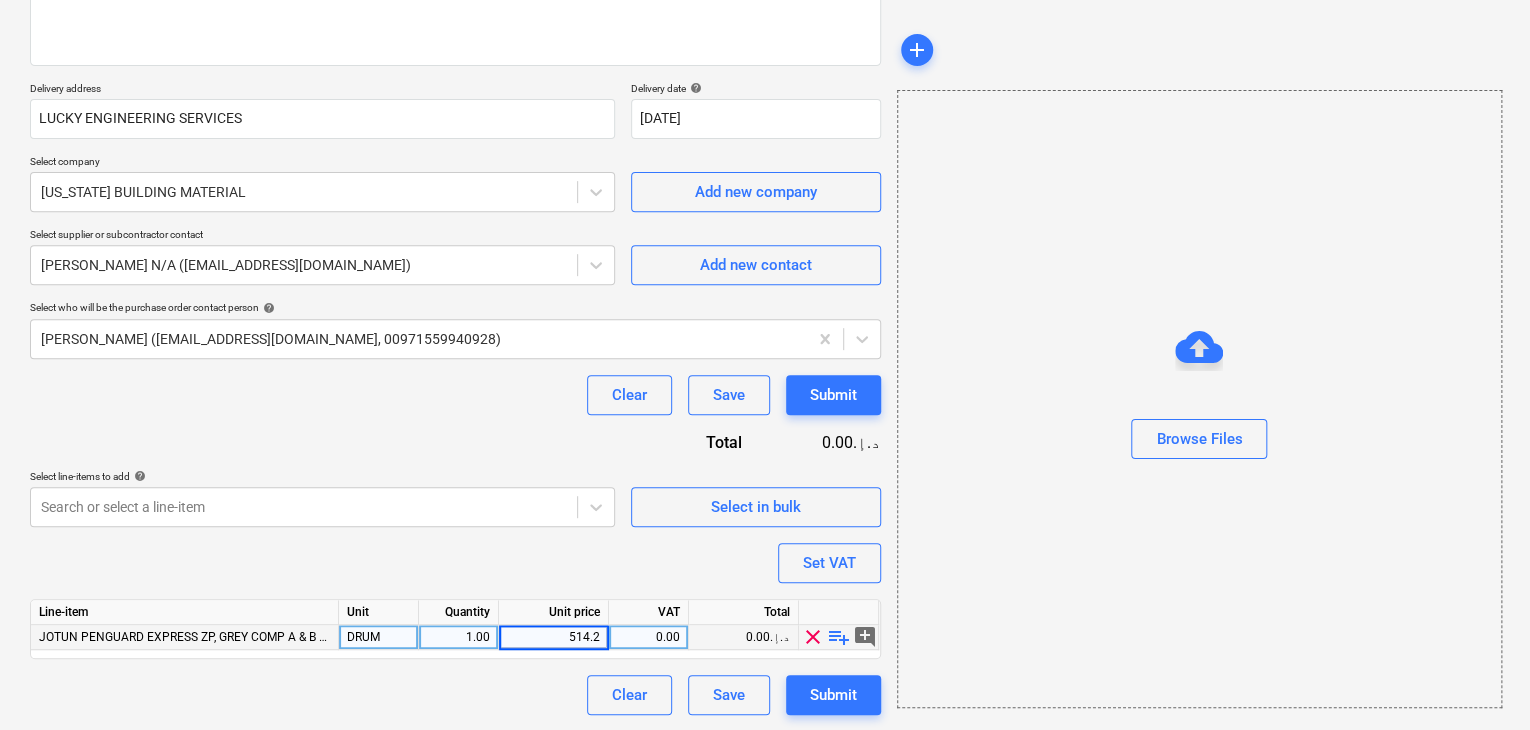 type on "514.28" 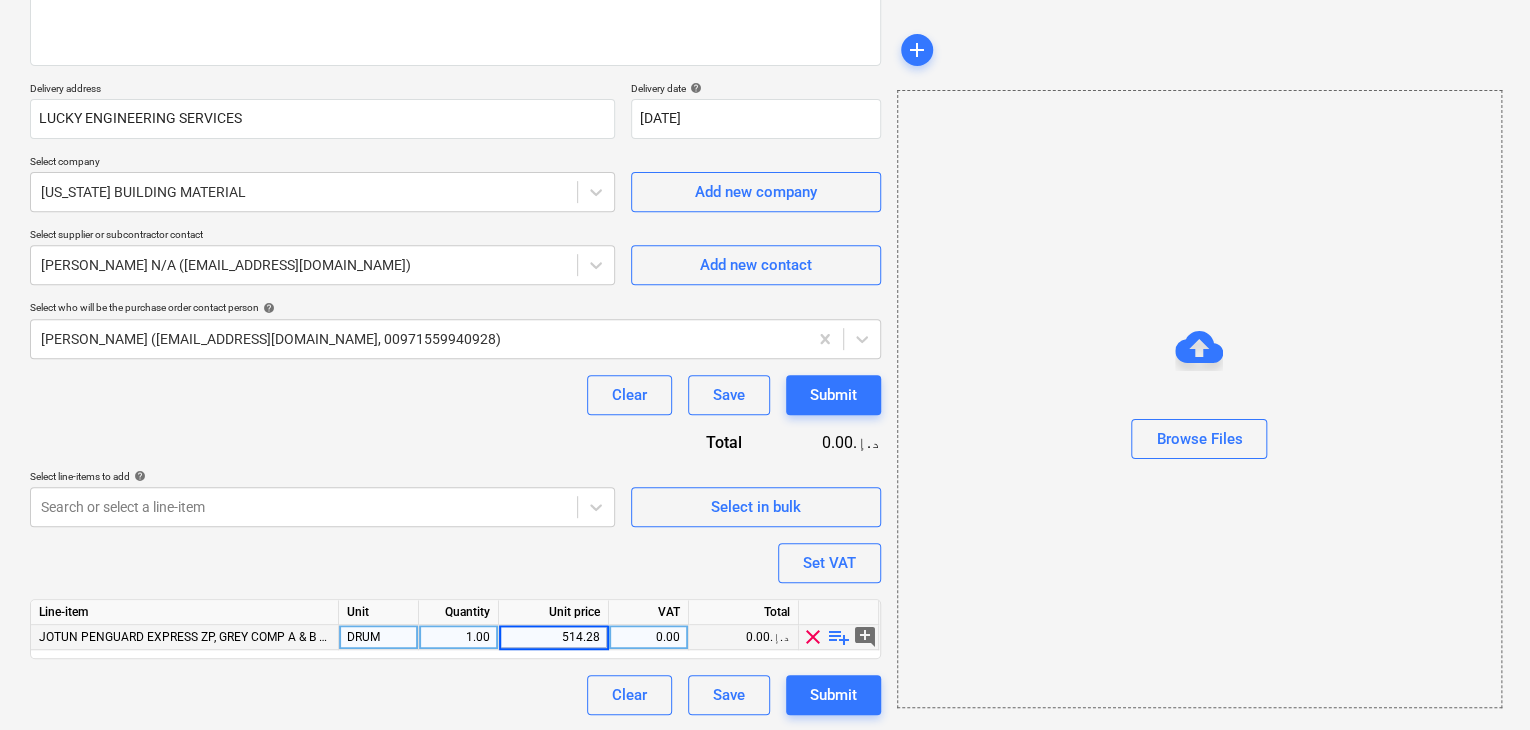 type on "x" 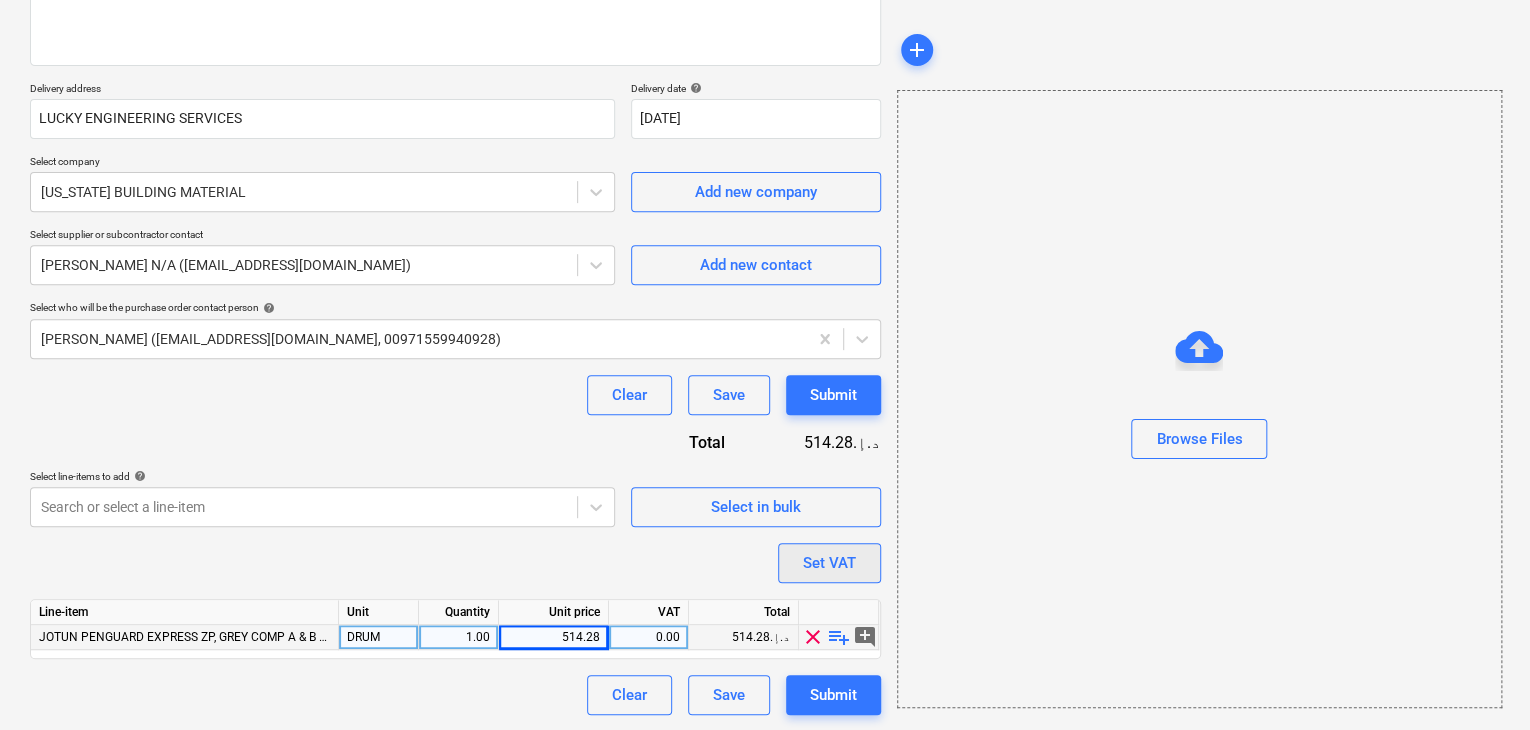 click on "Set VAT" at bounding box center (829, 563) 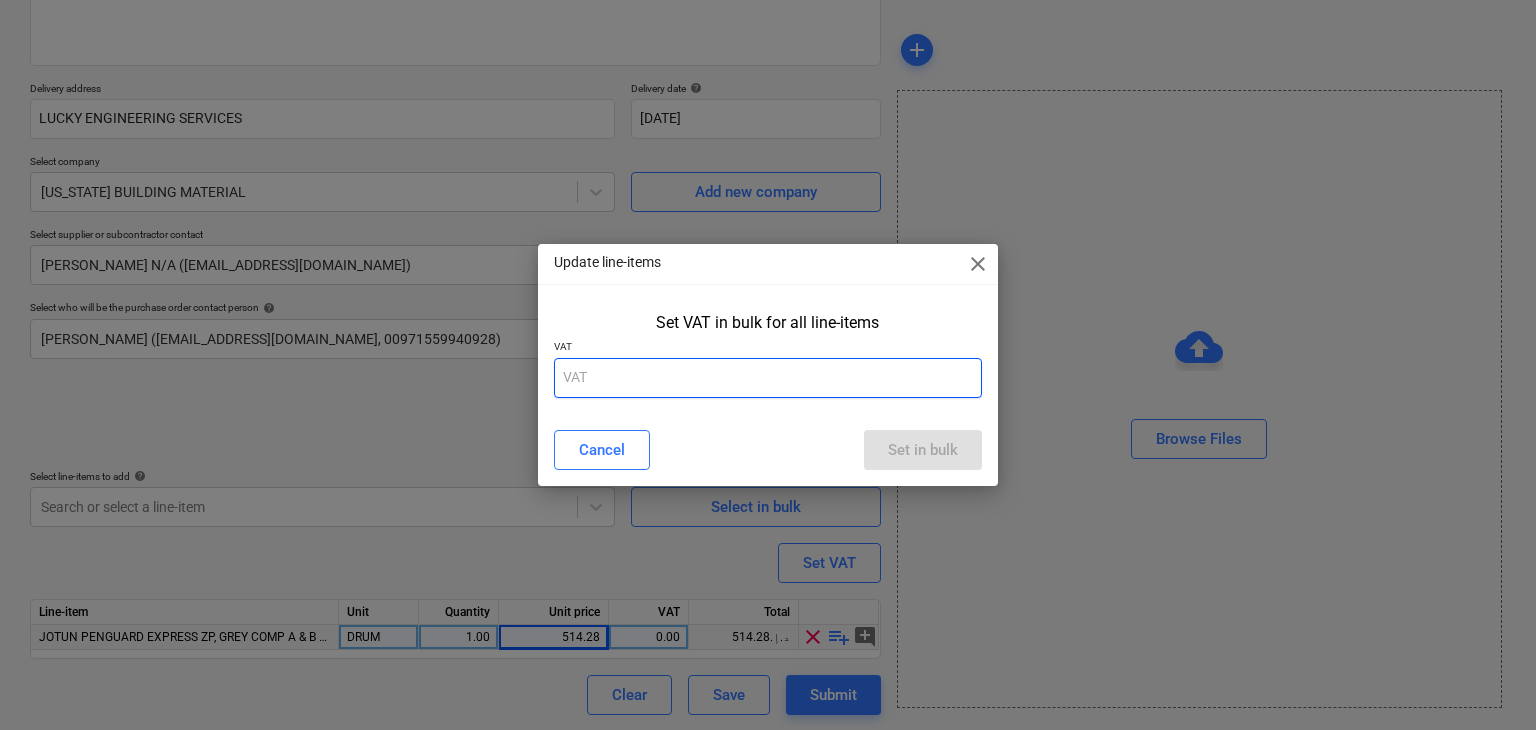 click at bounding box center [768, 378] 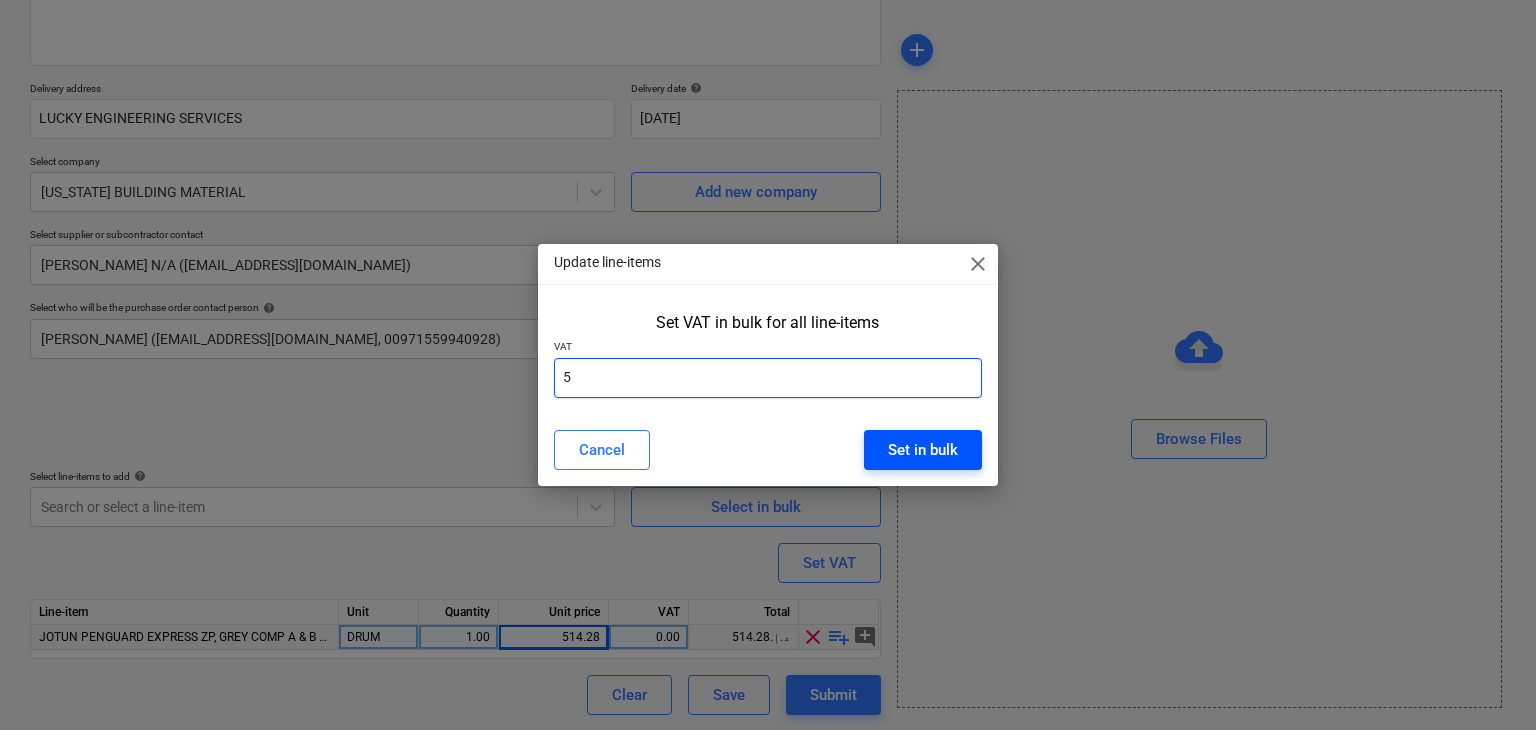 type on "5" 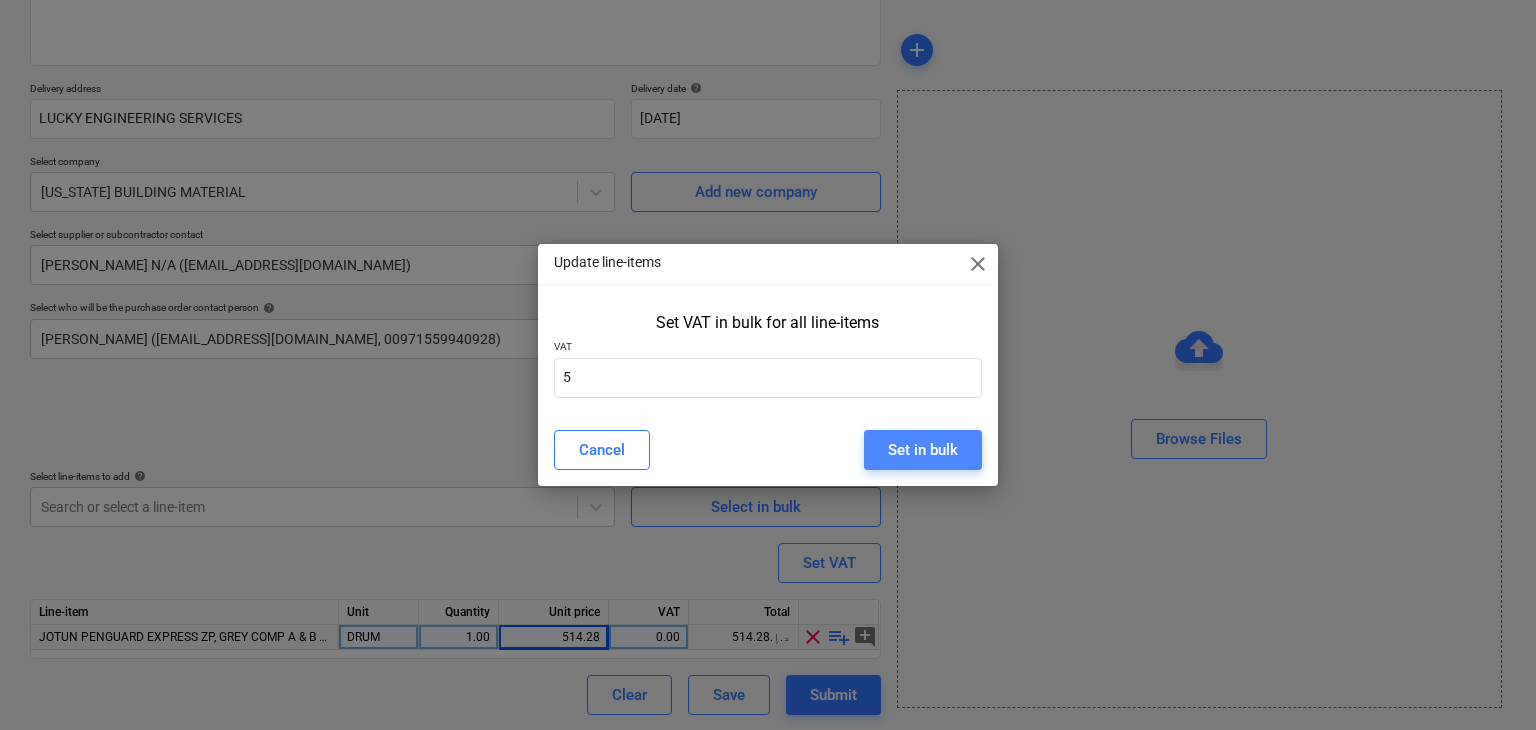 click on "Set in bulk" at bounding box center (923, 450) 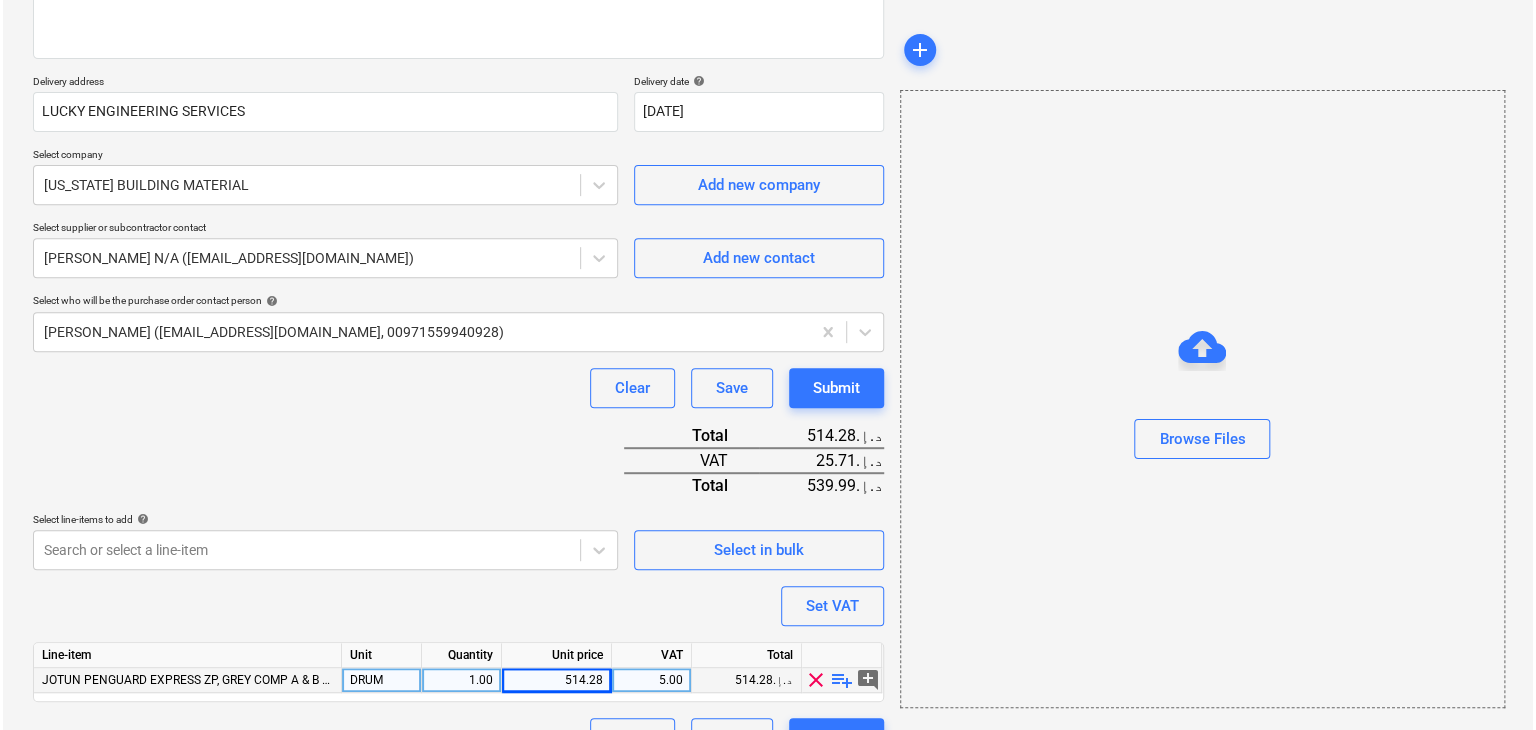 scroll, scrollTop: 342, scrollLeft: 0, axis: vertical 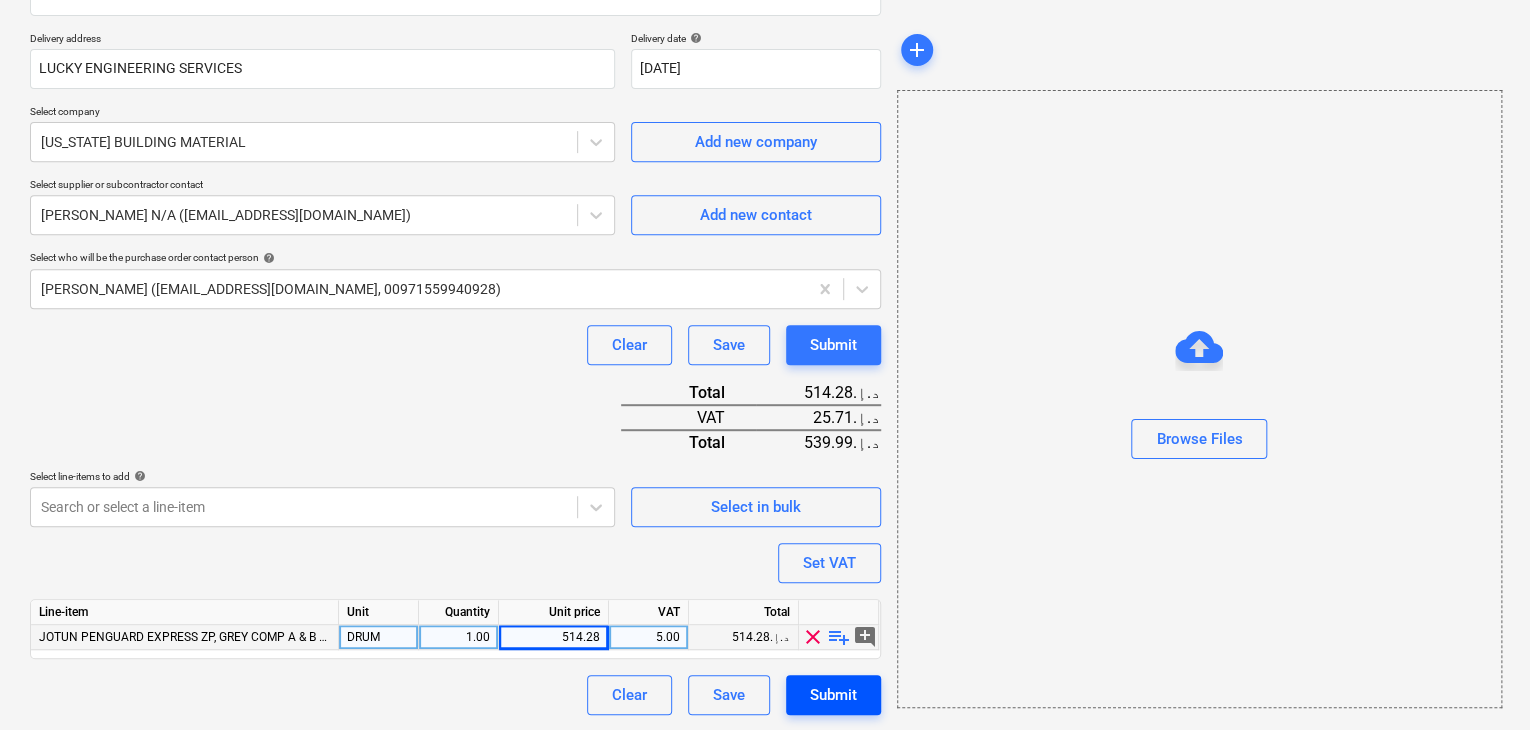 click on "Submit" at bounding box center [833, 695] 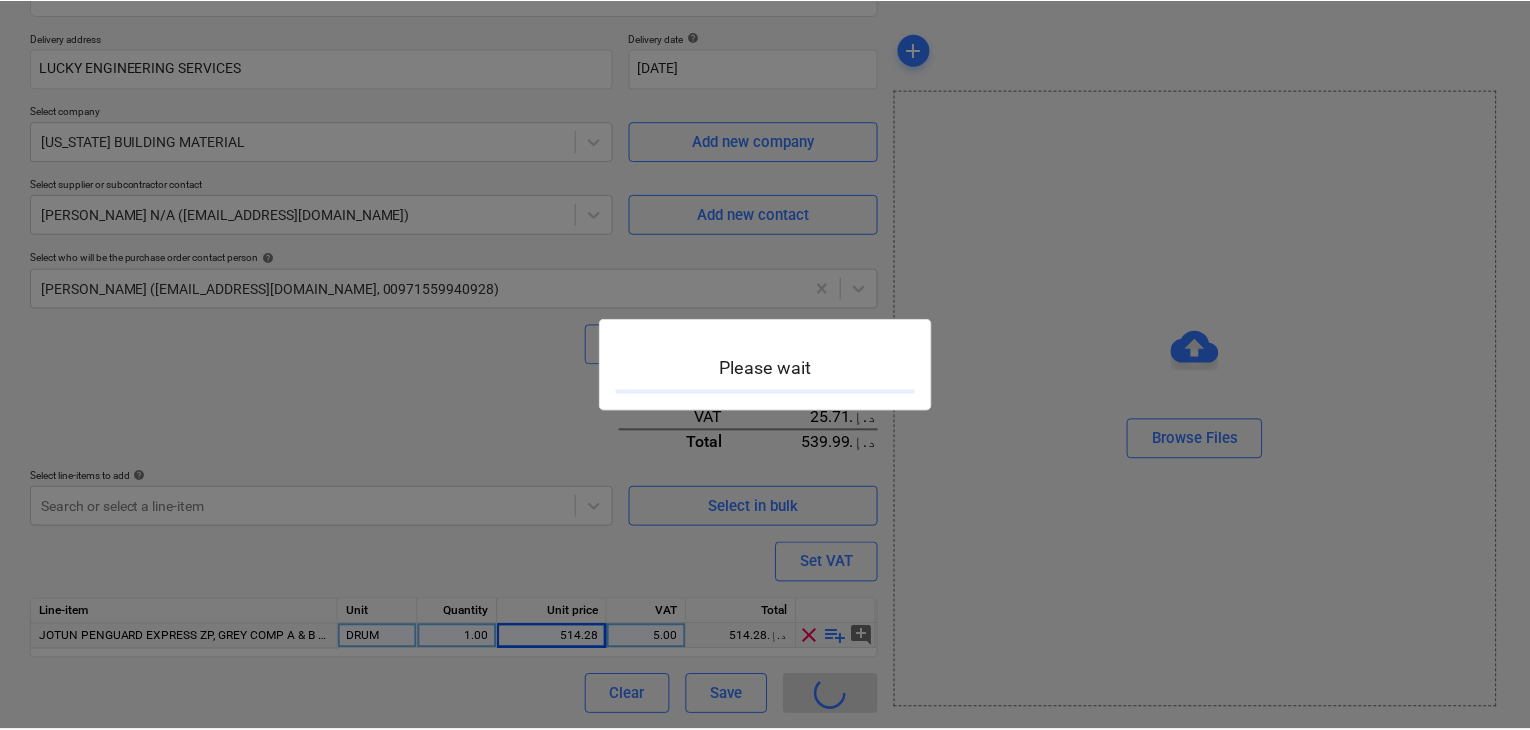 scroll, scrollTop: 0, scrollLeft: 0, axis: both 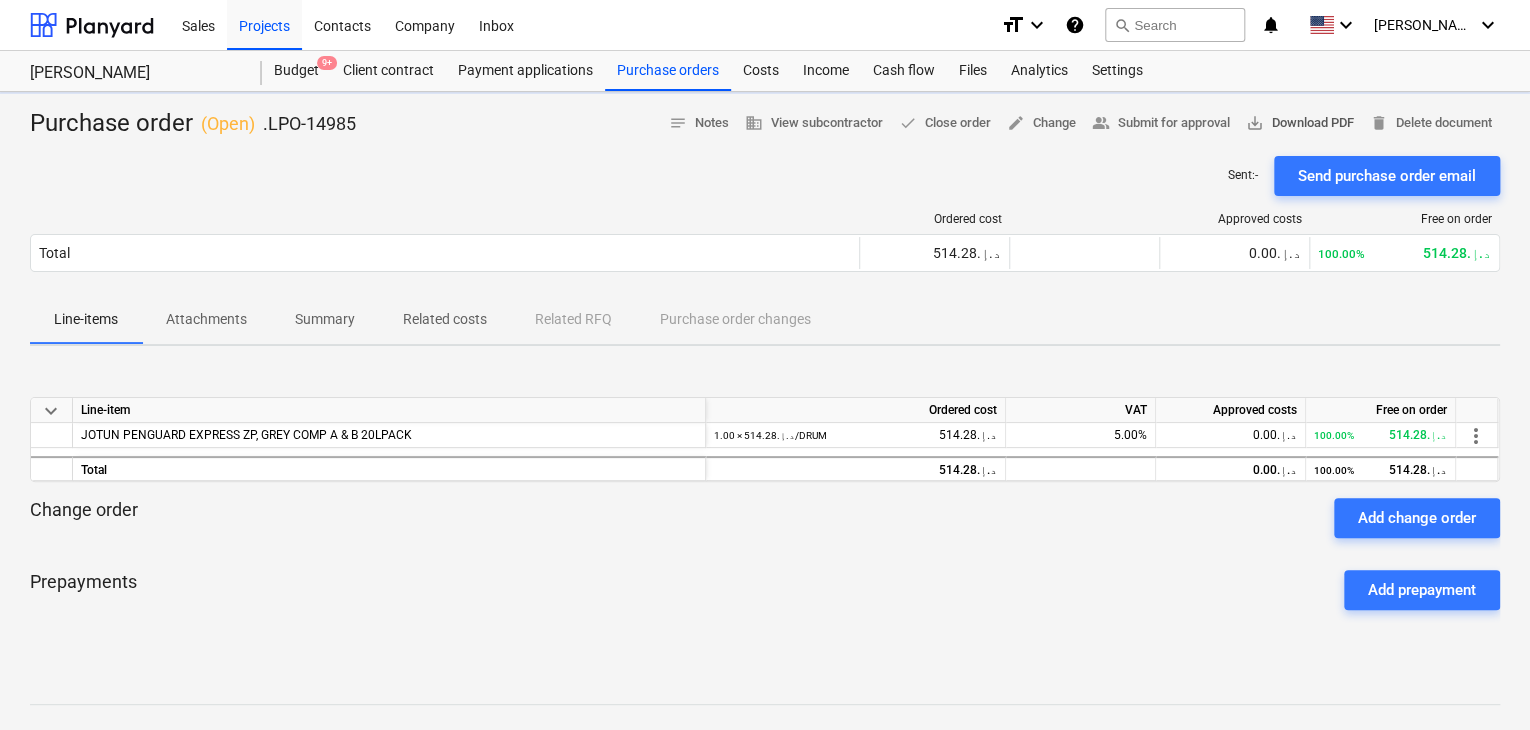 click on "save_alt Download PDF" at bounding box center (1300, 123) 